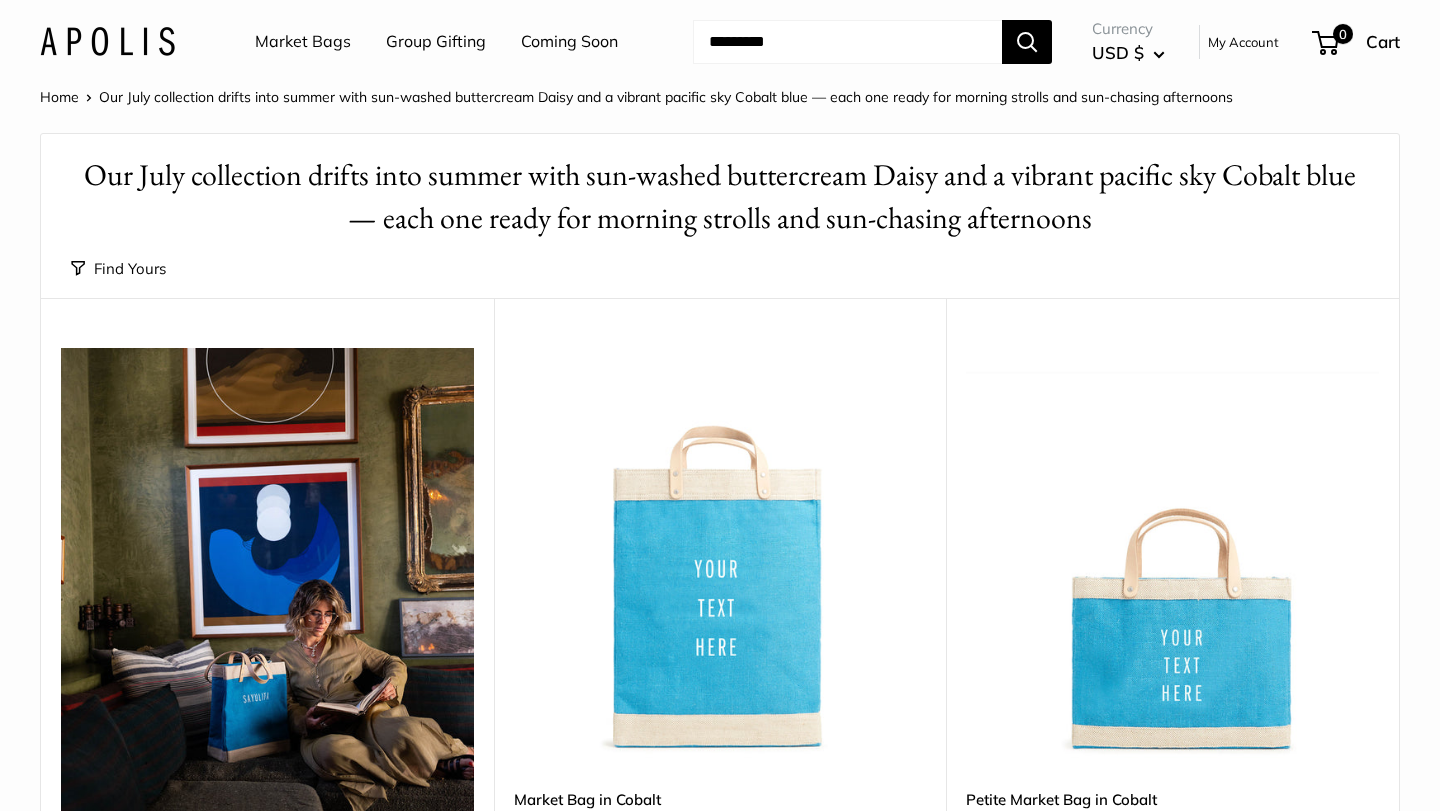 scroll, scrollTop: 0, scrollLeft: 0, axis: both 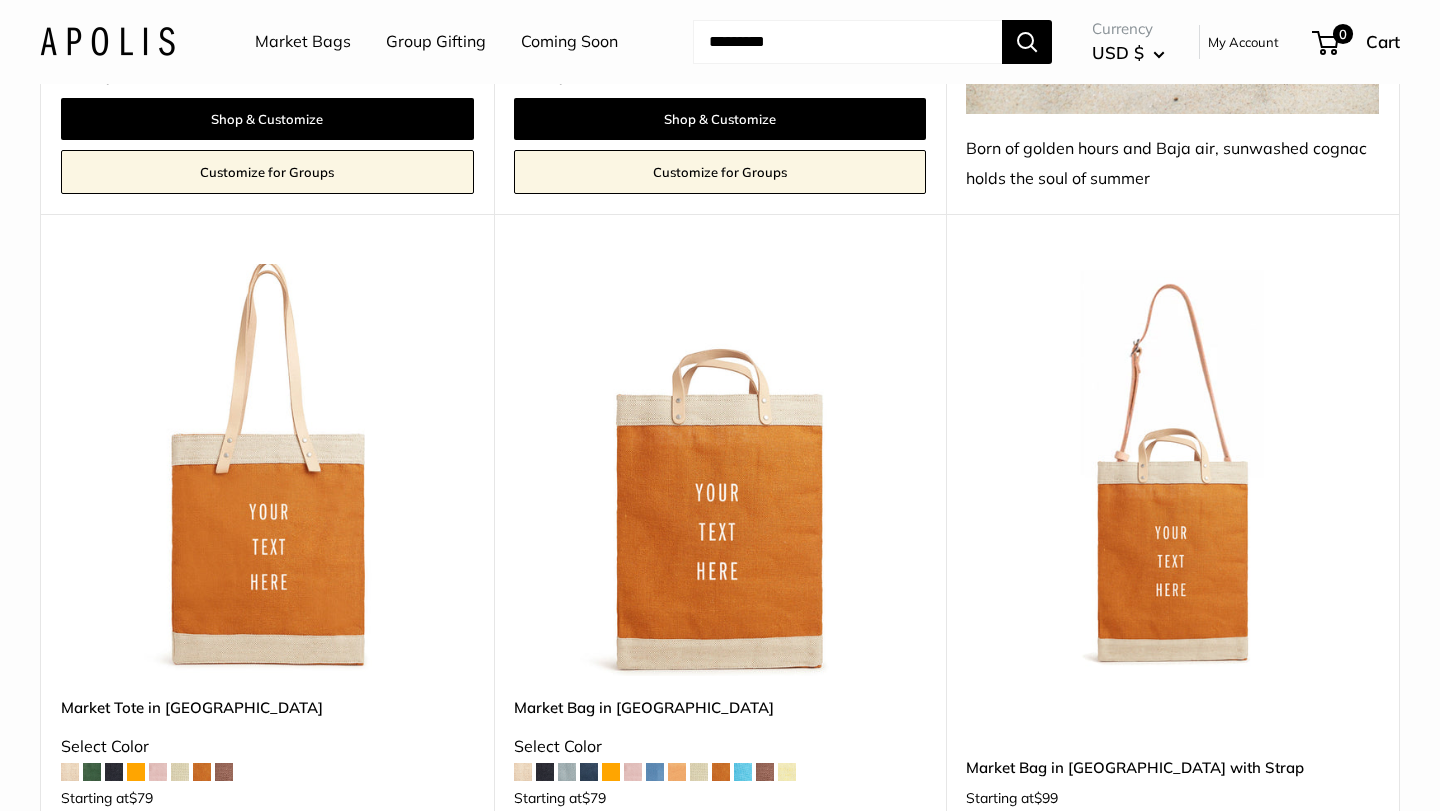 click at bounding box center [765, 772] 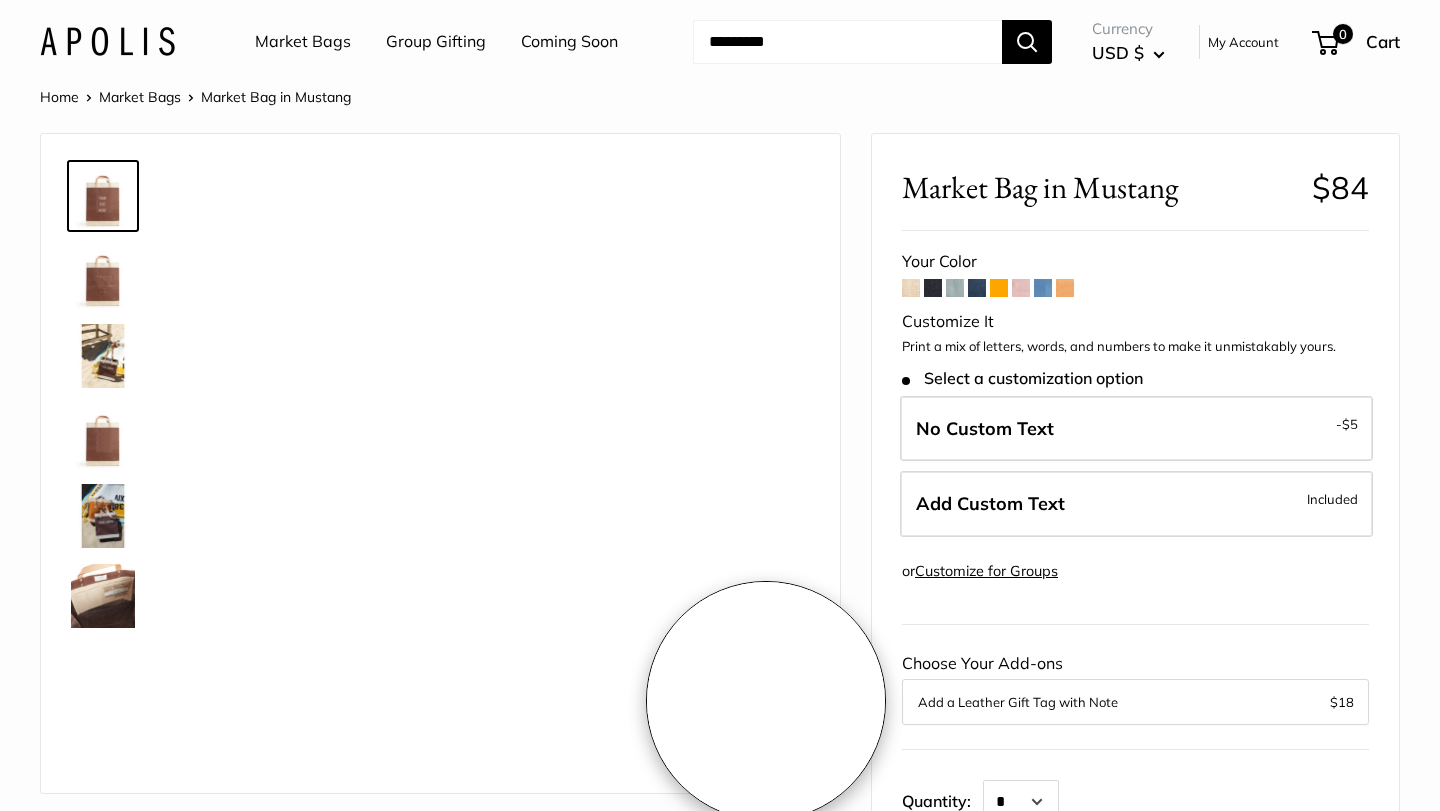 scroll, scrollTop: 0, scrollLeft: 0, axis: both 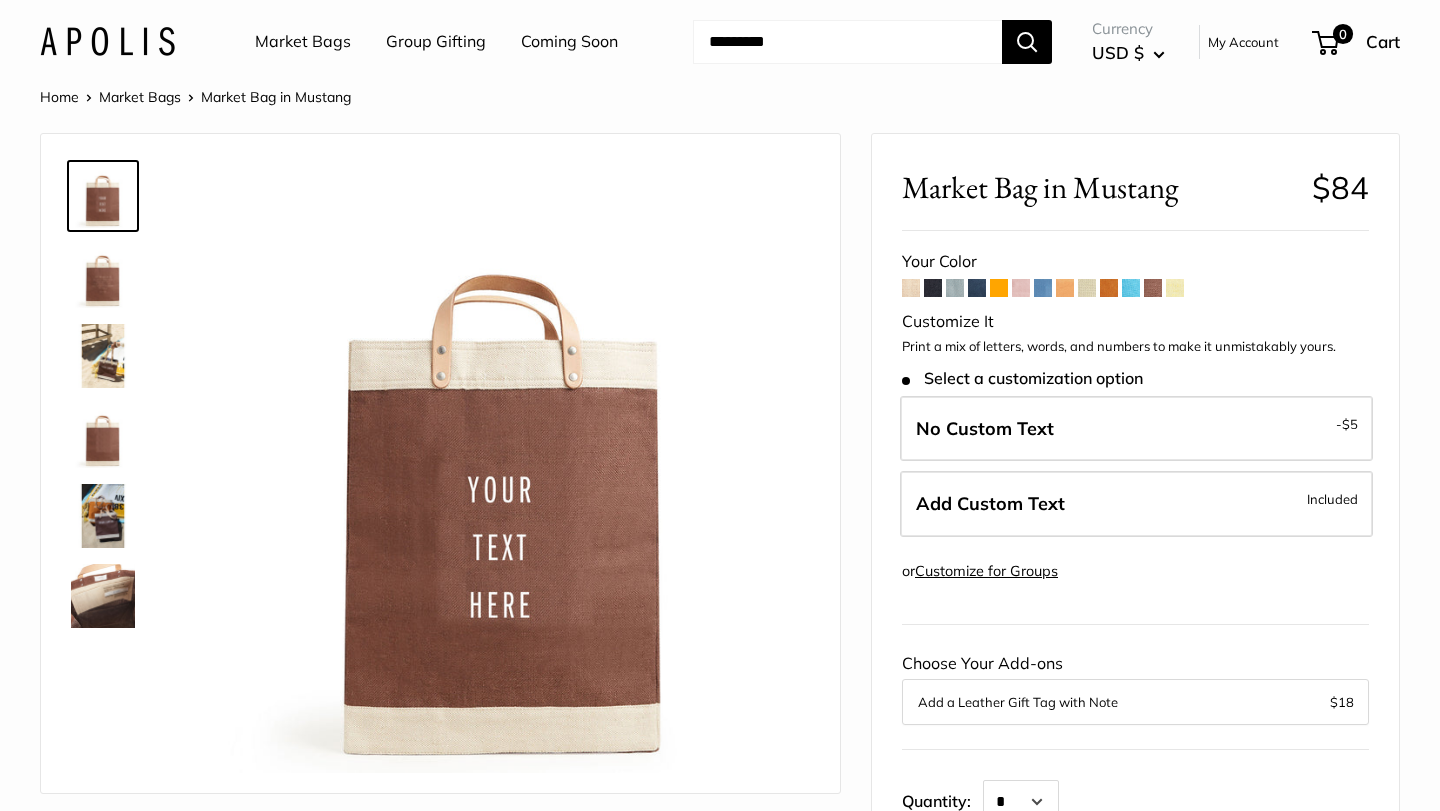 click at bounding box center [911, 288] 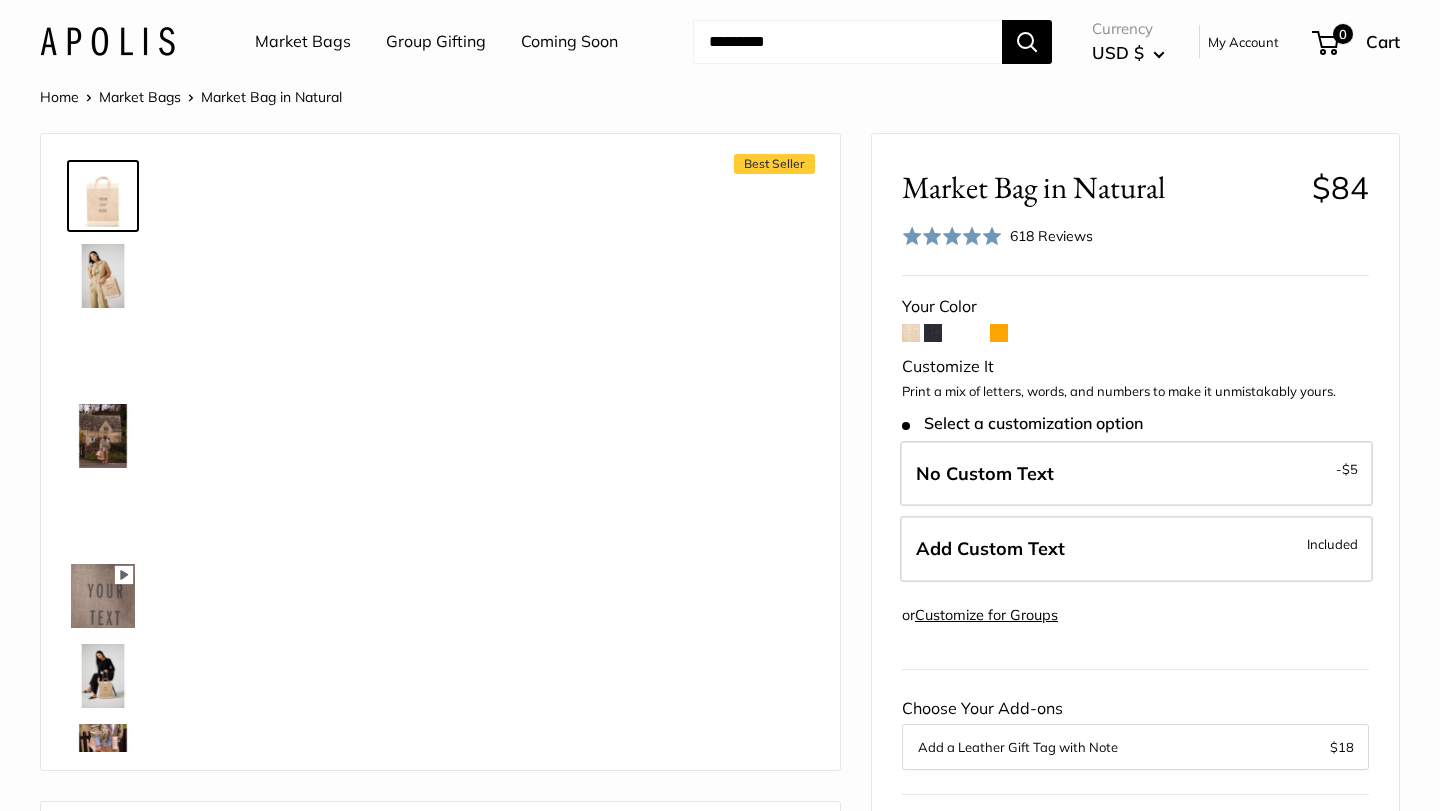 scroll, scrollTop: 0, scrollLeft: 0, axis: both 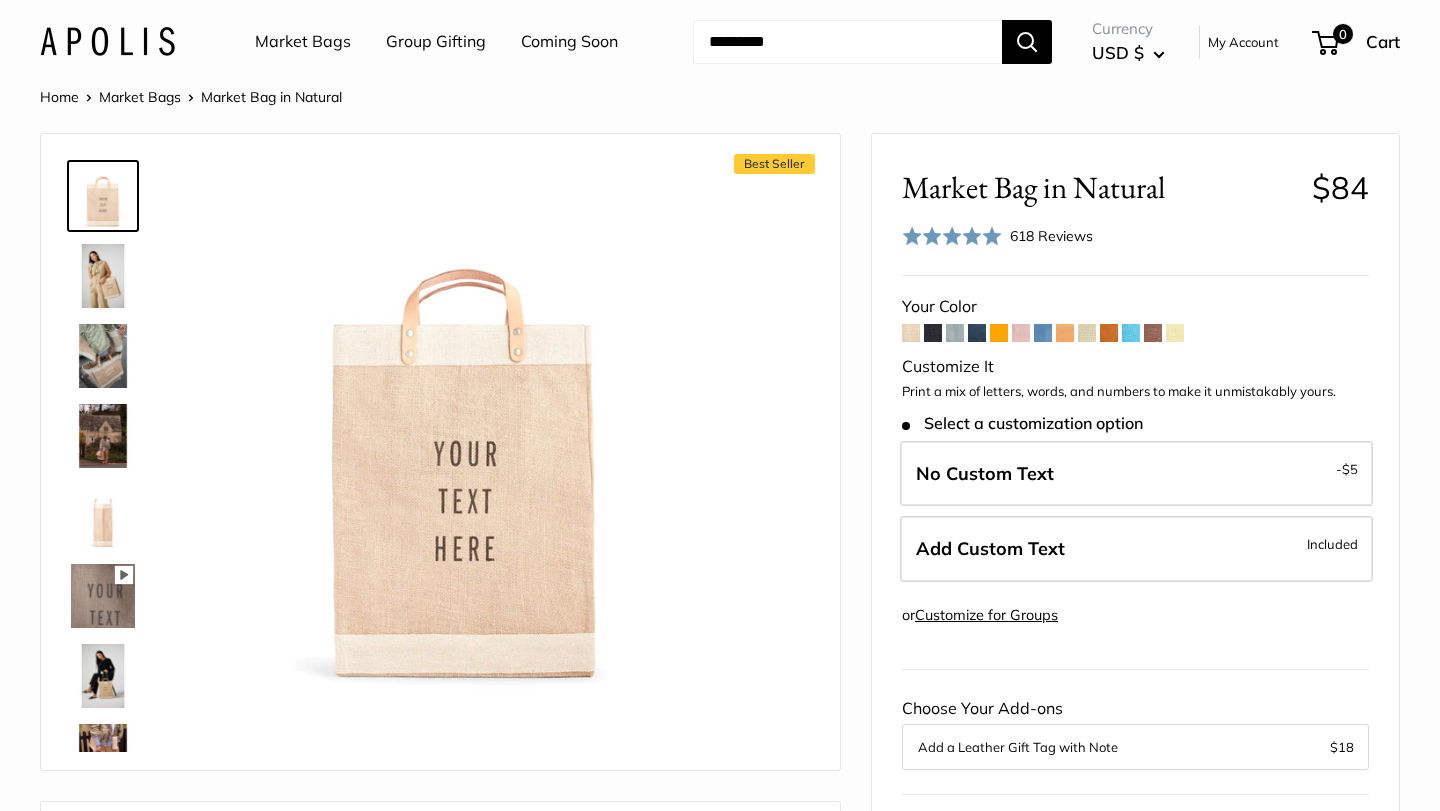 click at bounding box center [933, 333] 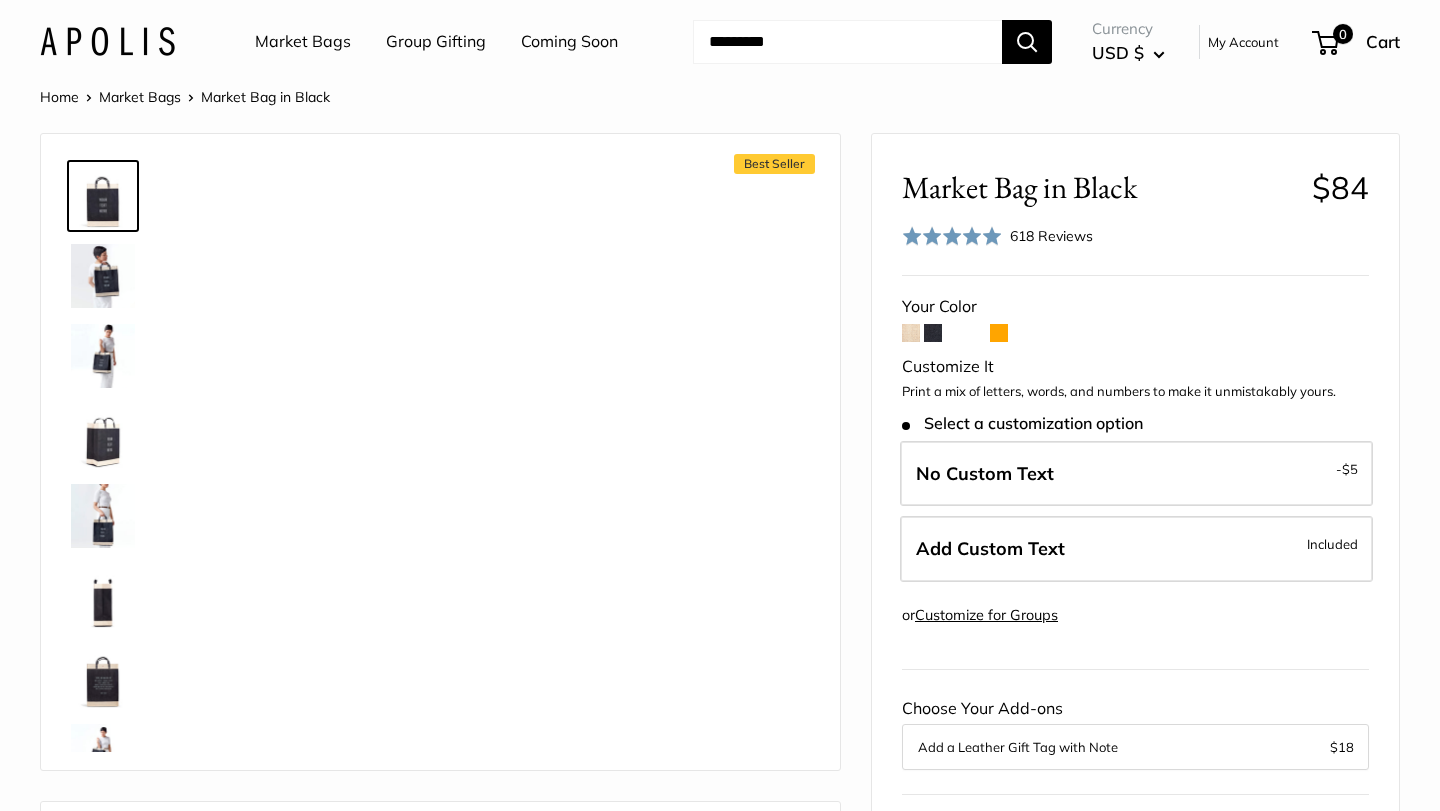 scroll, scrollTop: 0, scrollLeft: 0, axis: both 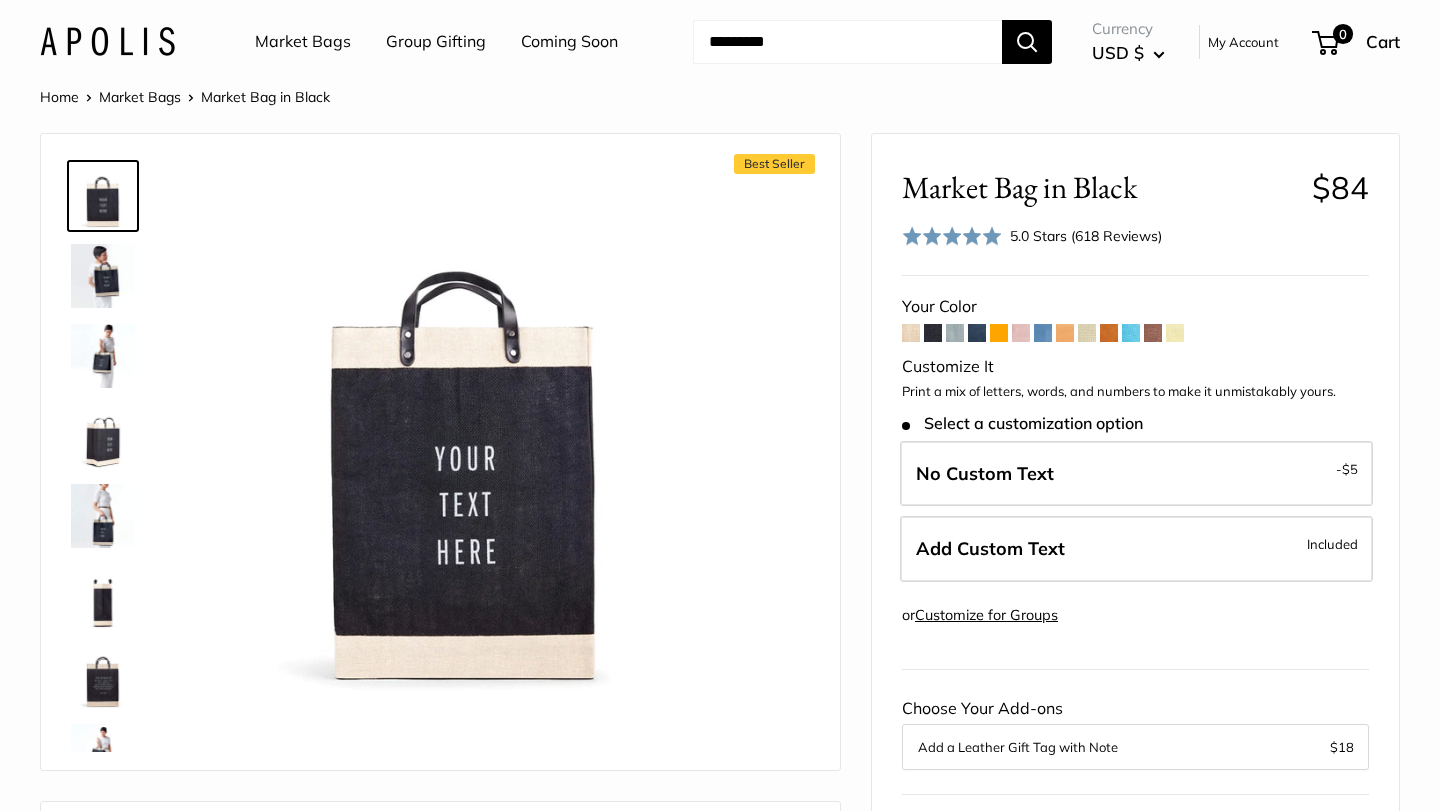 click at bounding box center [1153, 333] 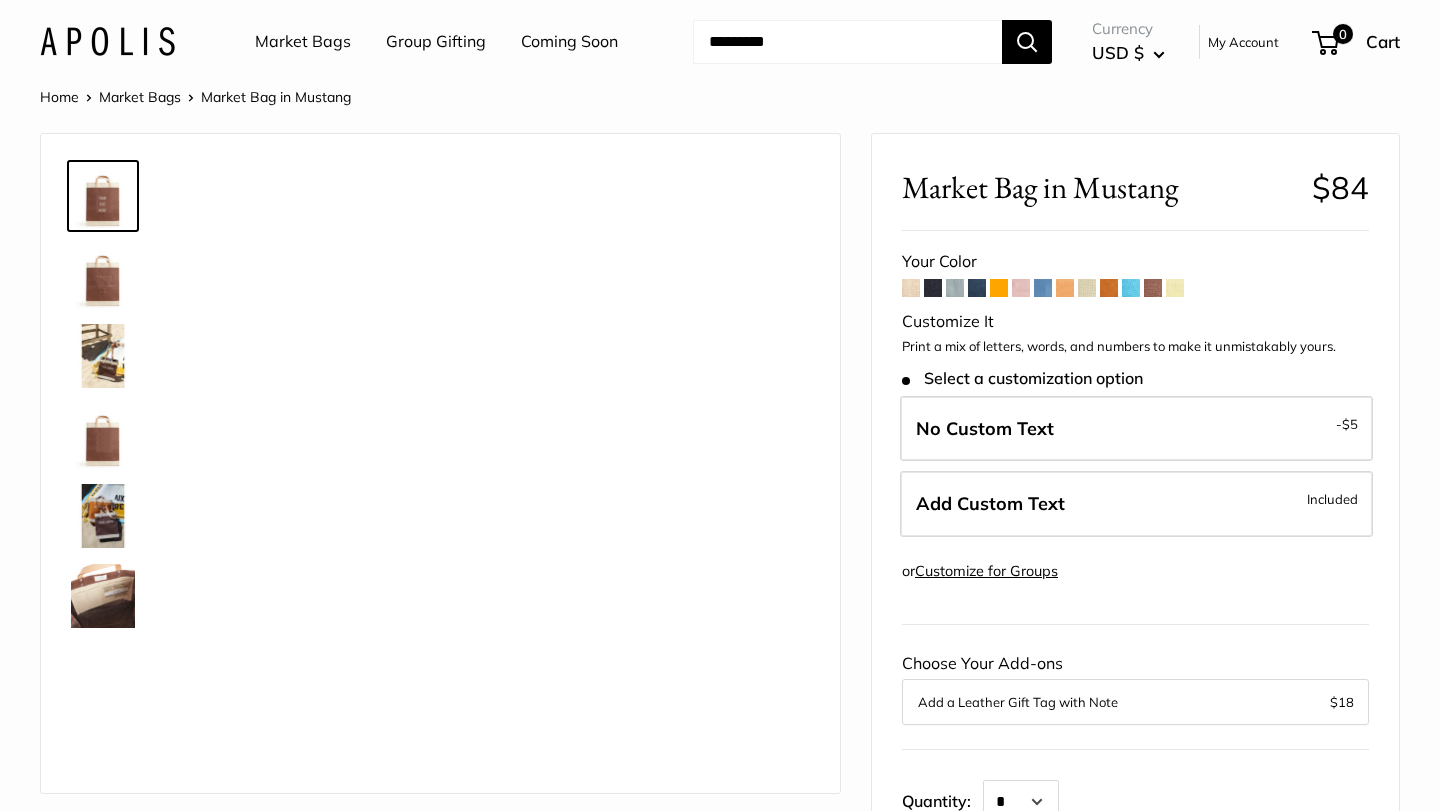 scroll, scrollTop: 0, scrollLeft: 0, axis: both 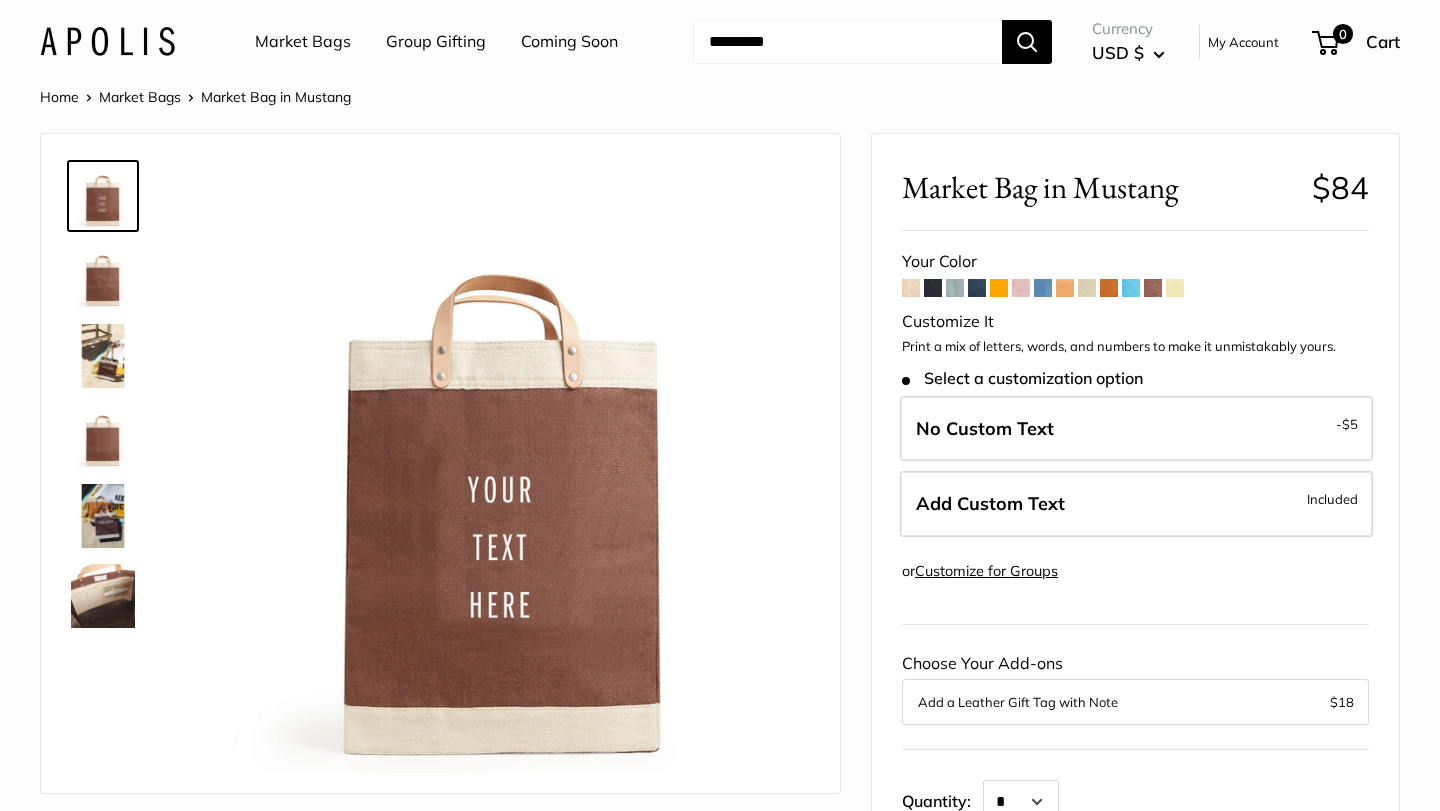 click at bounding box center (1109, 288) 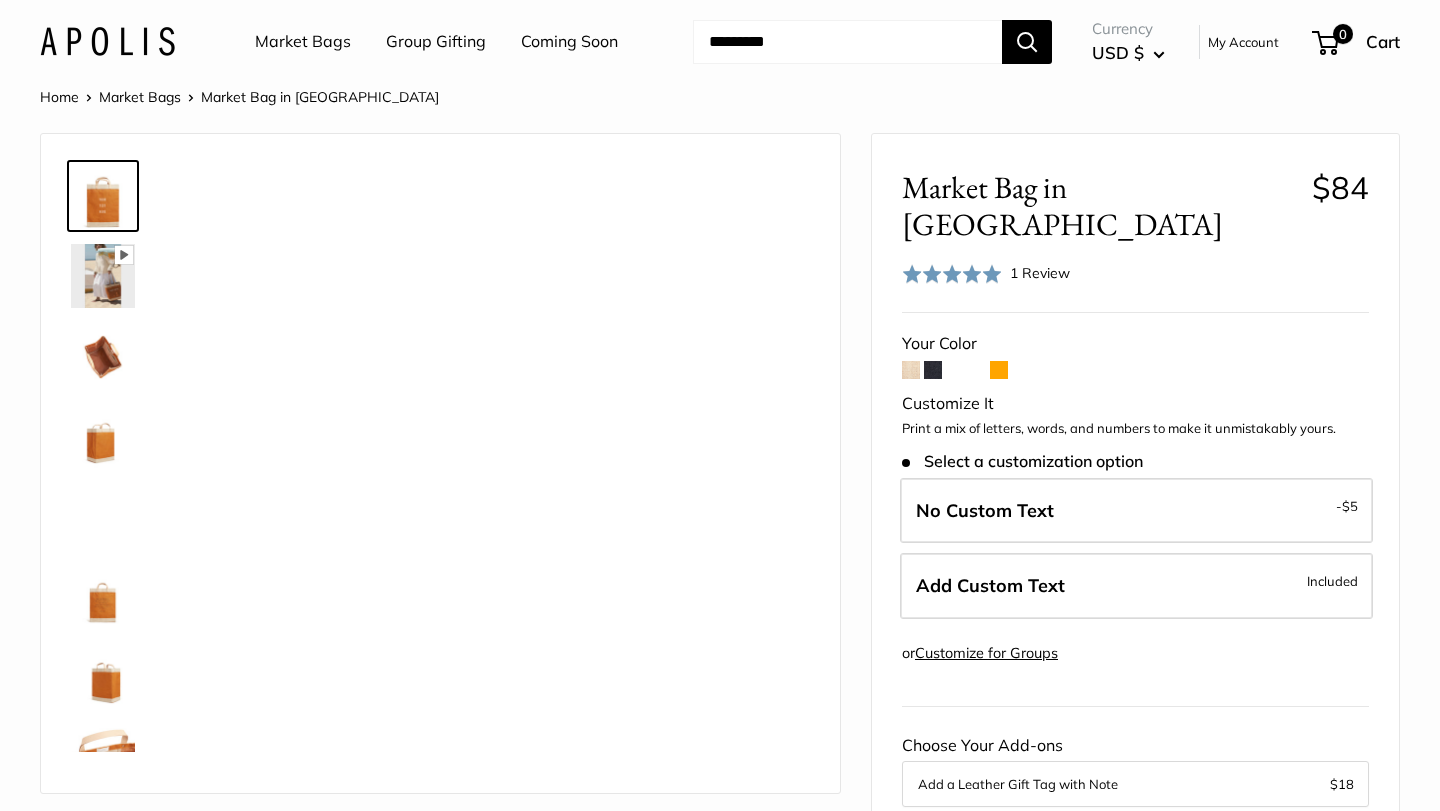 scroll, scrollTop: 0, scrollLeft: 0, axis: both 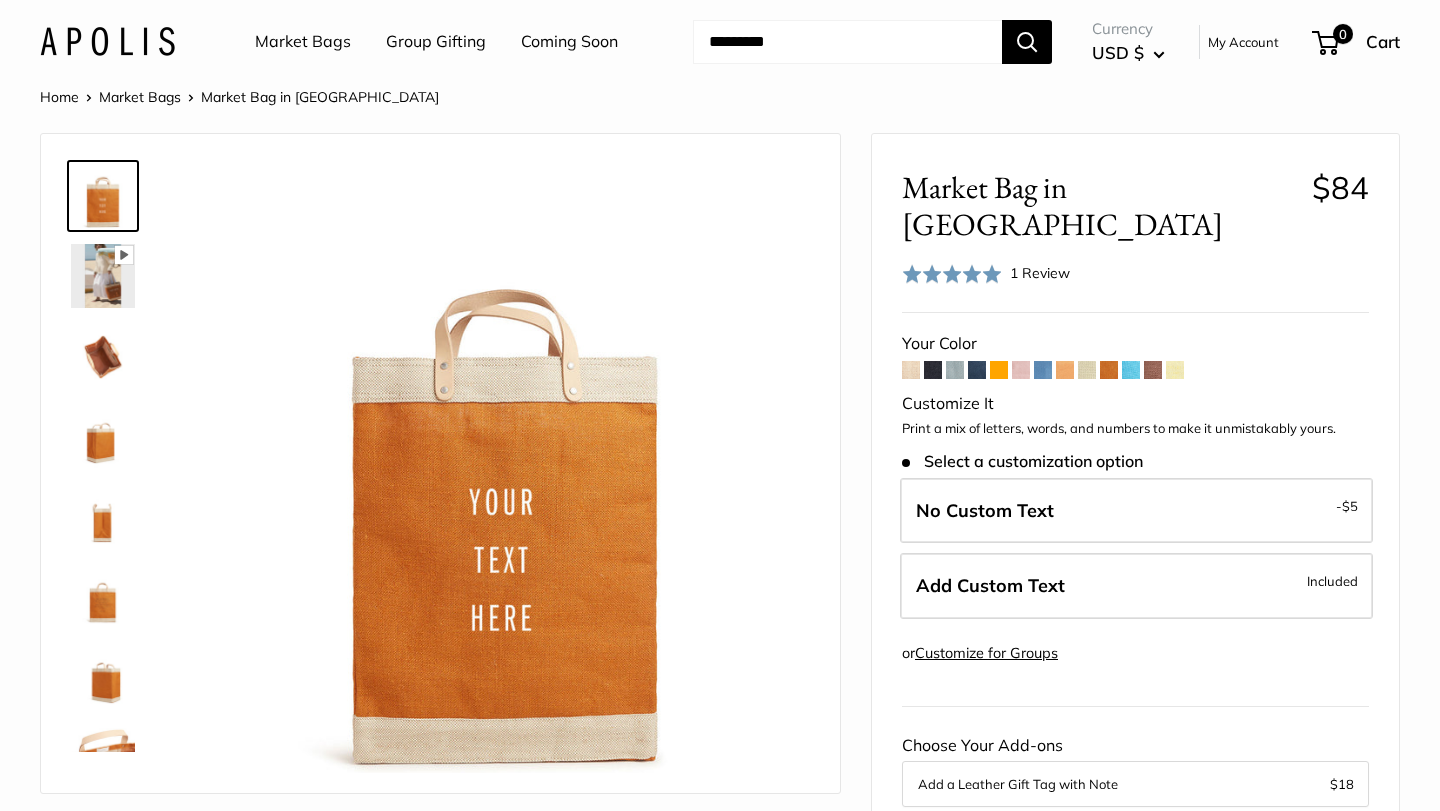 click at bounding box center (1087, 370) 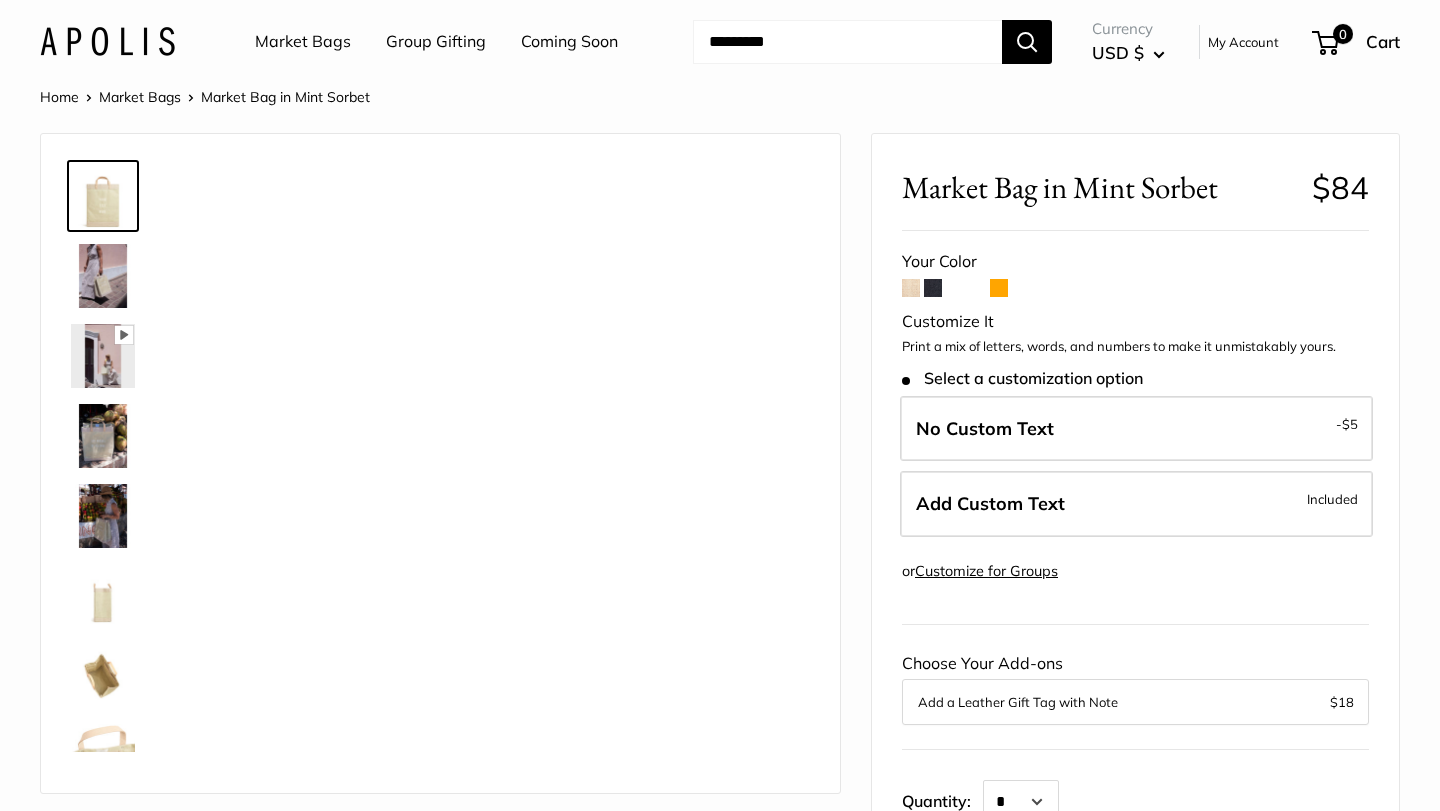 scroll, scrollTop: 0, scrollLeft: 0, axis: both 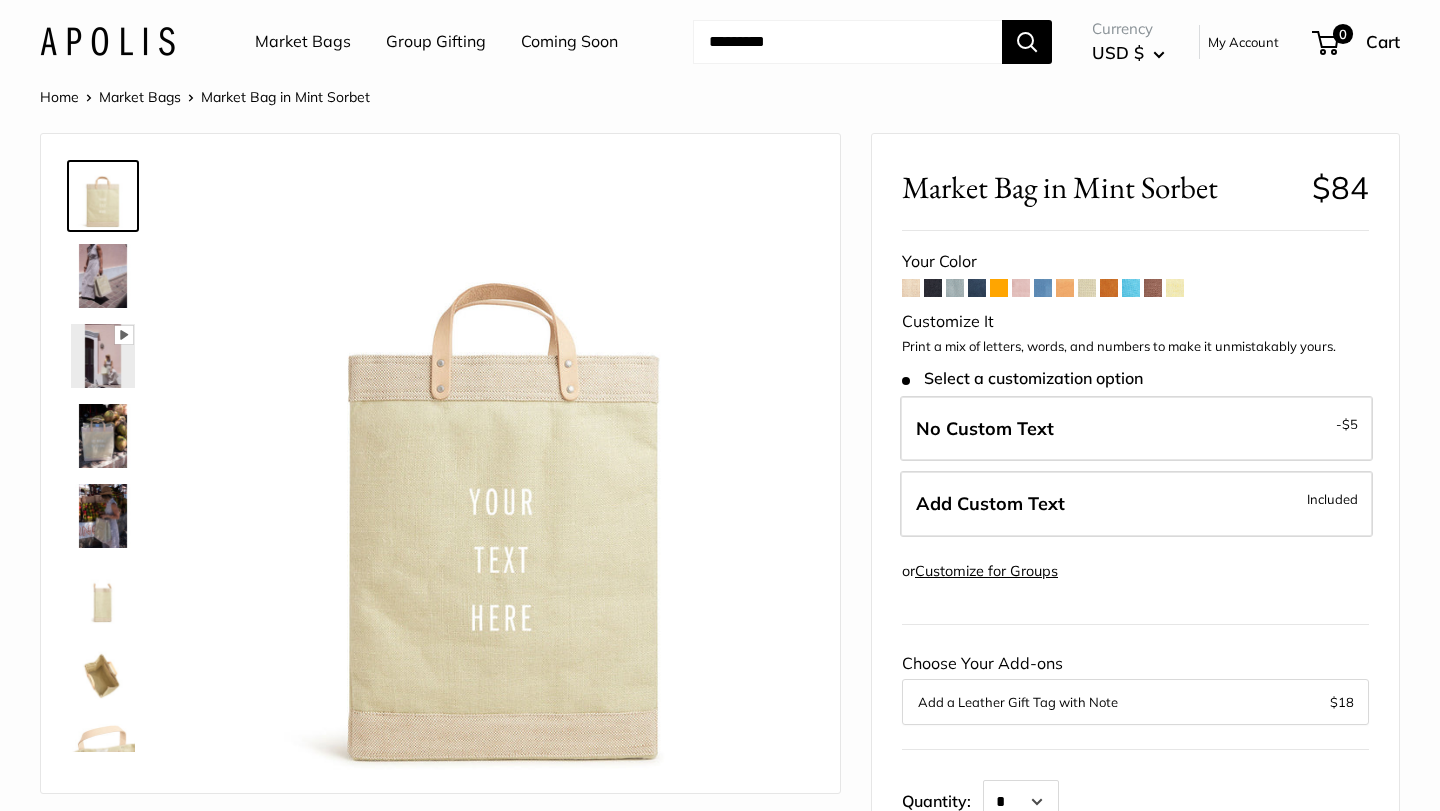 click at bounding box center [1043, 288] 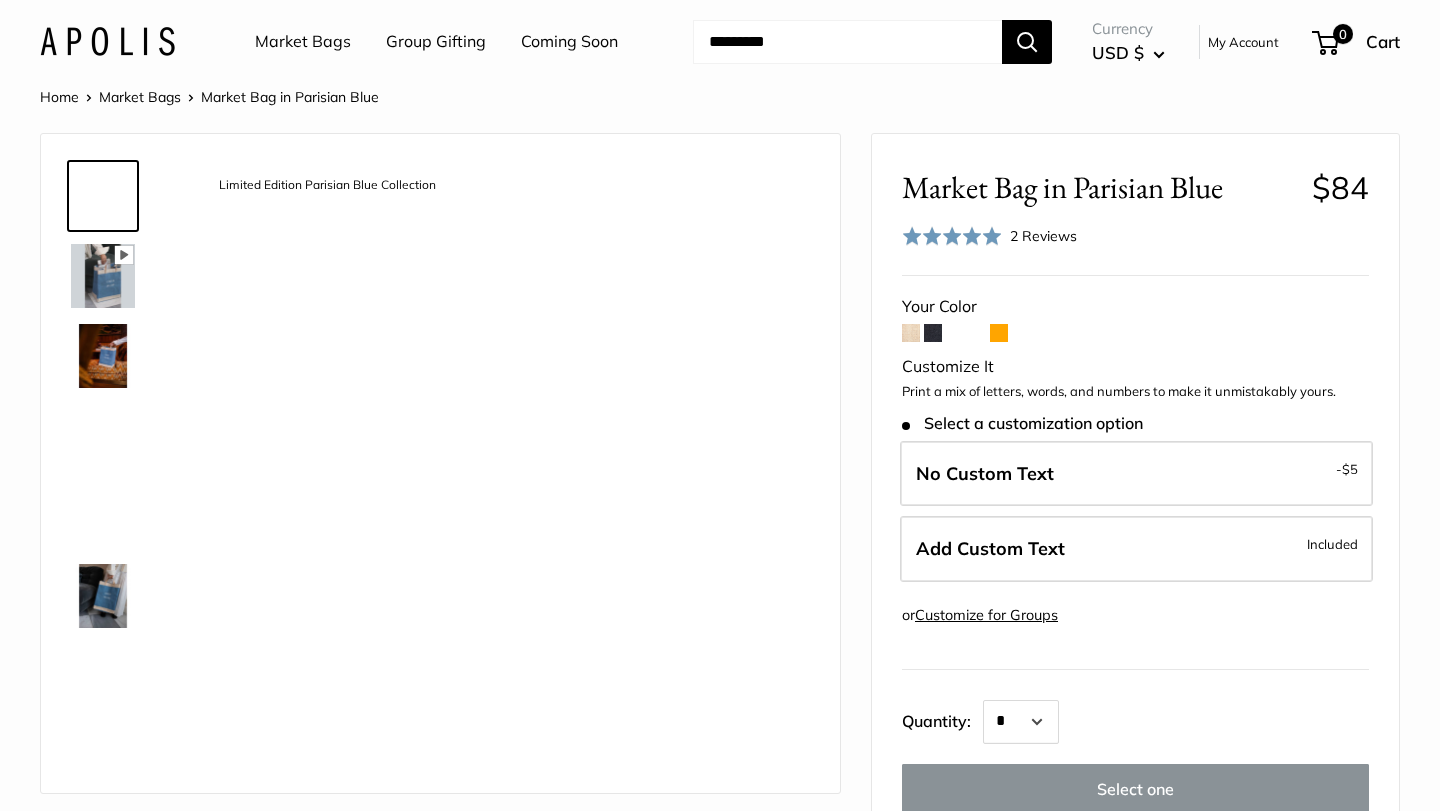 scroll, scrollTop: 0, scrollLeft: 0, axis: both 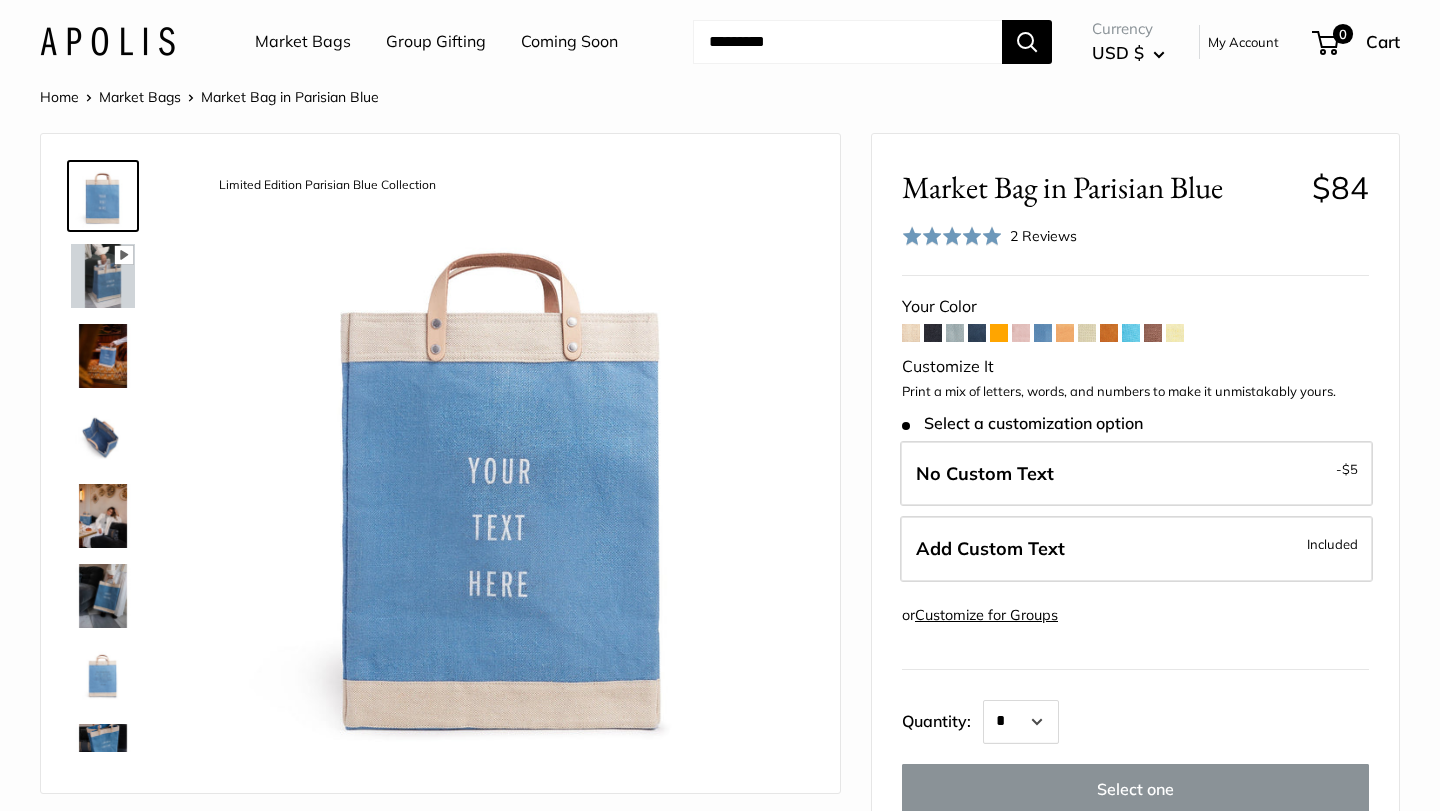 click at bounding box center (977, 333) 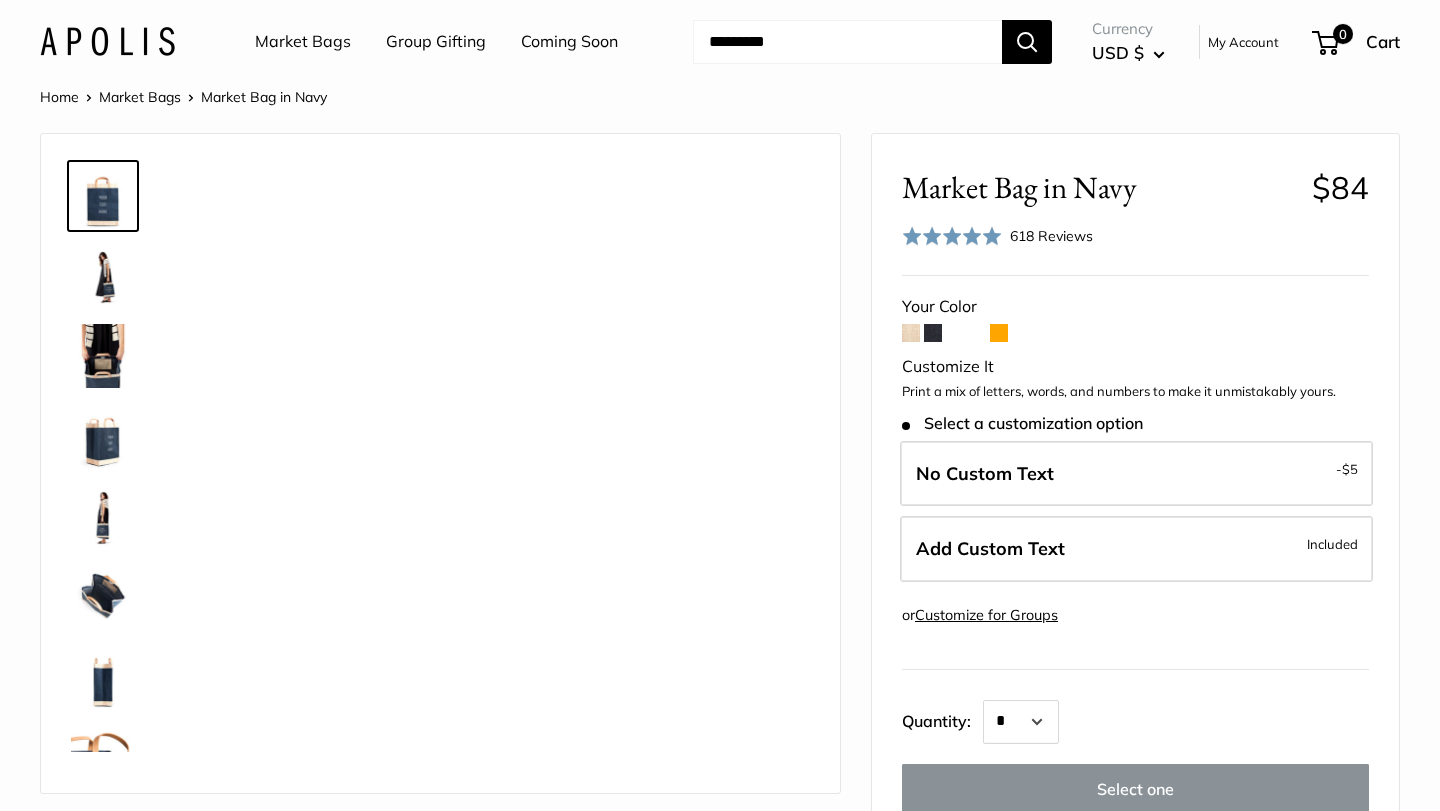 scroll, scrollTop: 0, scrollLeft: 0, axis: both 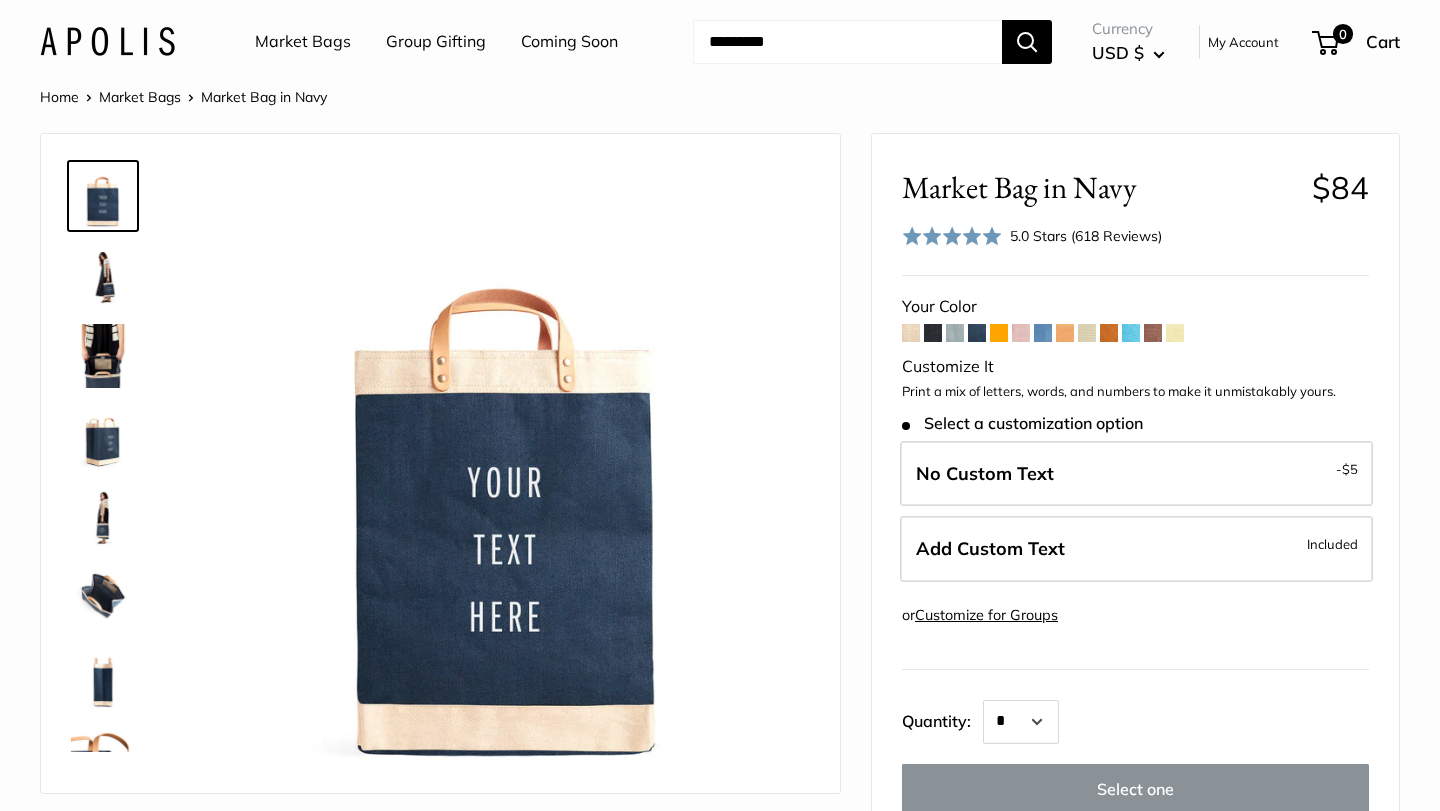 click at bounding box center (955, 333) 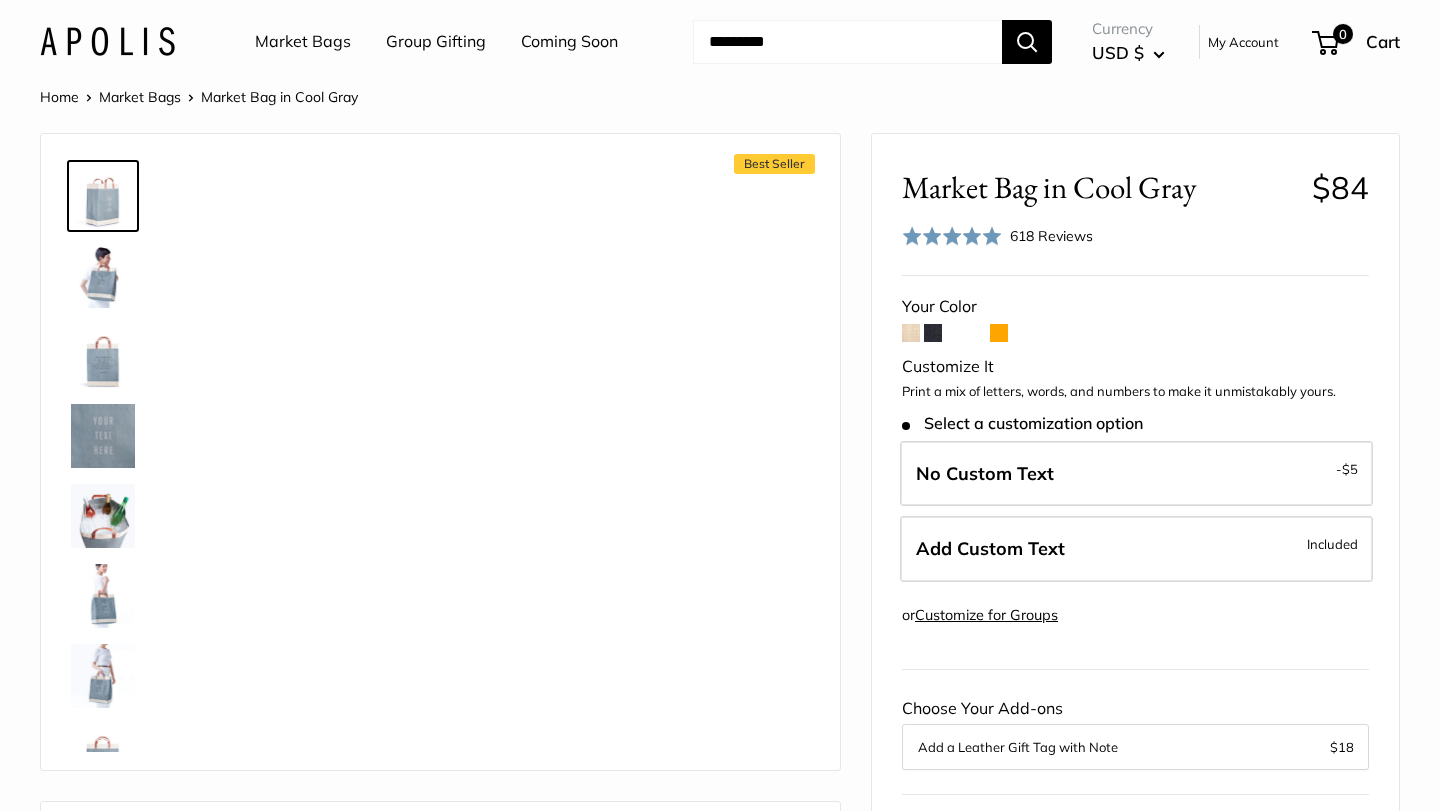 scroll, scrollTop: 0, scrollLeft: 0, axis: both 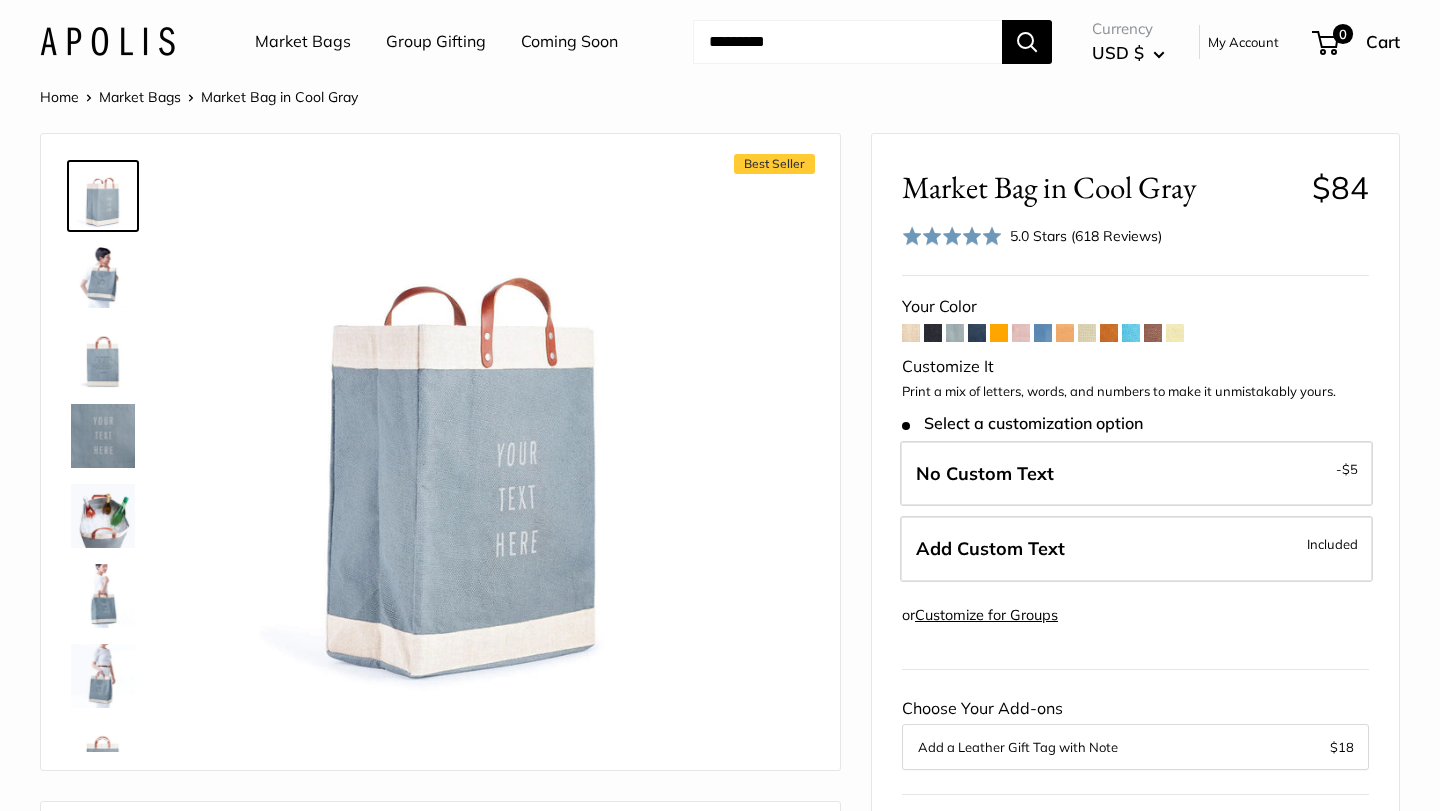 click at bounding box center (1175, 333) 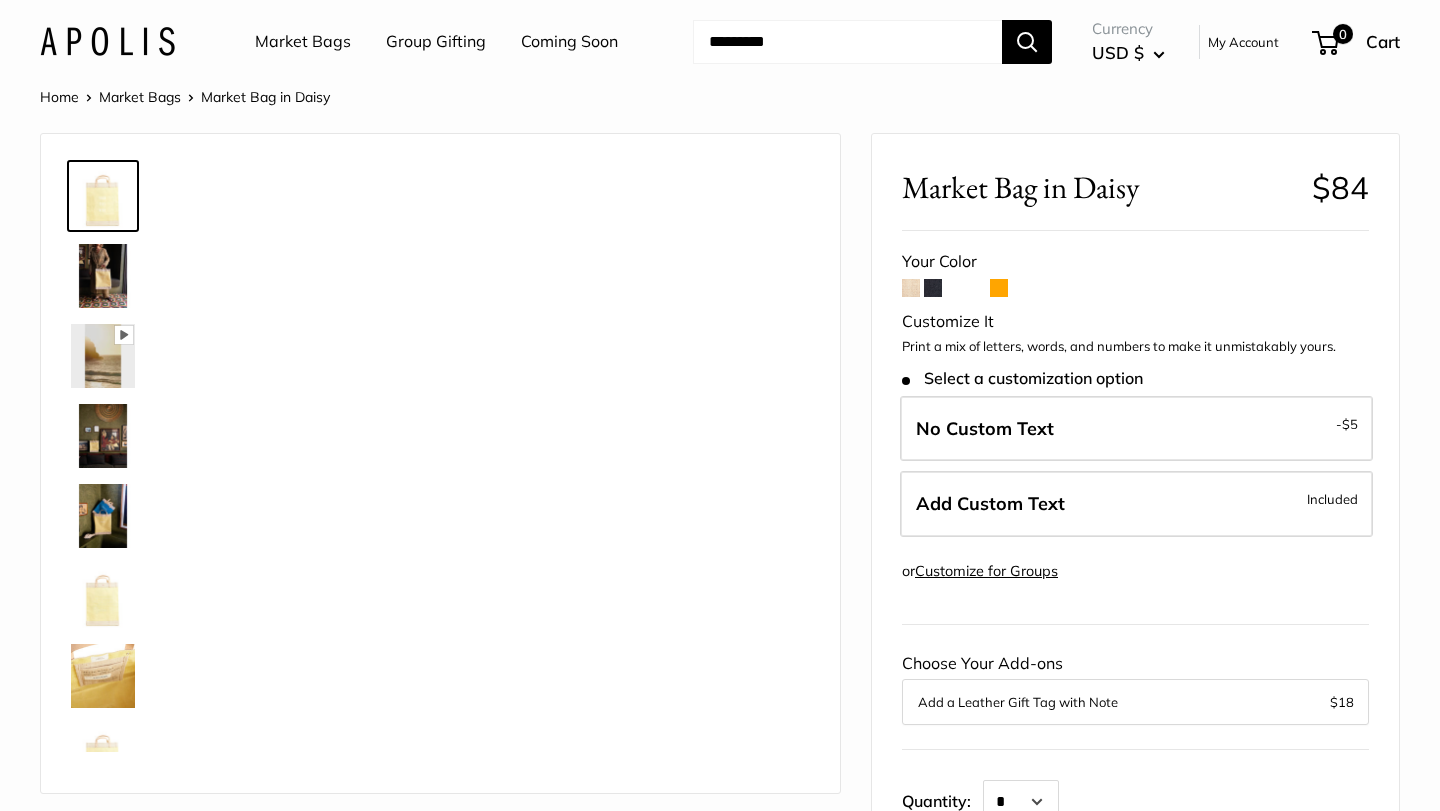 scroll, scrollTop: 0, scrollLeft: 0, axis: both 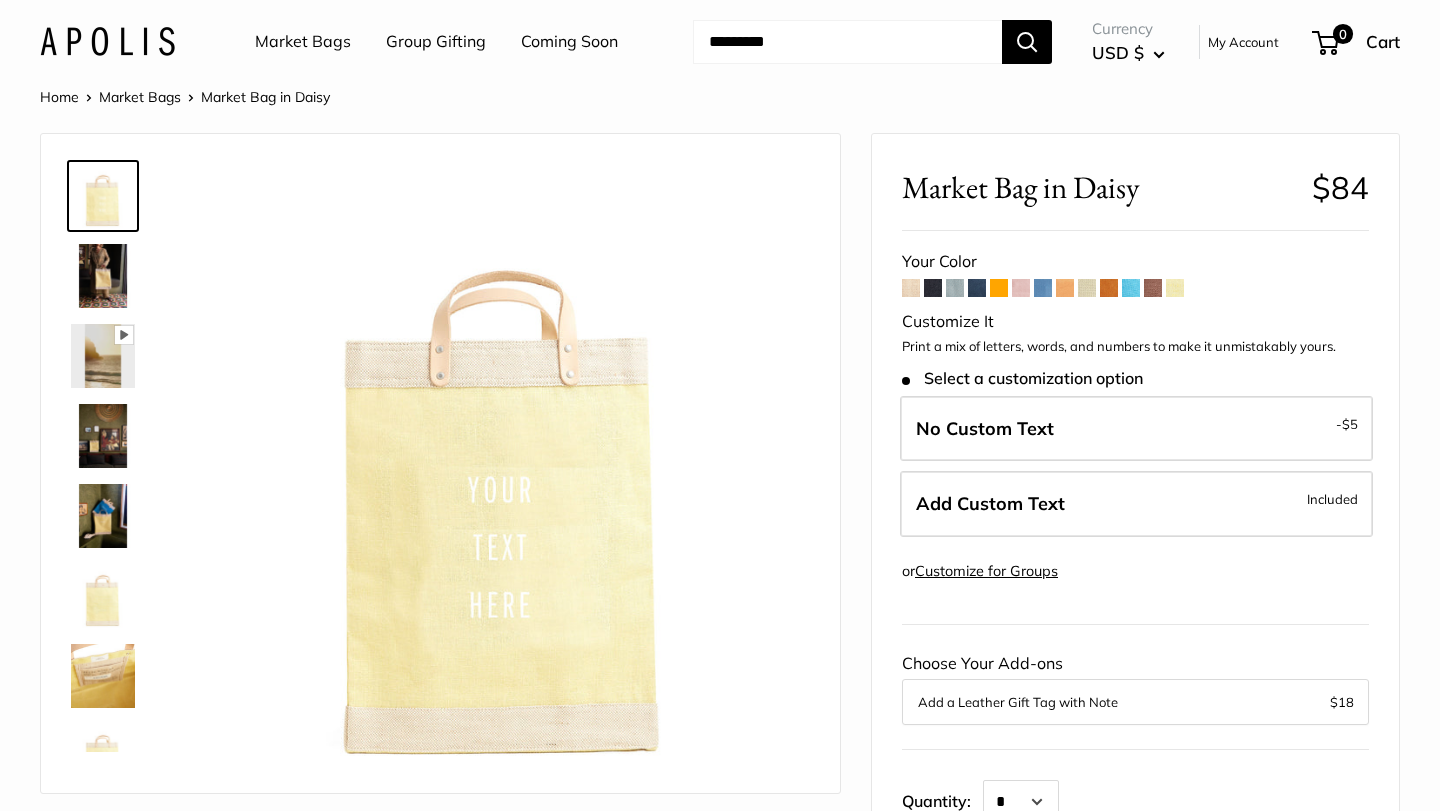 click at bounding box center [1153, 288] 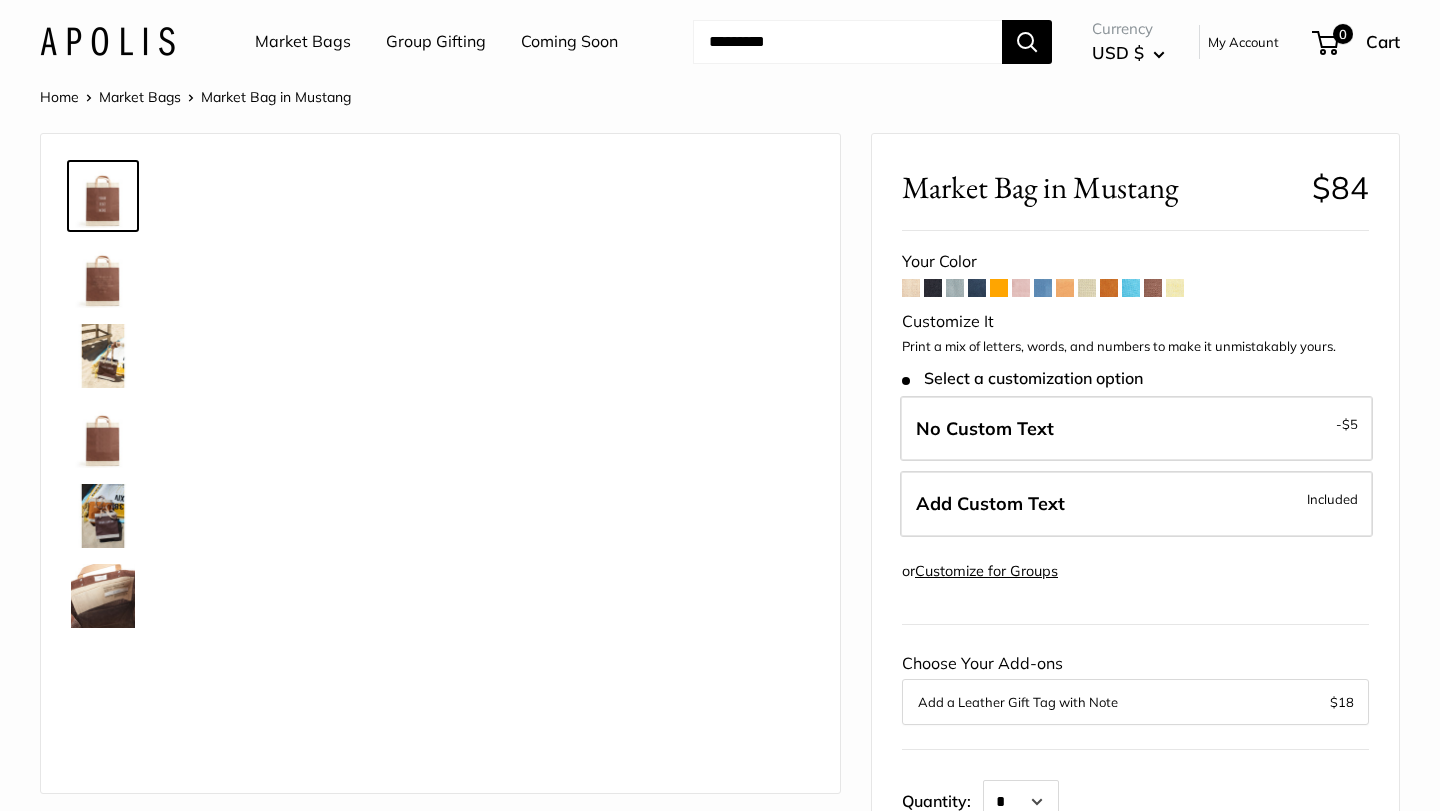 scroll, scrollTop: 0, scrollLeft: 0, axis: both 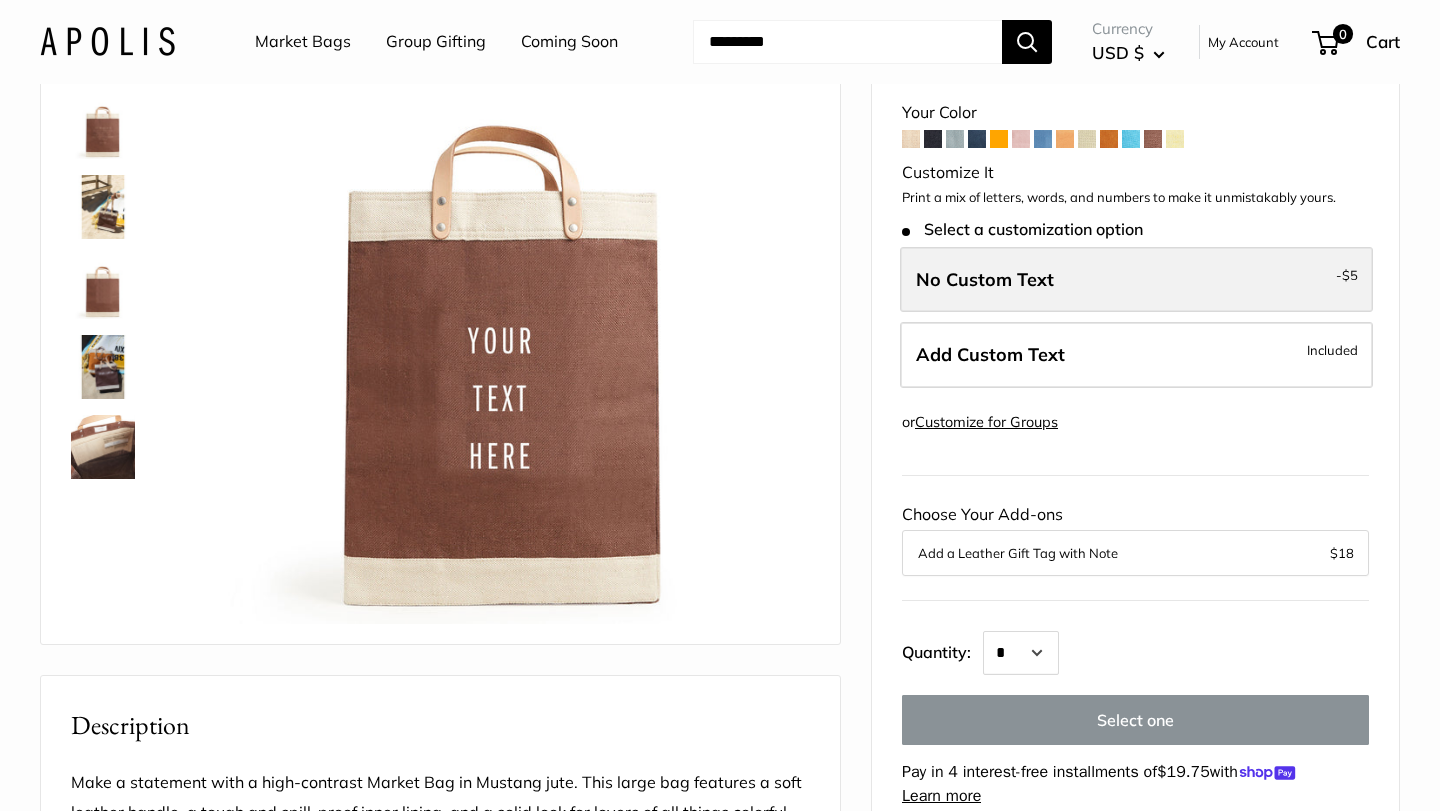 click on "No Custom Text
- $5" at bounding box center (1136, 280) 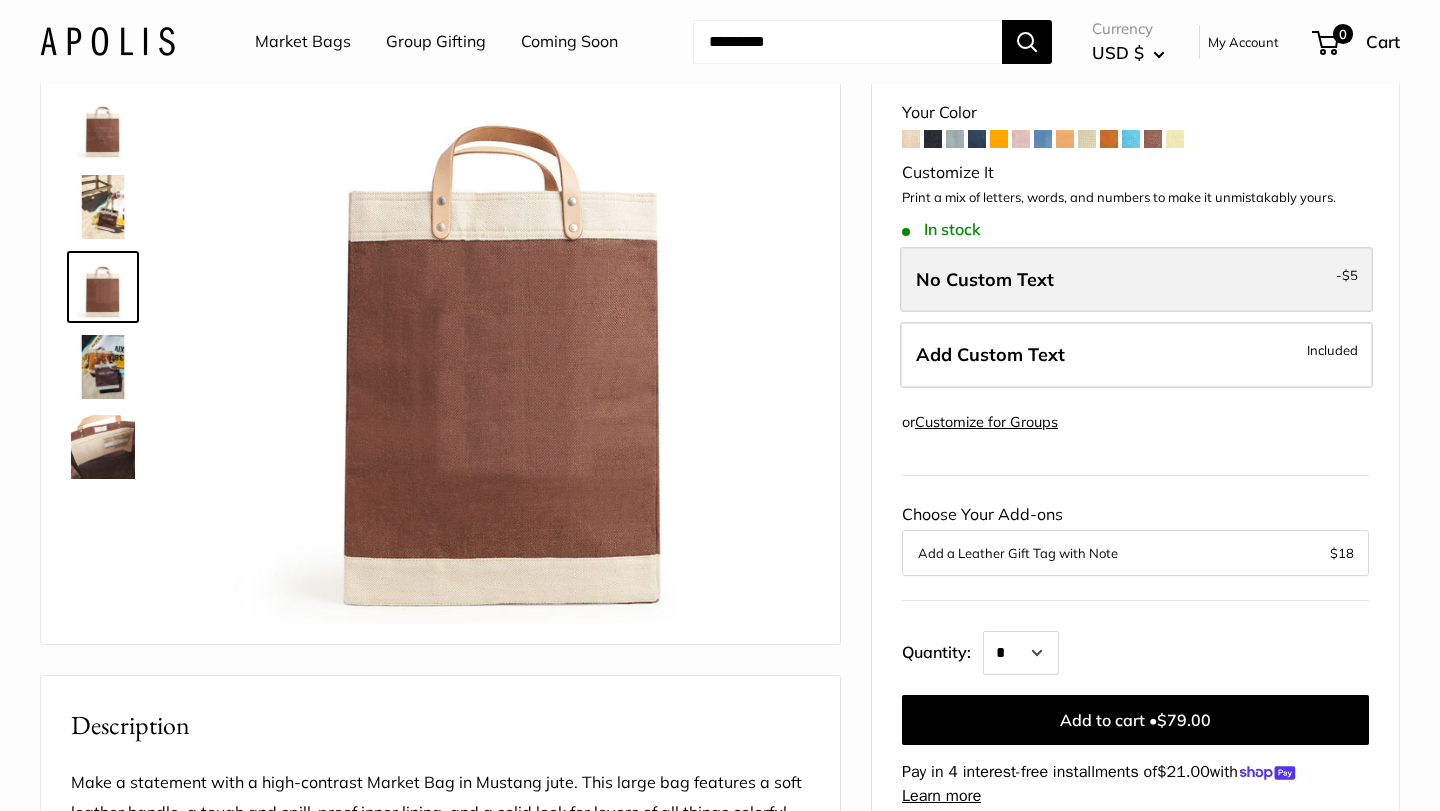 click on "No Custom Text" at bounding box center [985, 279] 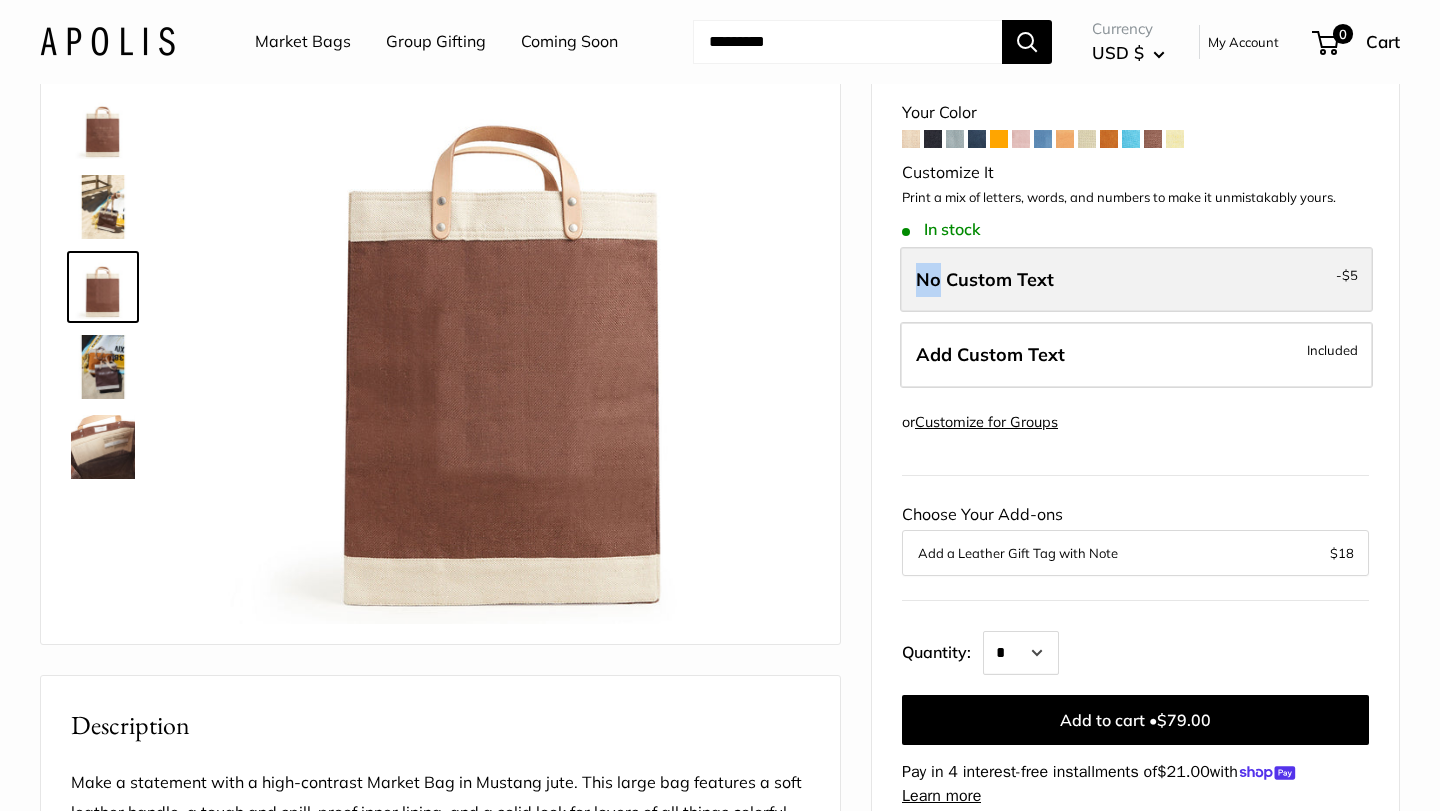click on "No Custom Text" at bounding box center [985, 279] 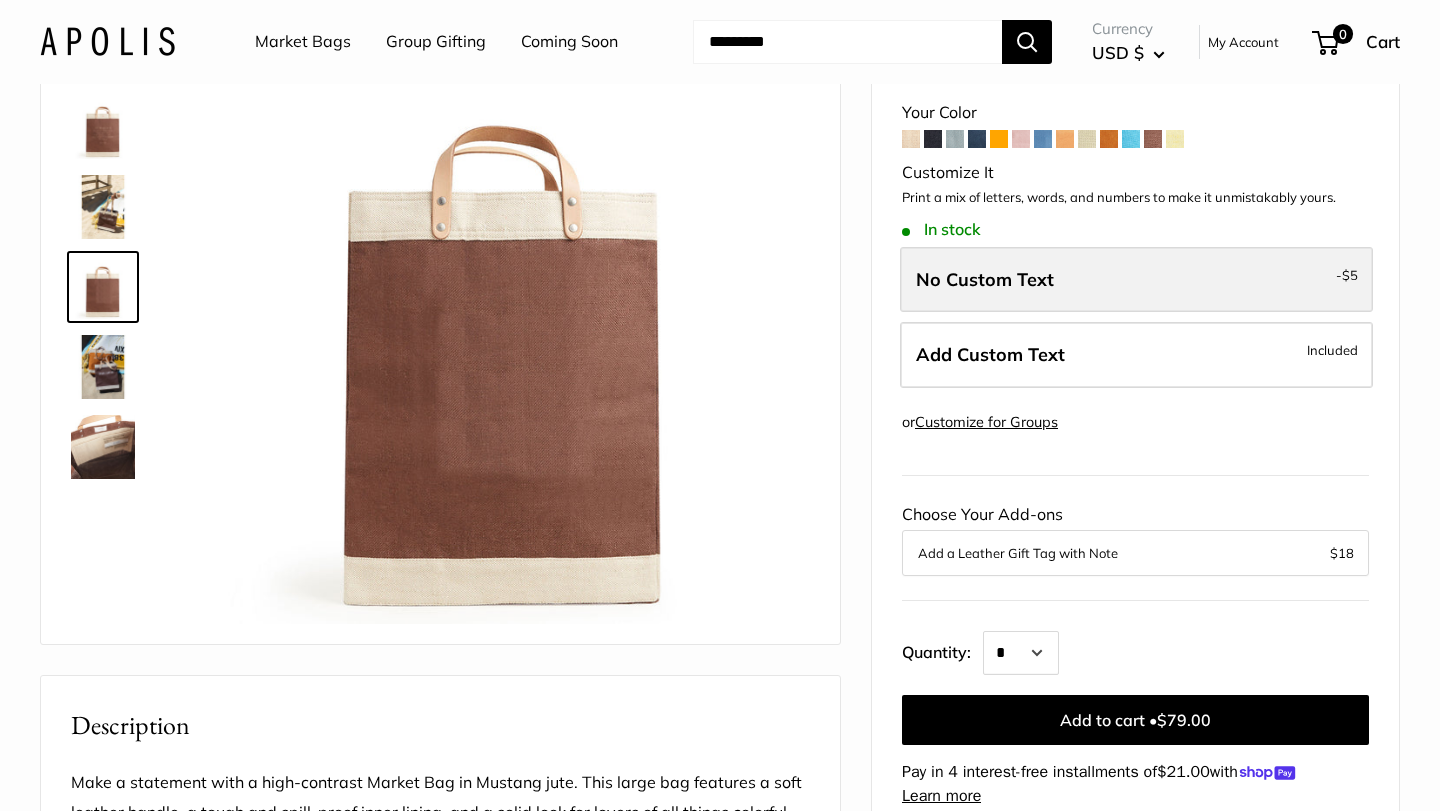 click on "No Custom Text
- $5" at bounding box center (1136, 280) 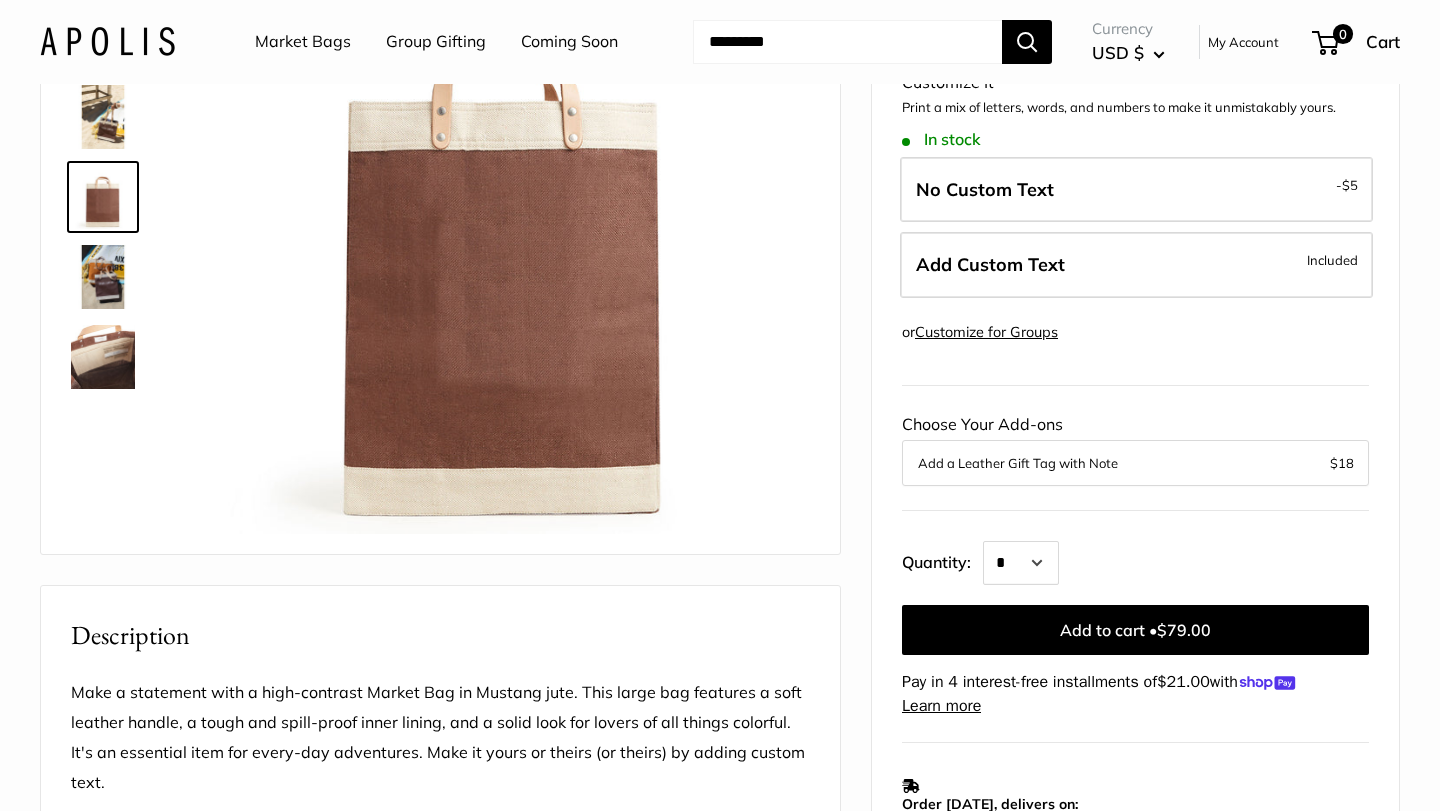 scroll, scrollTop: 240, scrollLeft: 0, axis: vertical 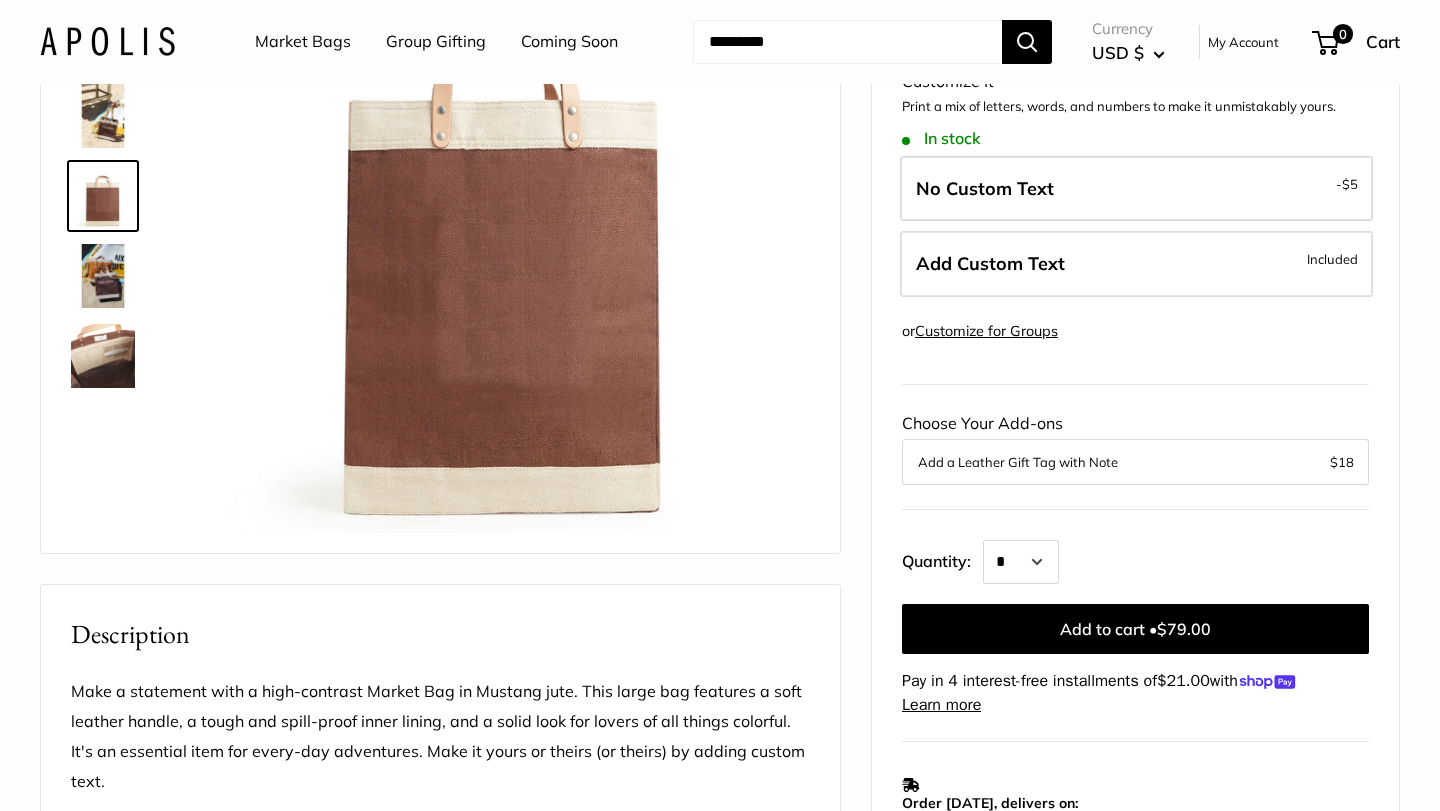 click on "Add a Leather Gift Tag with Note" at bounding box center [1135, 462] 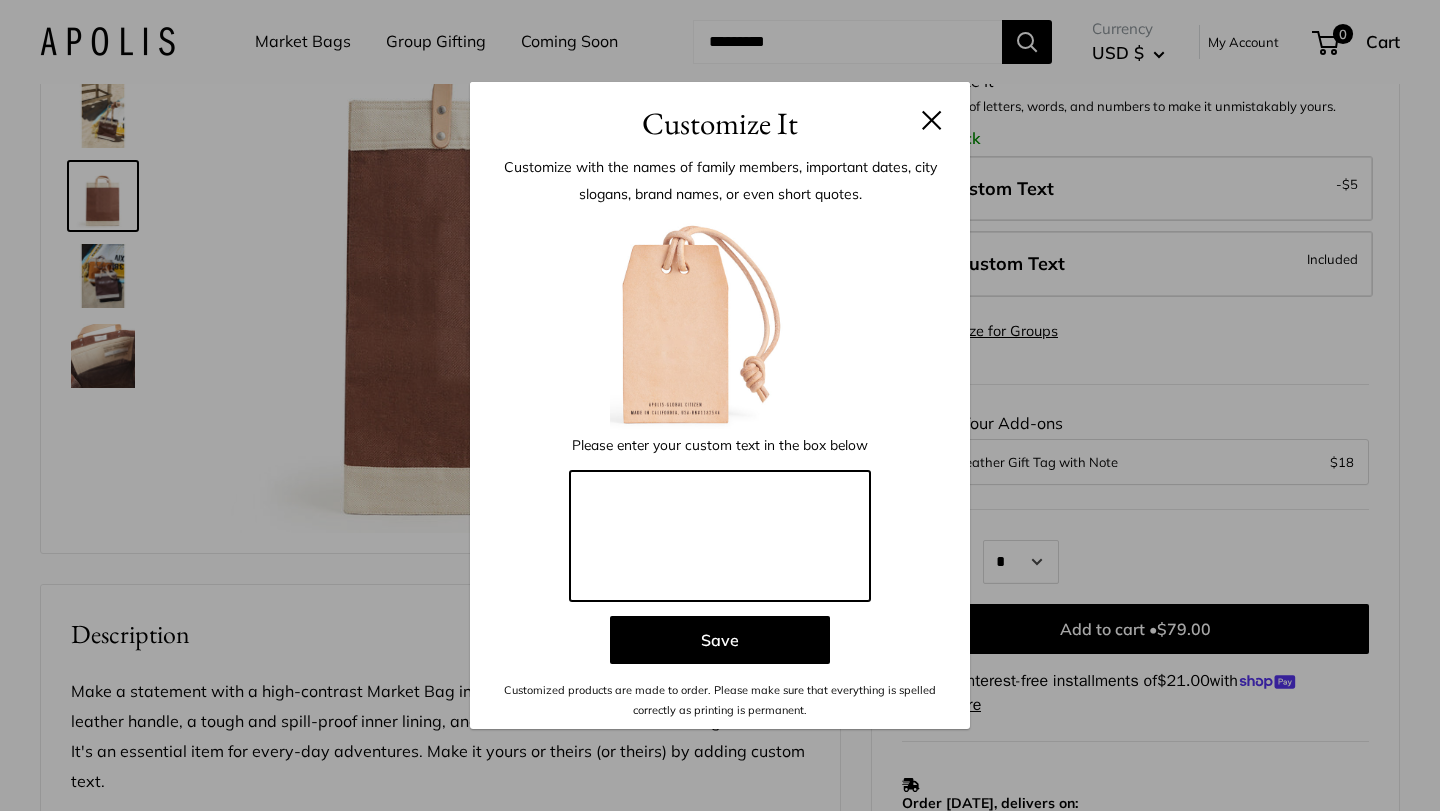 click at bounding box center [720, 536] 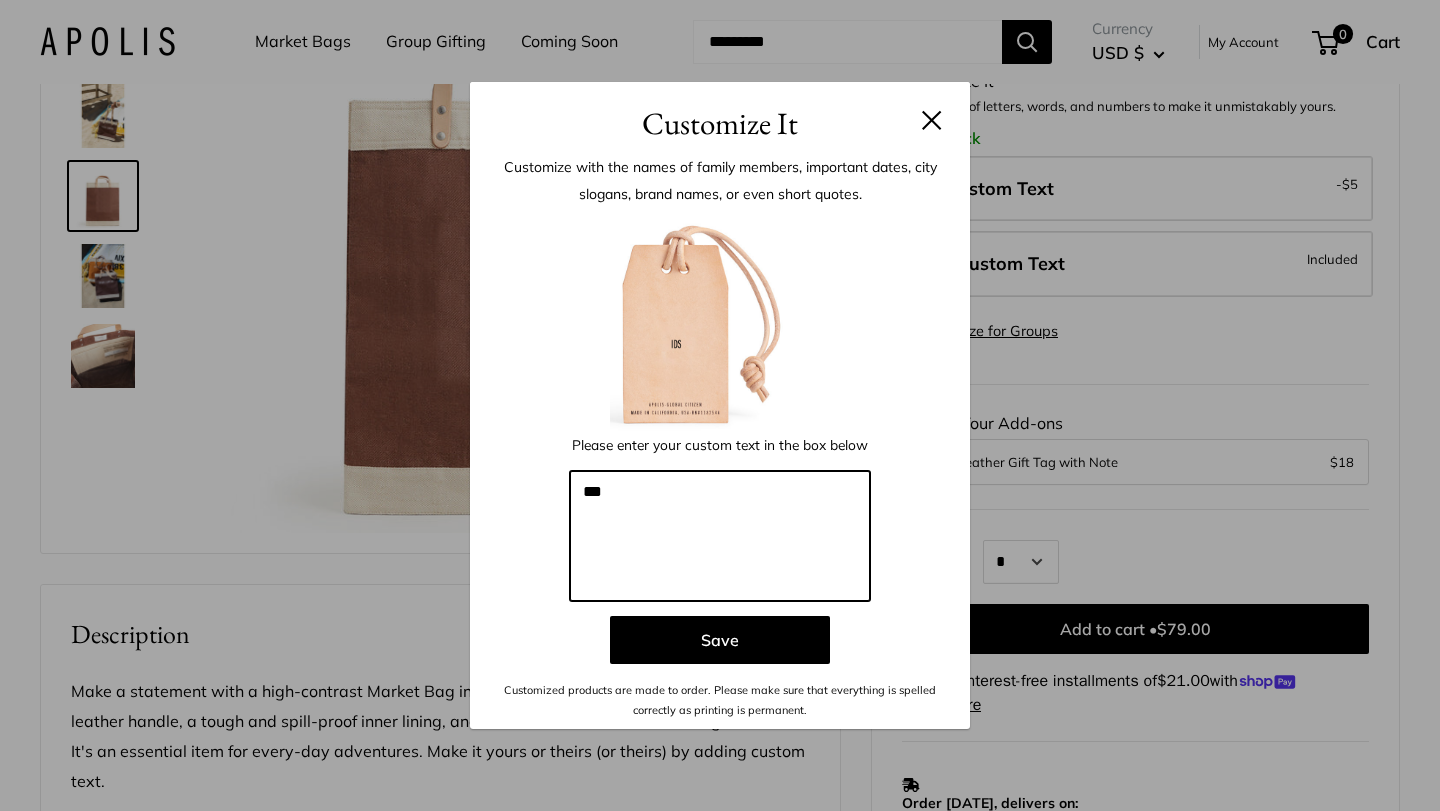 type on "***" 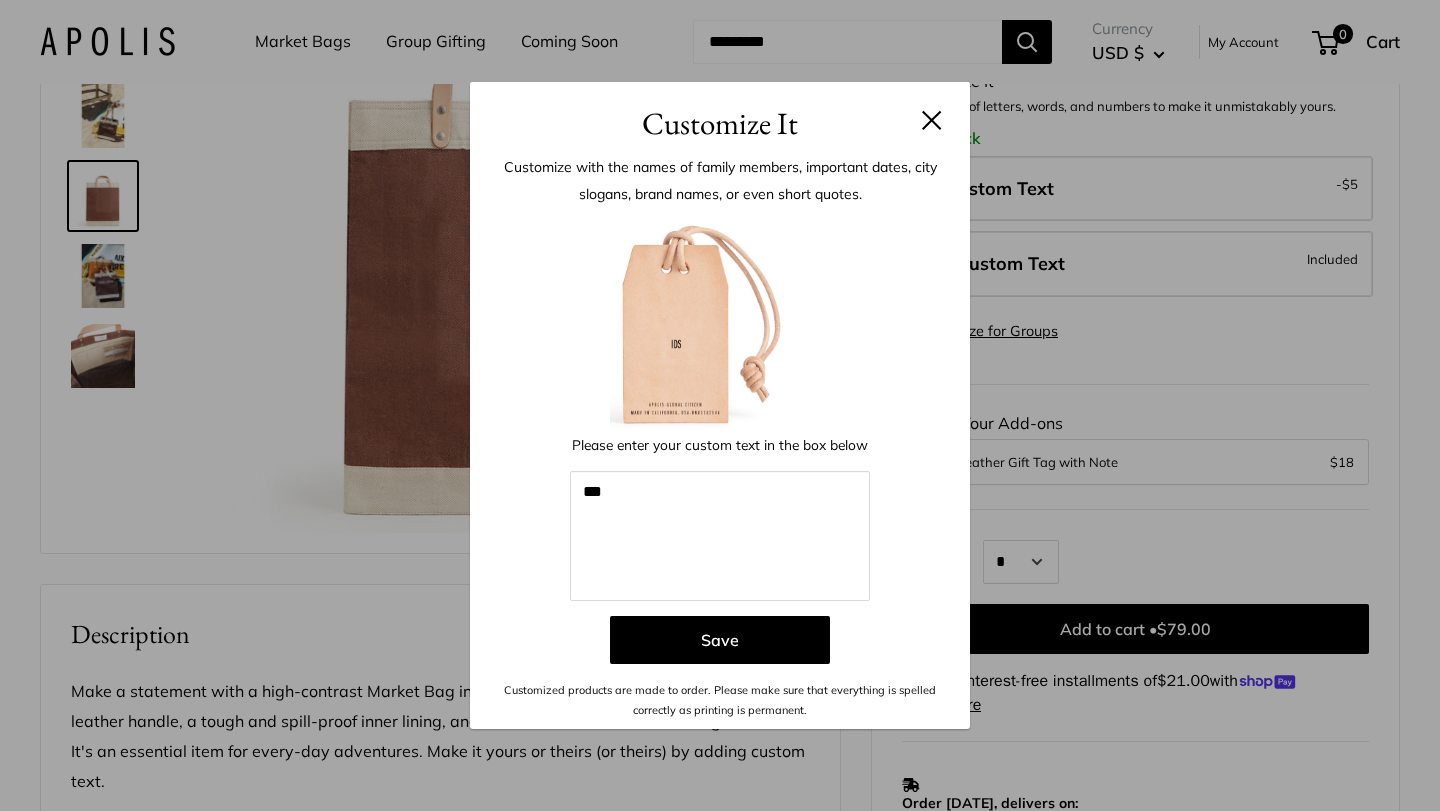 click at bounding box center (932, 120) 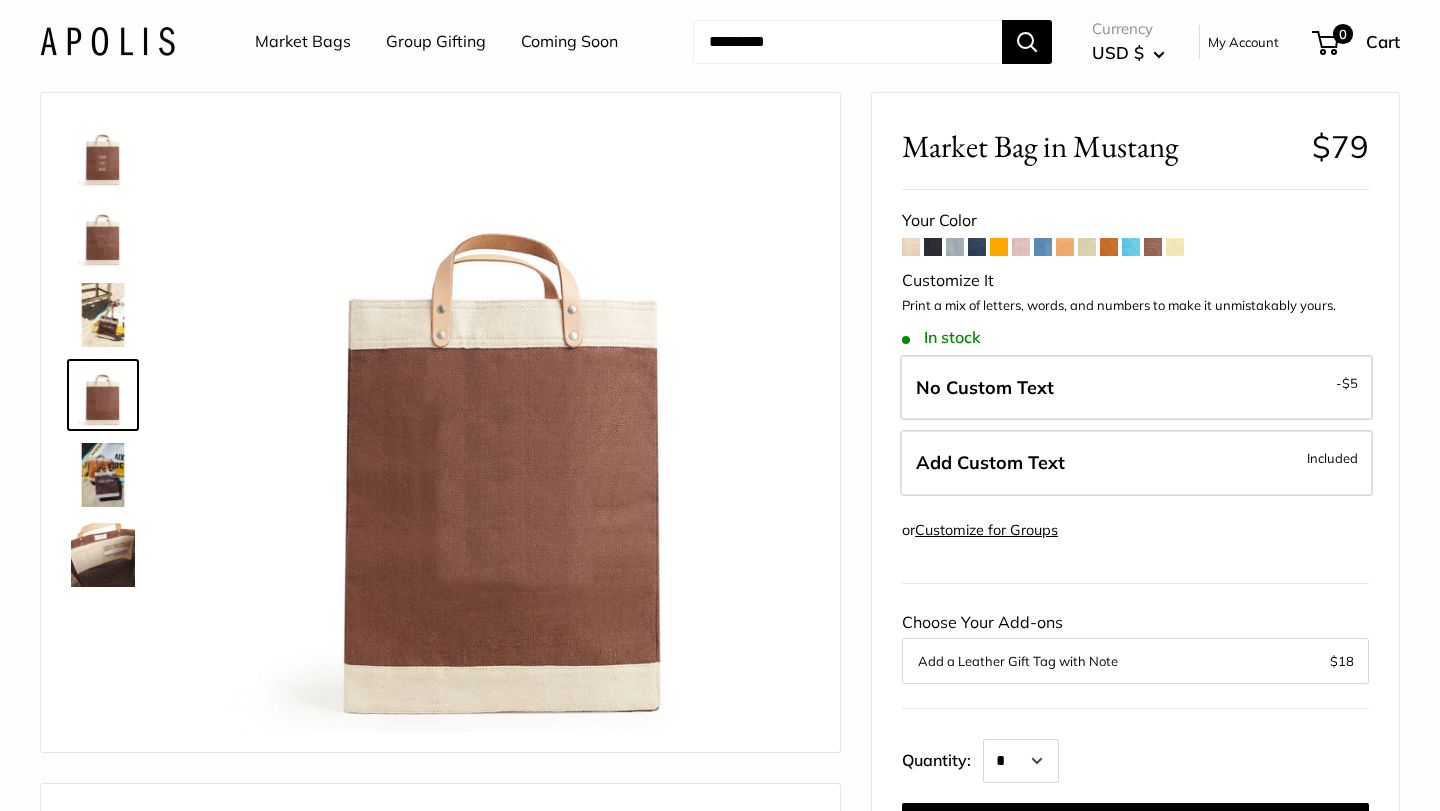 scroll, scrollTop: 16, scrollLeft: 0, axis: vertical 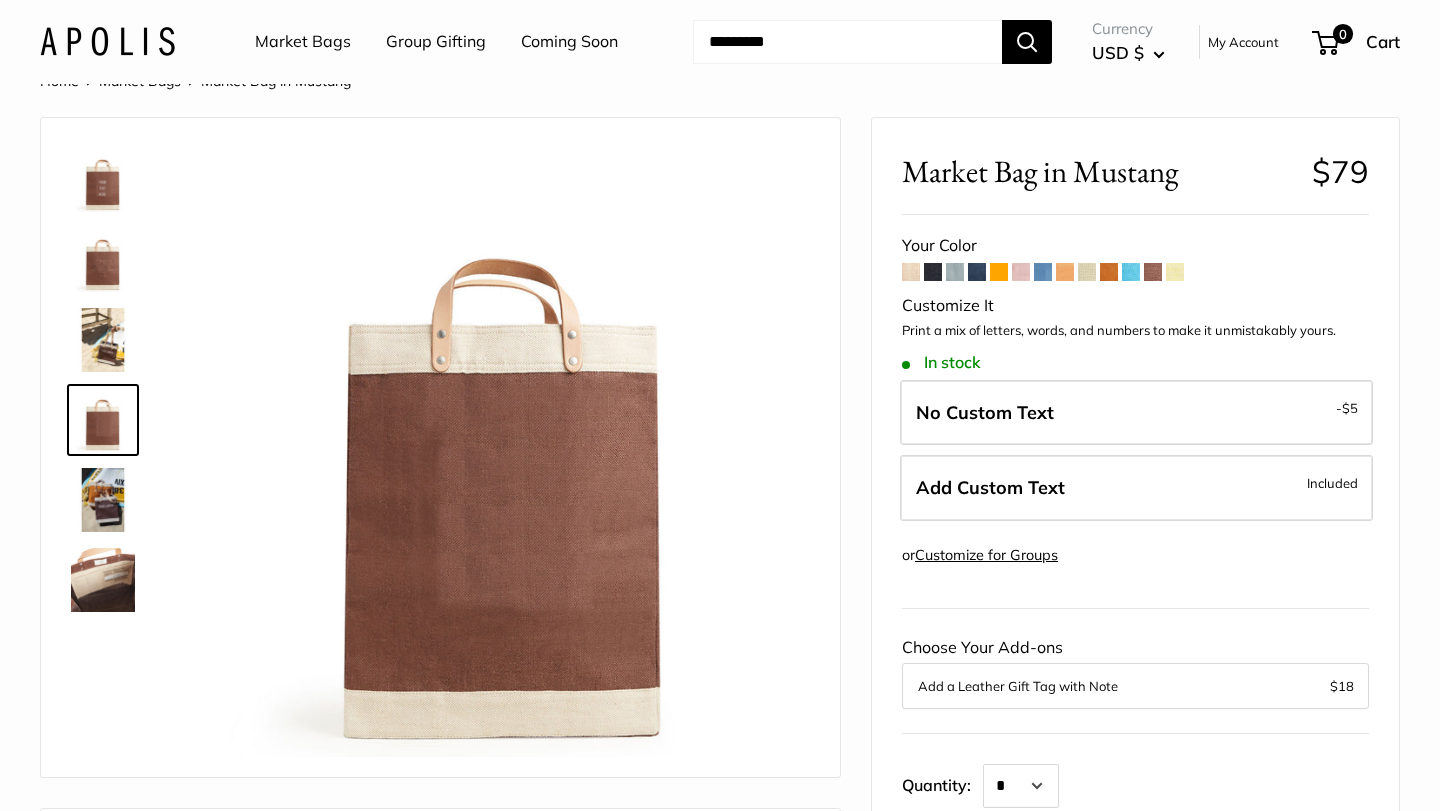 click at bounding box center (1021, 272) 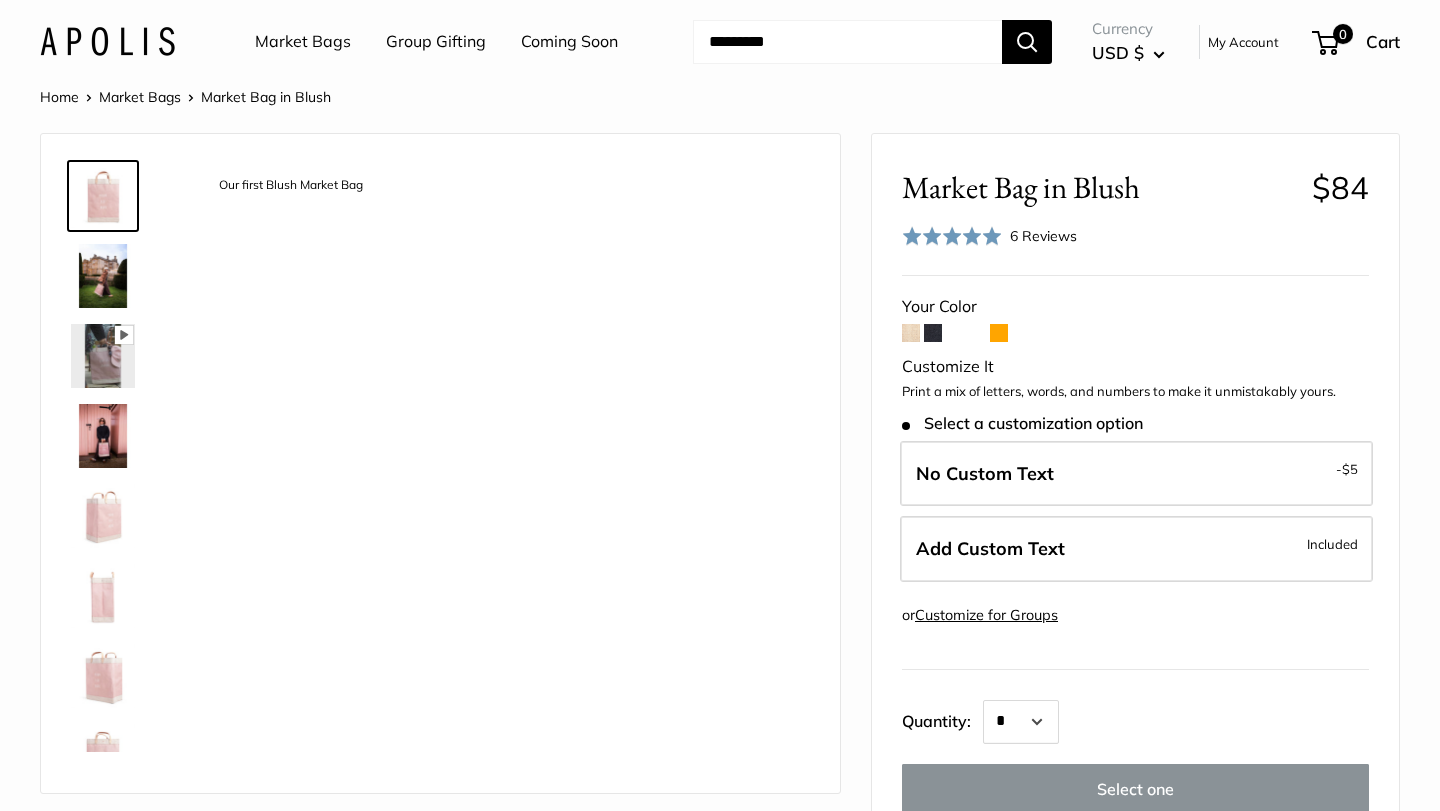 scroll, scrollTop: 0, scrollLeft: 0, axis: both 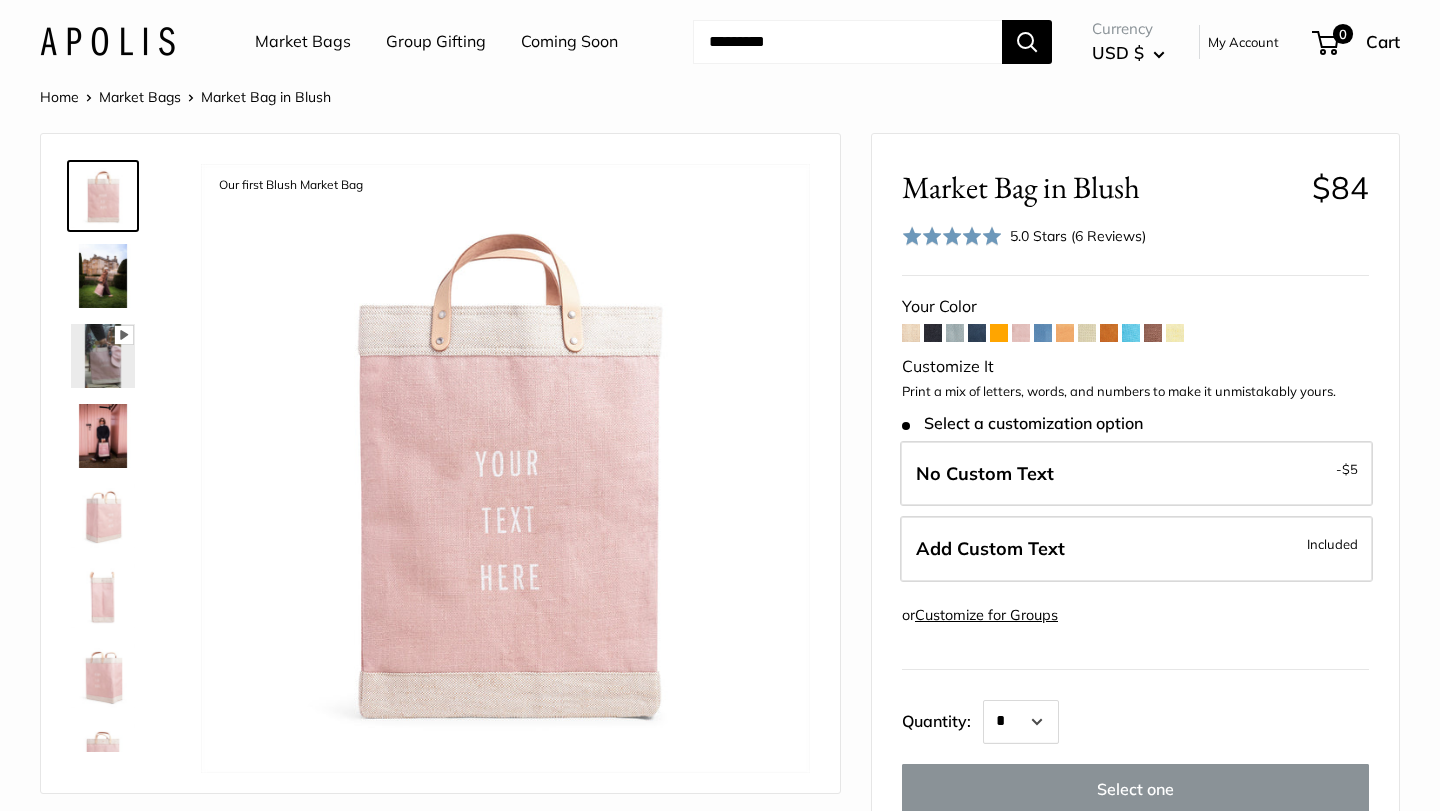 click at bounding box center [103, 436] 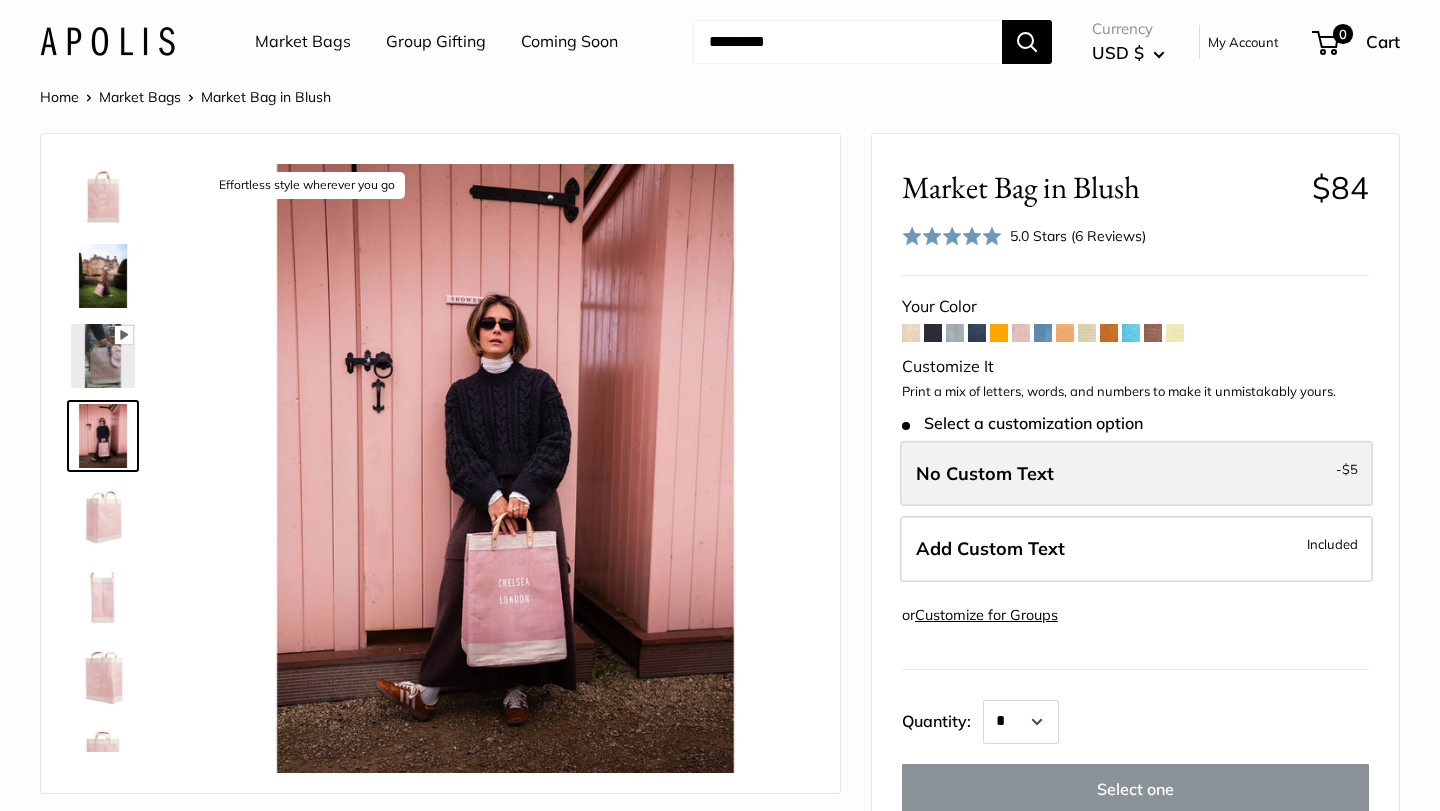 click on "No Custom Text
- $5" at bounding box center [1136, 474] 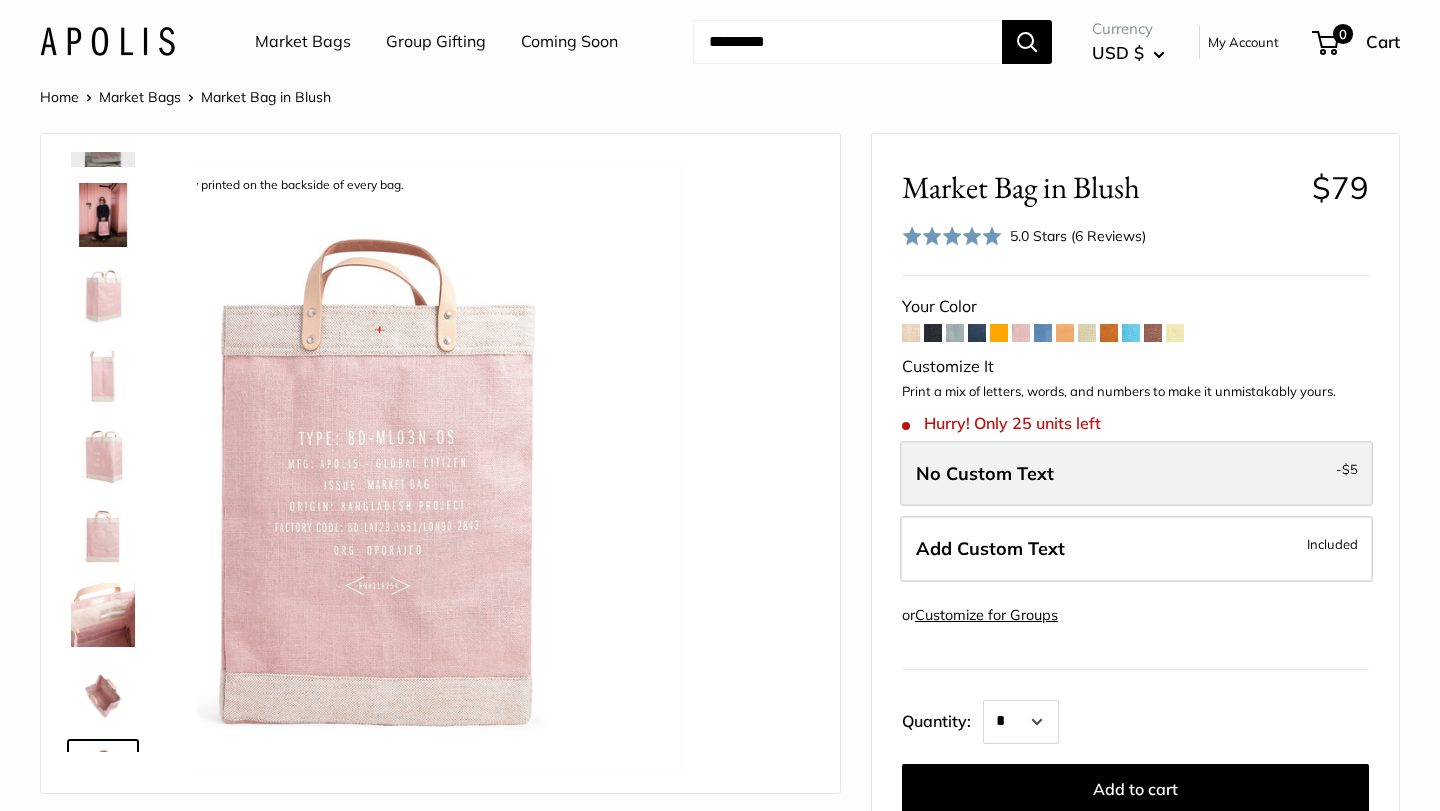 scroll, scrollTop: 288, scrollLeft: 0, axis: vertical 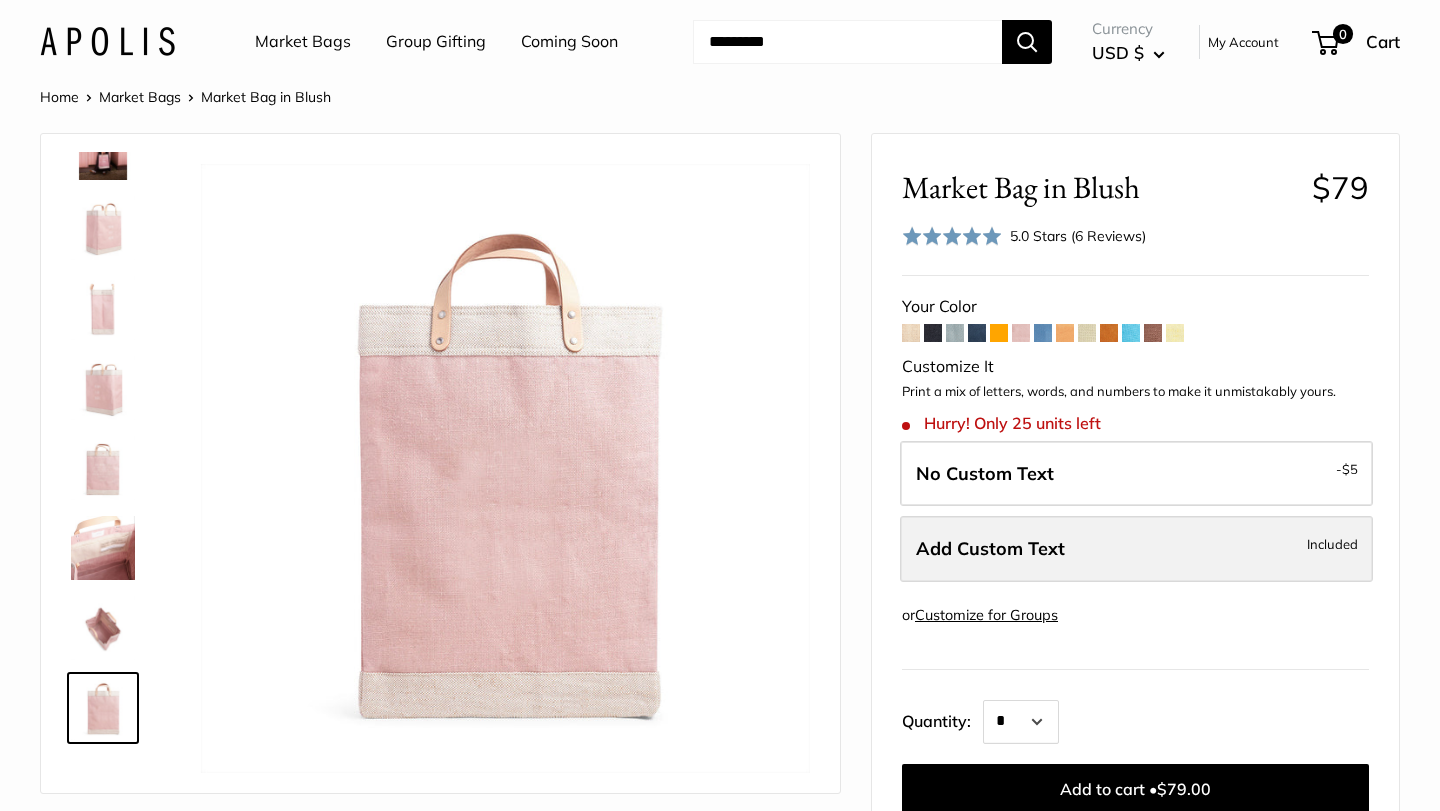 click on "Add Custom Text" at bounding box center (990, 548) 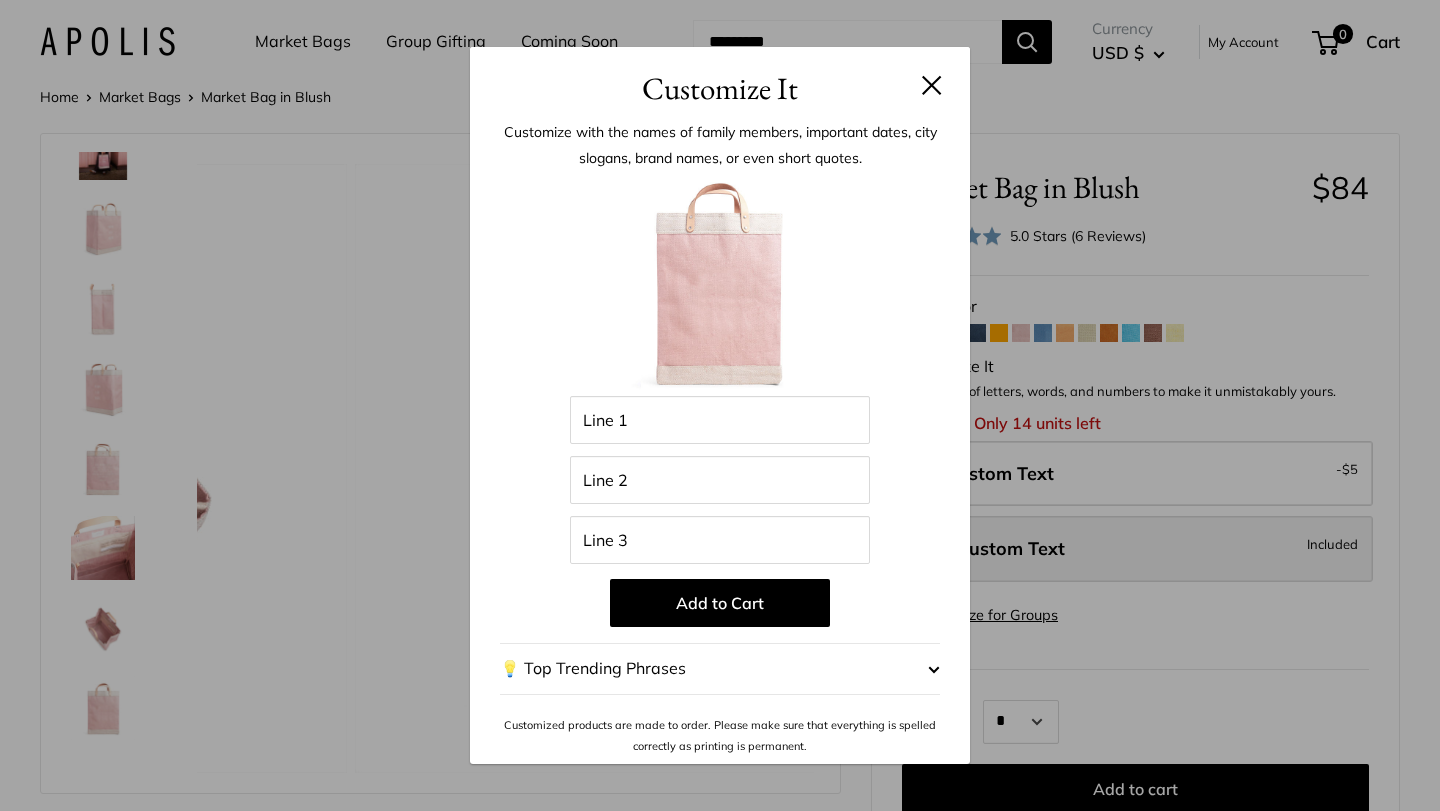 scroll, scrollTop: 0, scrollLeft: 0, axis: both 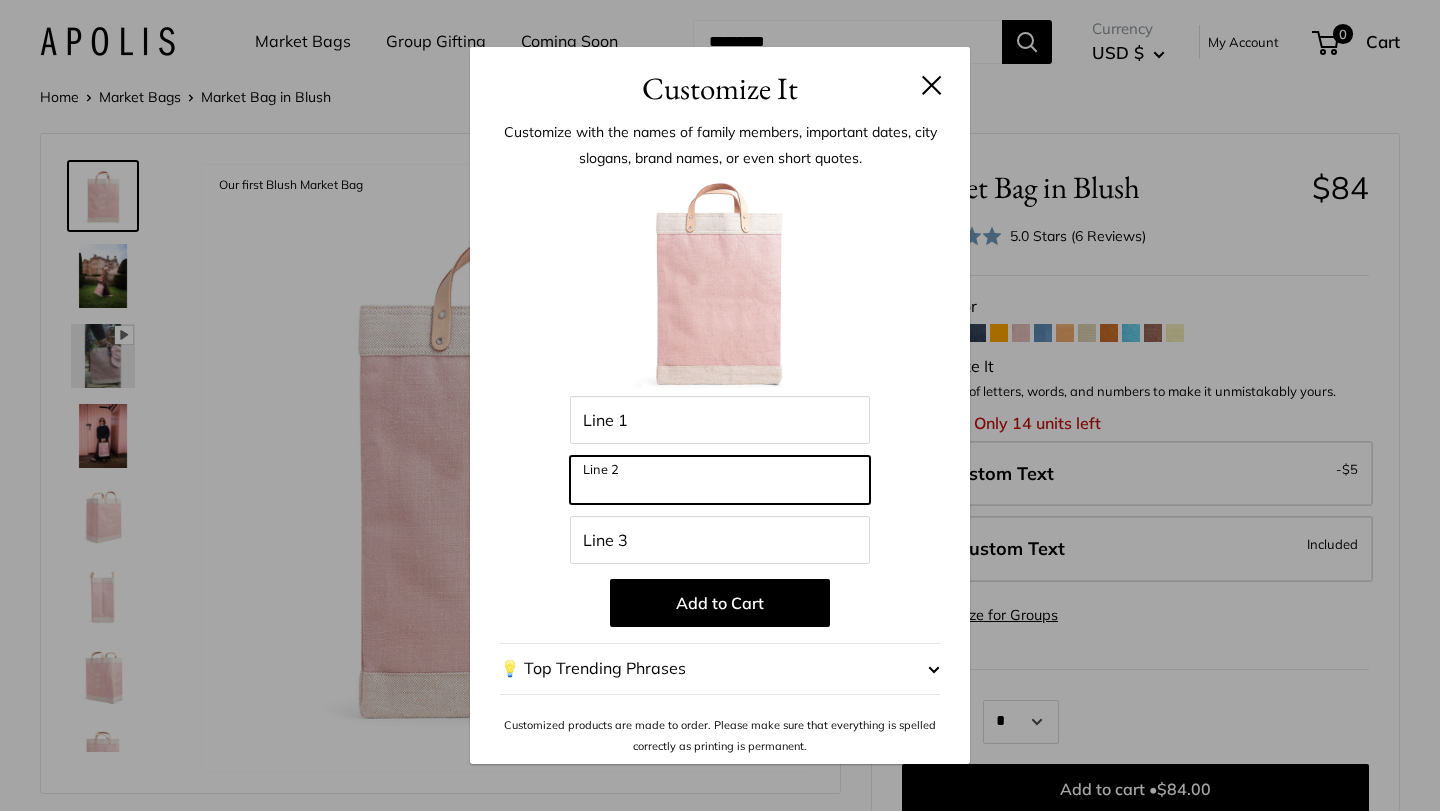 click on "Line 2" at bounding box center [720, 480] 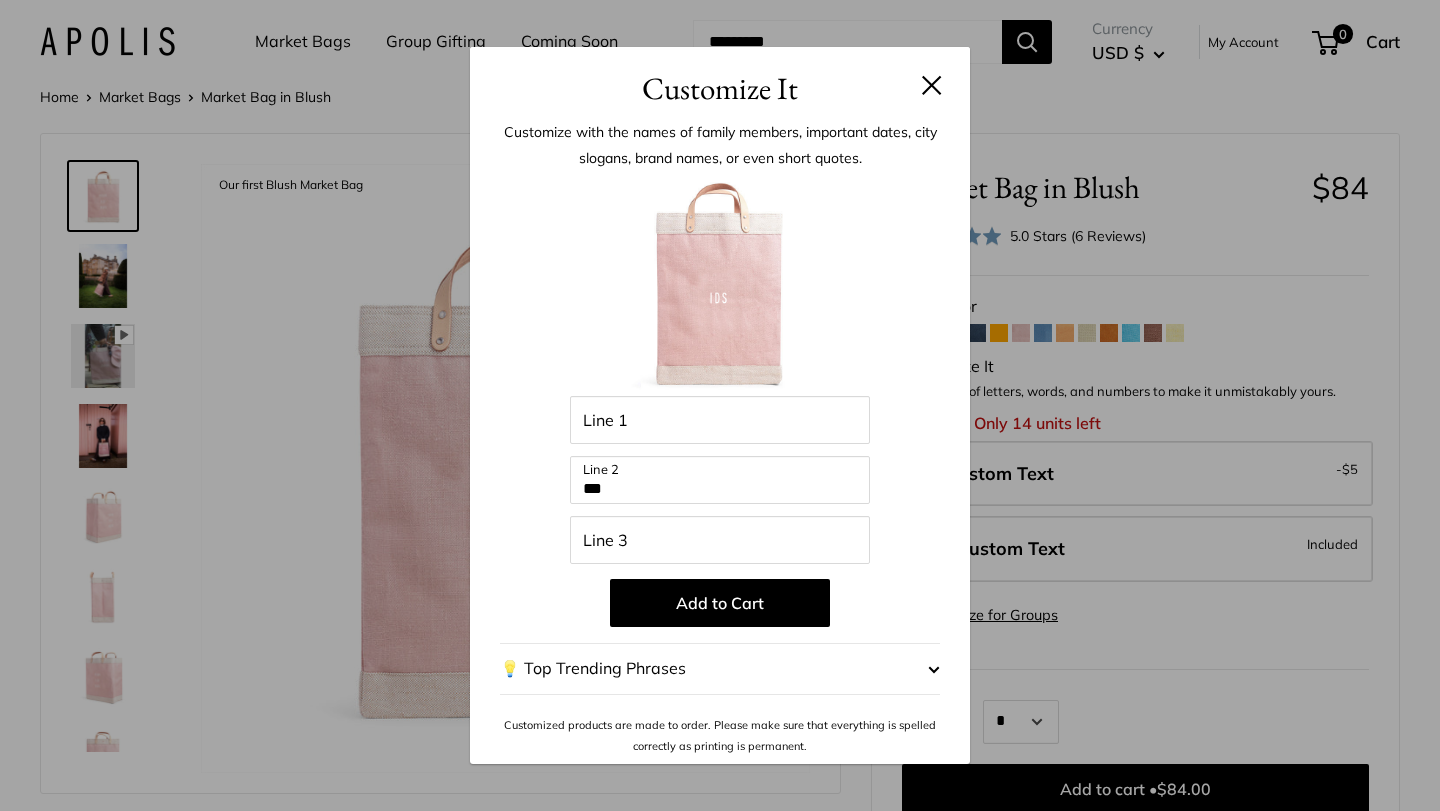 click at bounding box center [934, 669] 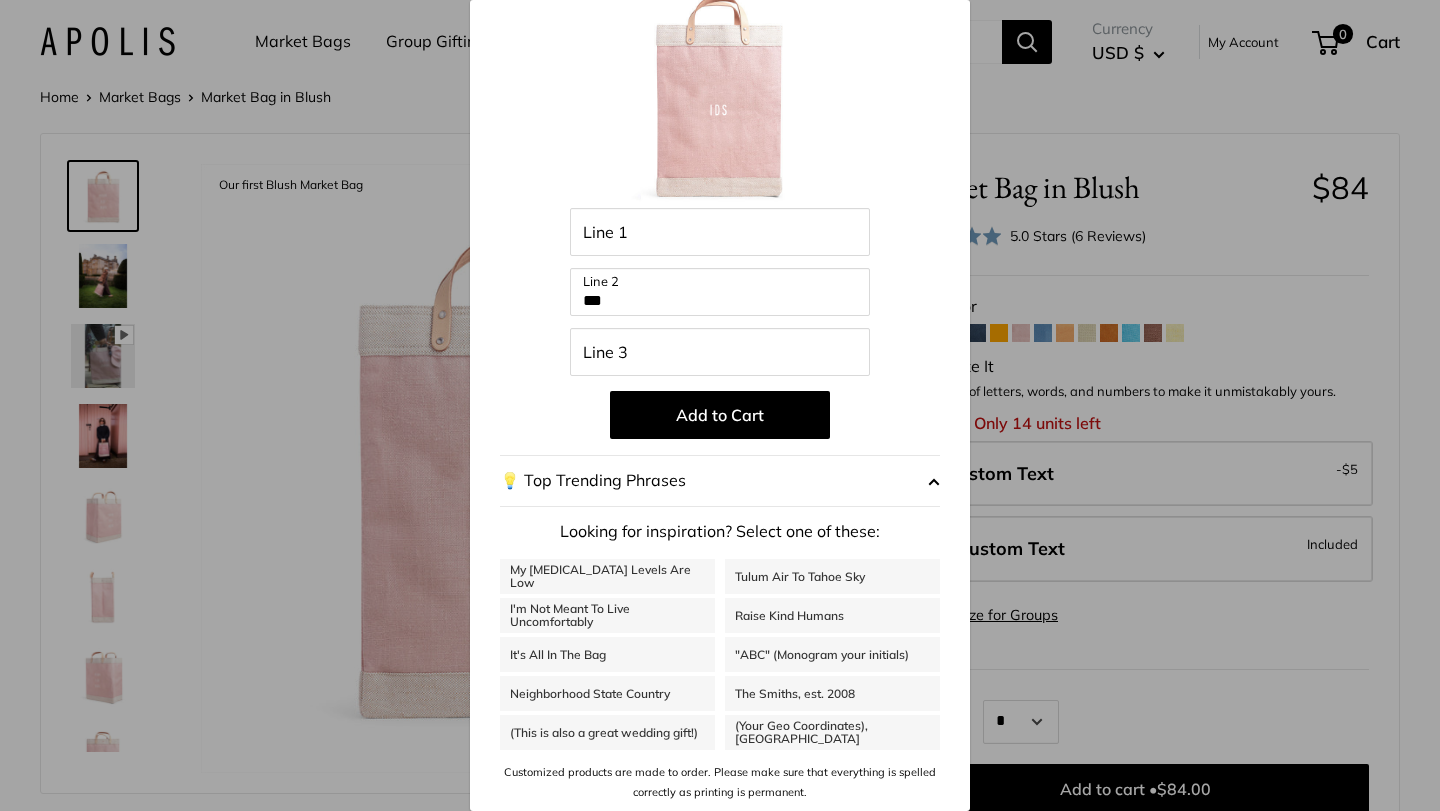 scroll, scrollTop: 0, scrollLeft: 0, axis: both 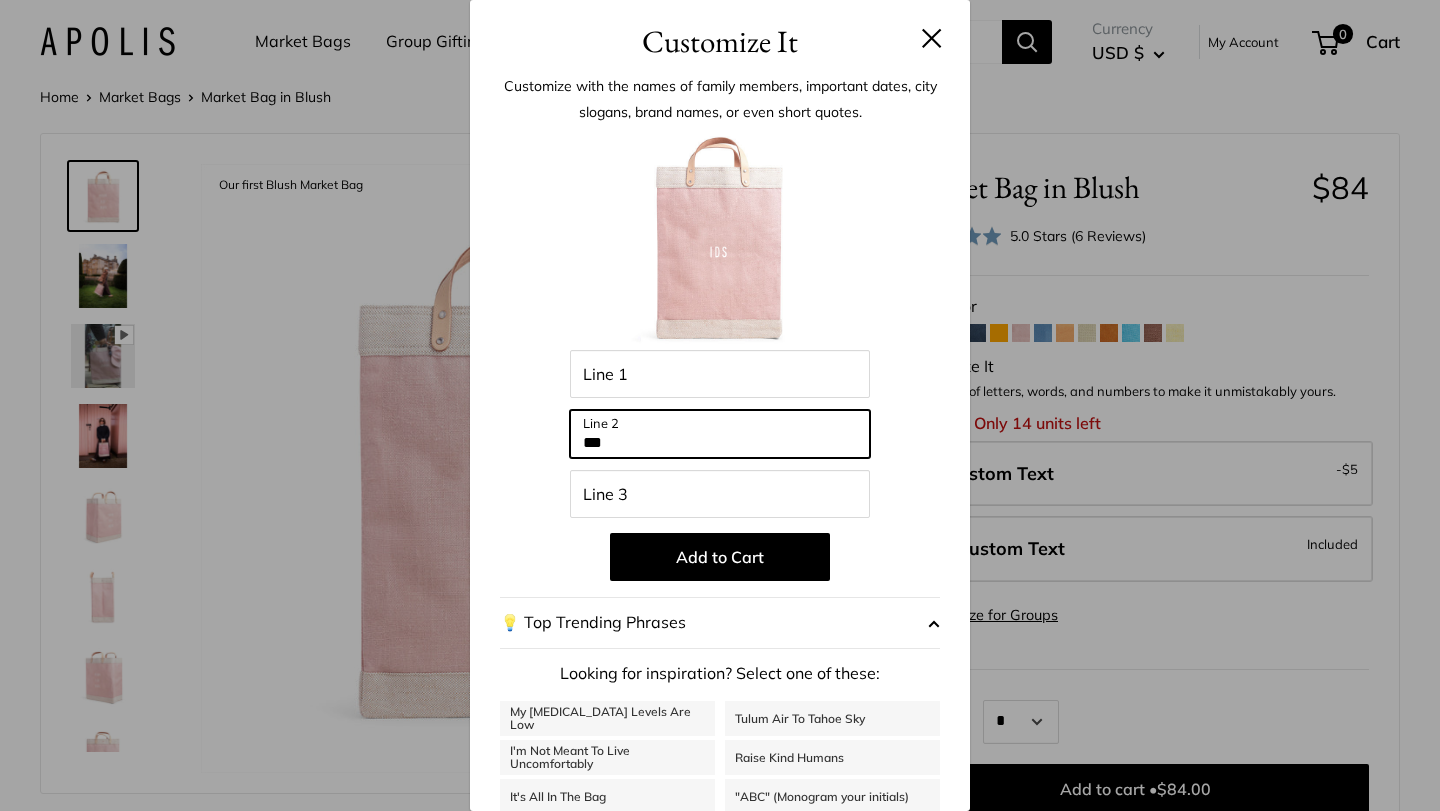 click on "***" at bounding box center [720, 434] 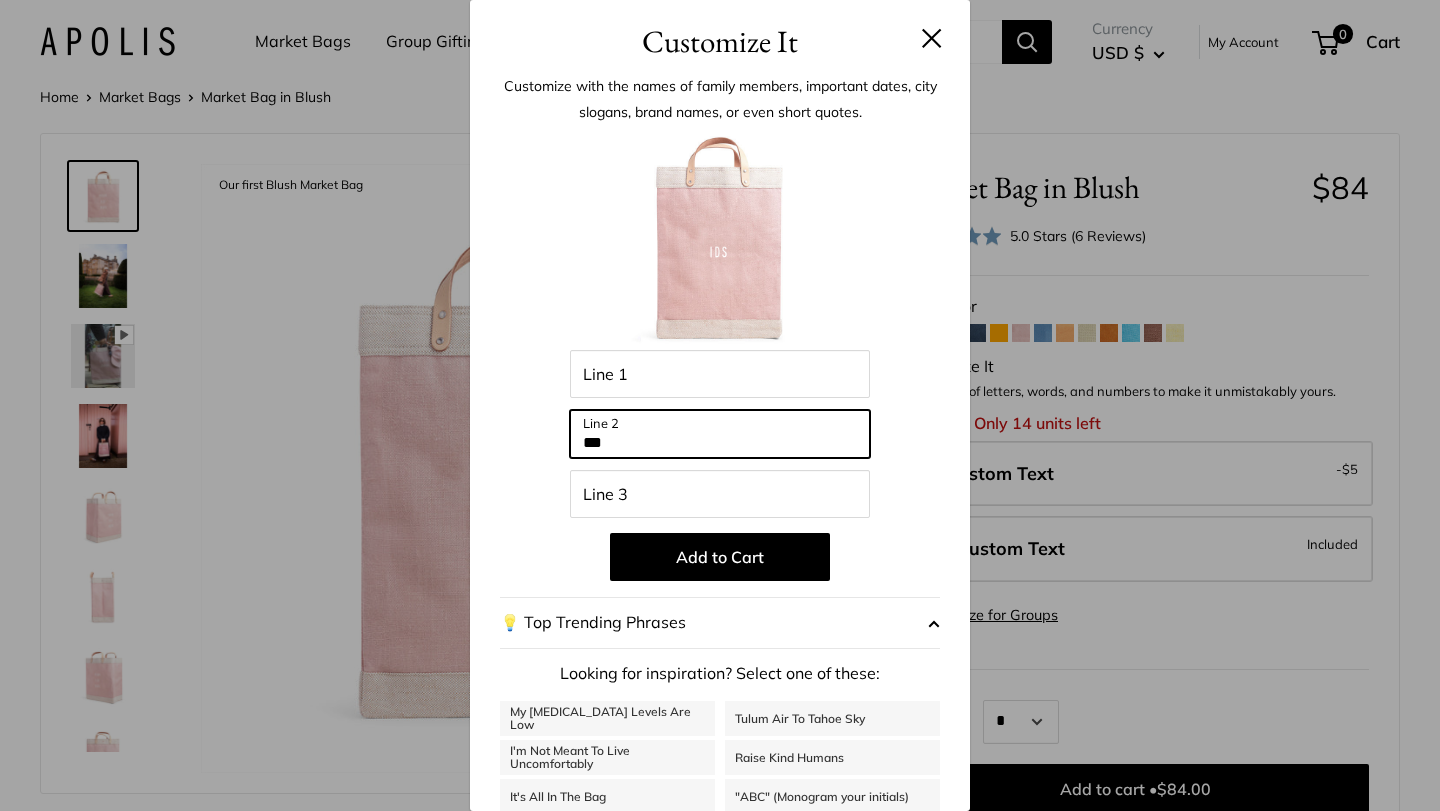 click on "***" at bounding box center [720, 434] 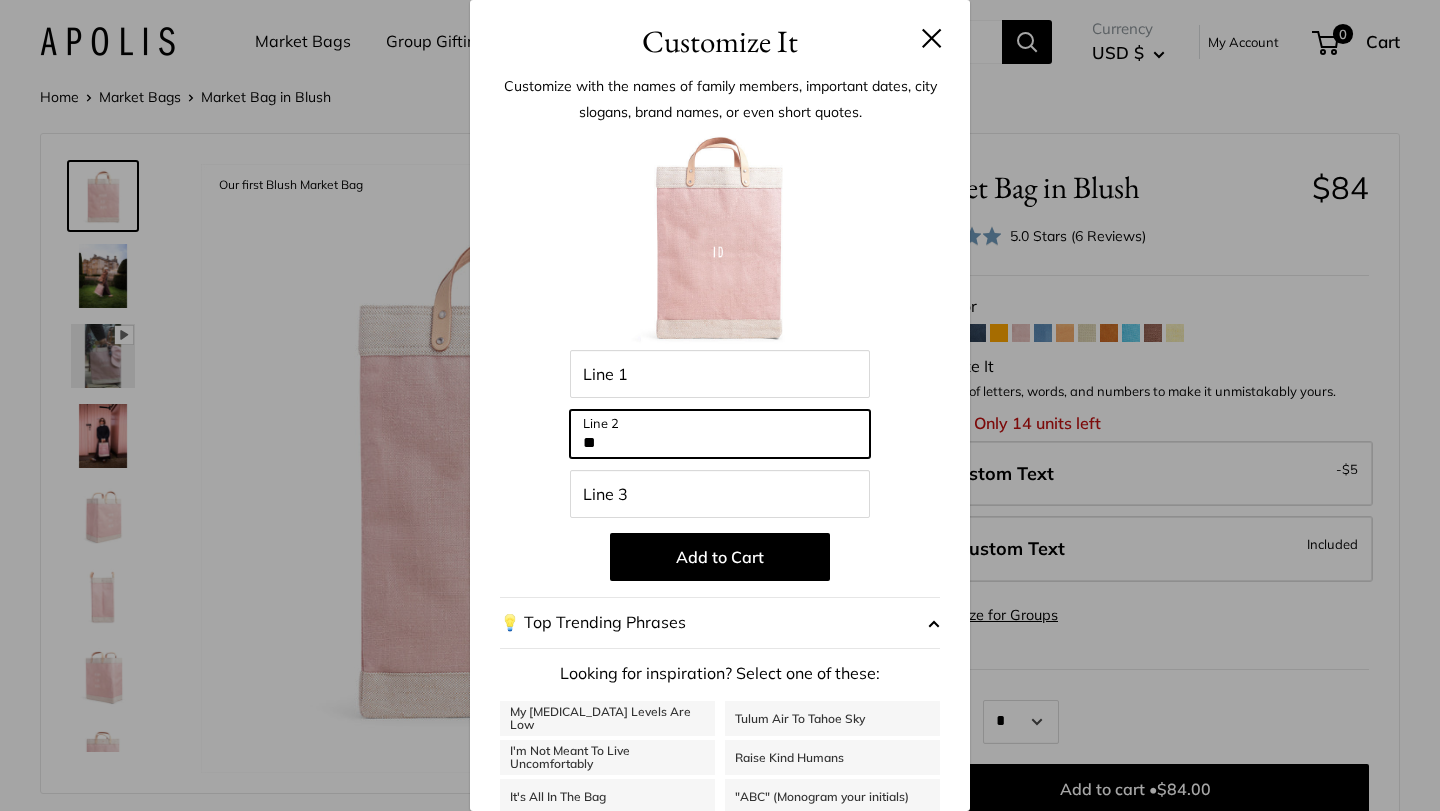 type on "*" 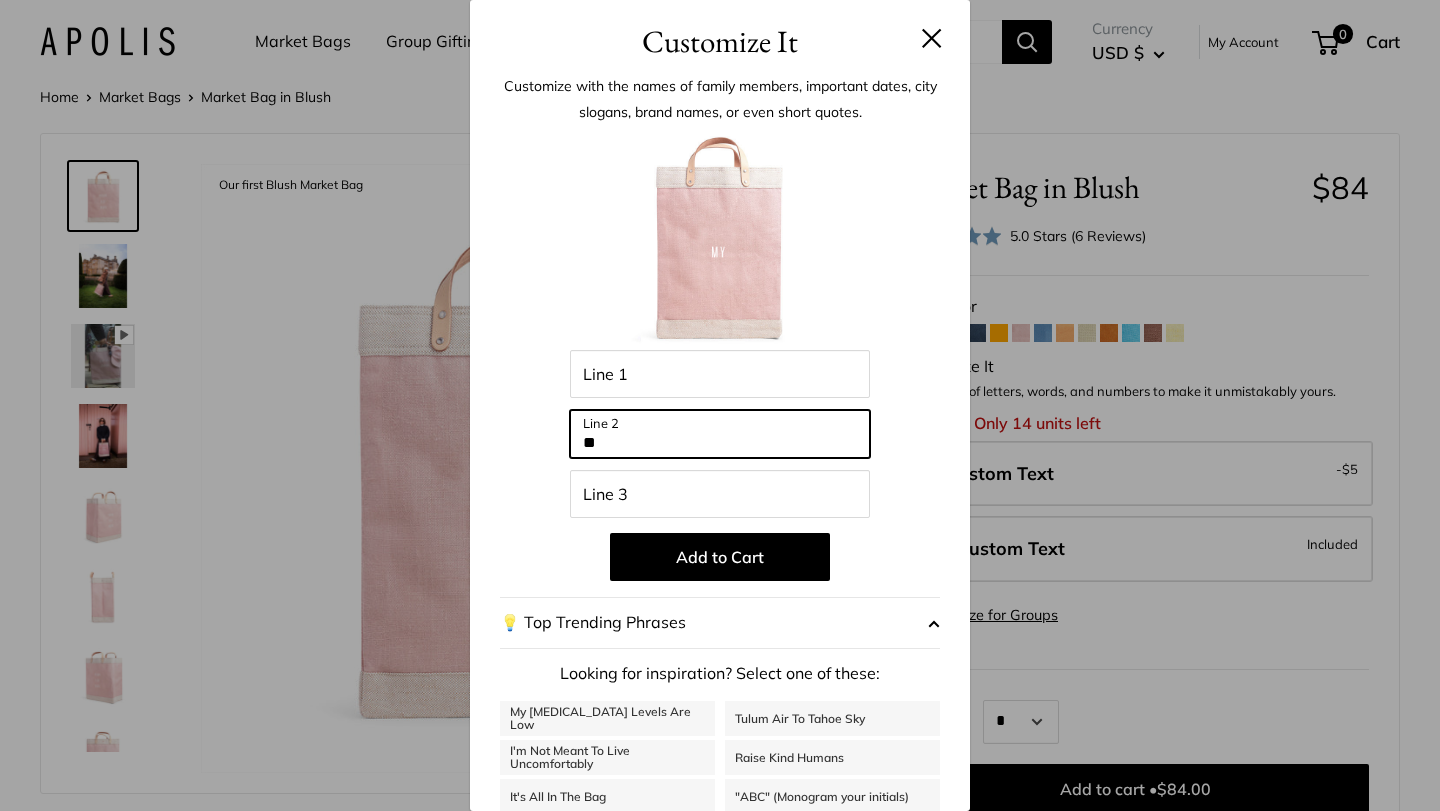 type on "*" 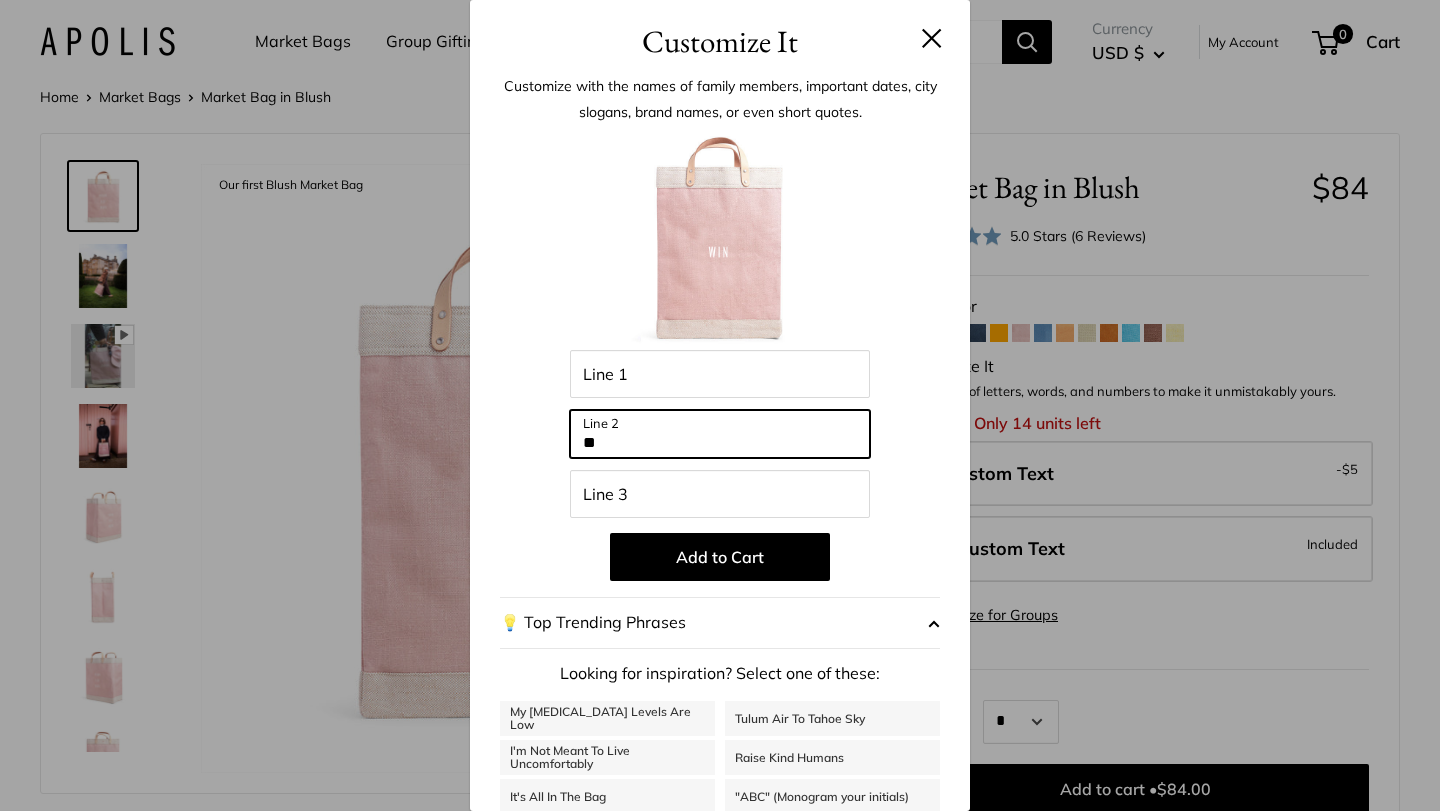 type on "*" 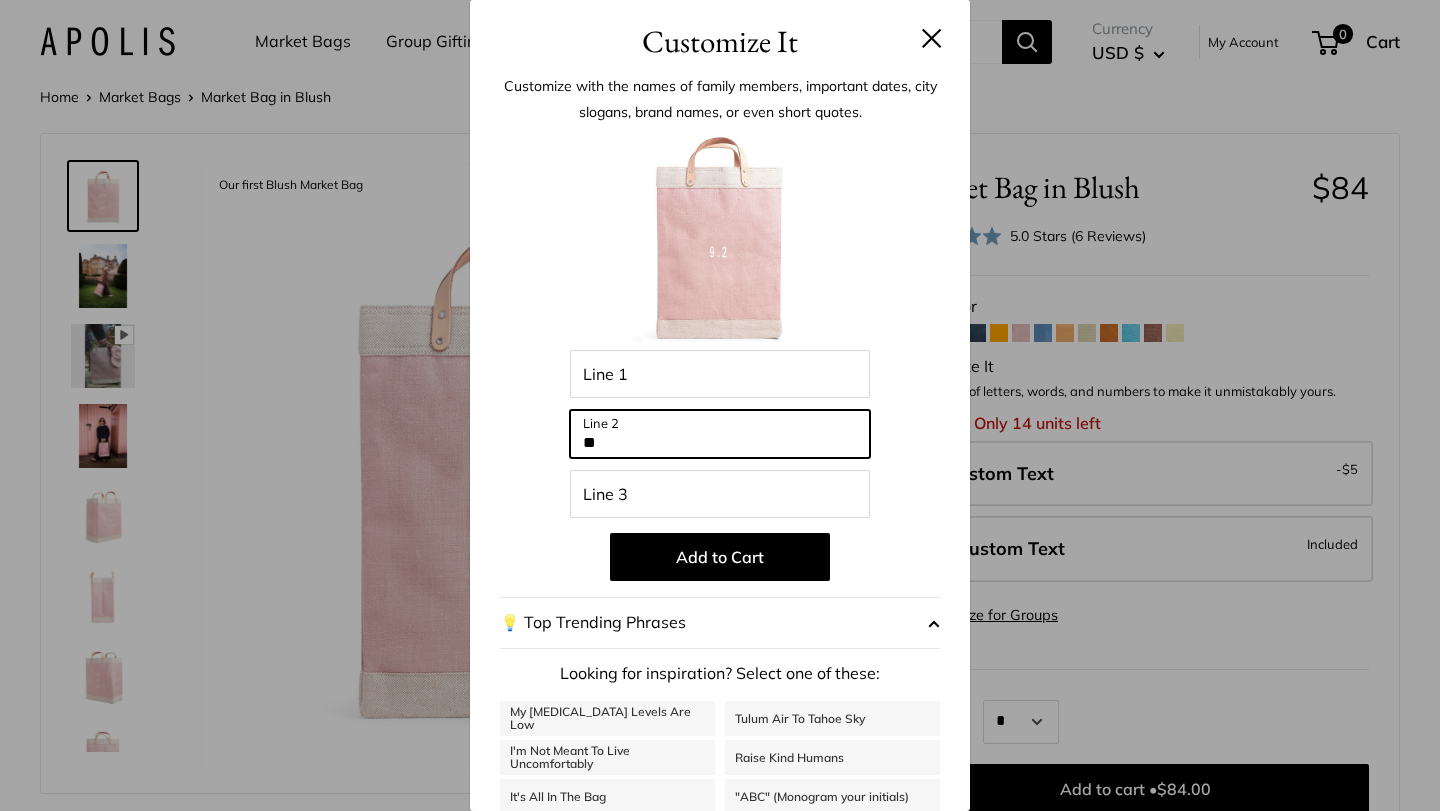 type on "*" 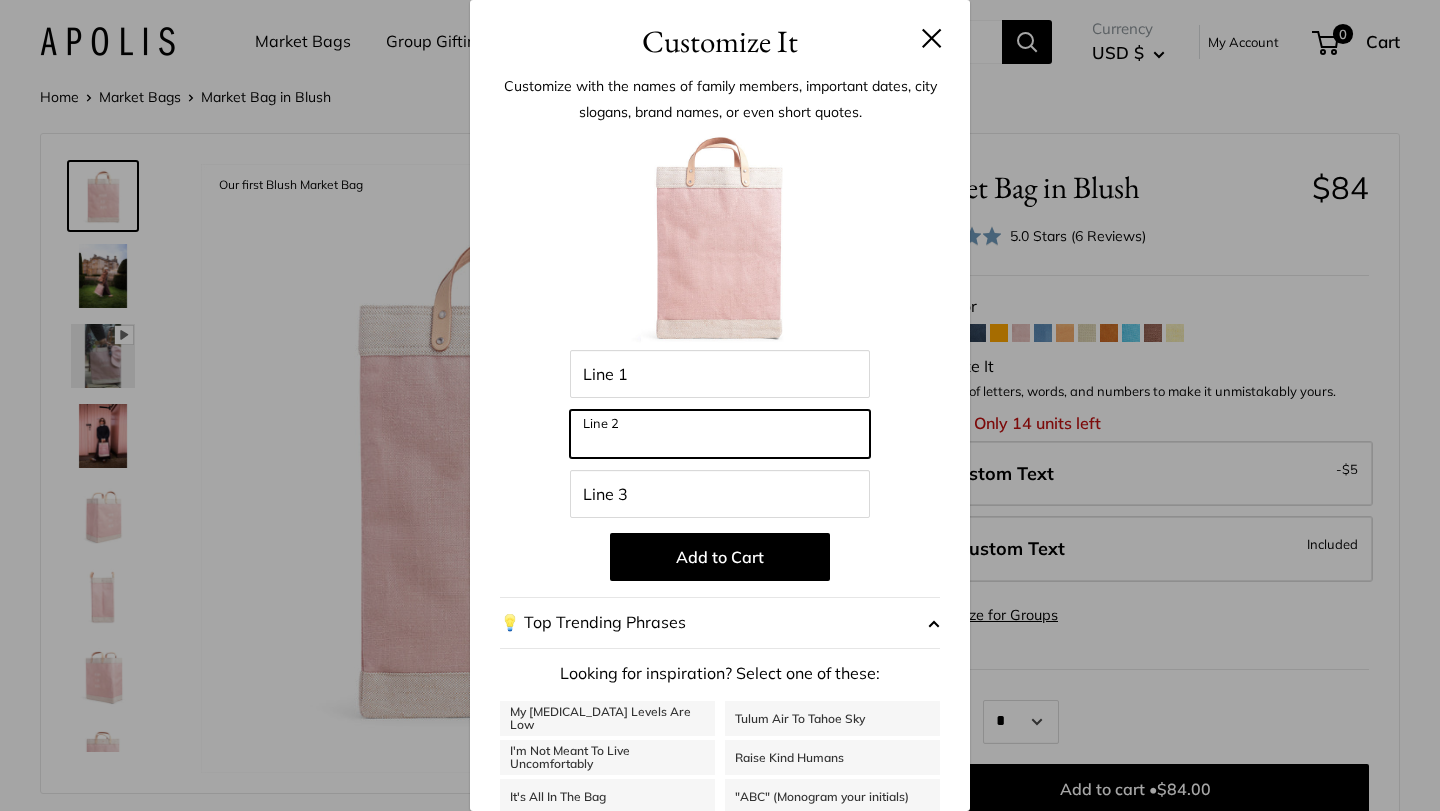 type 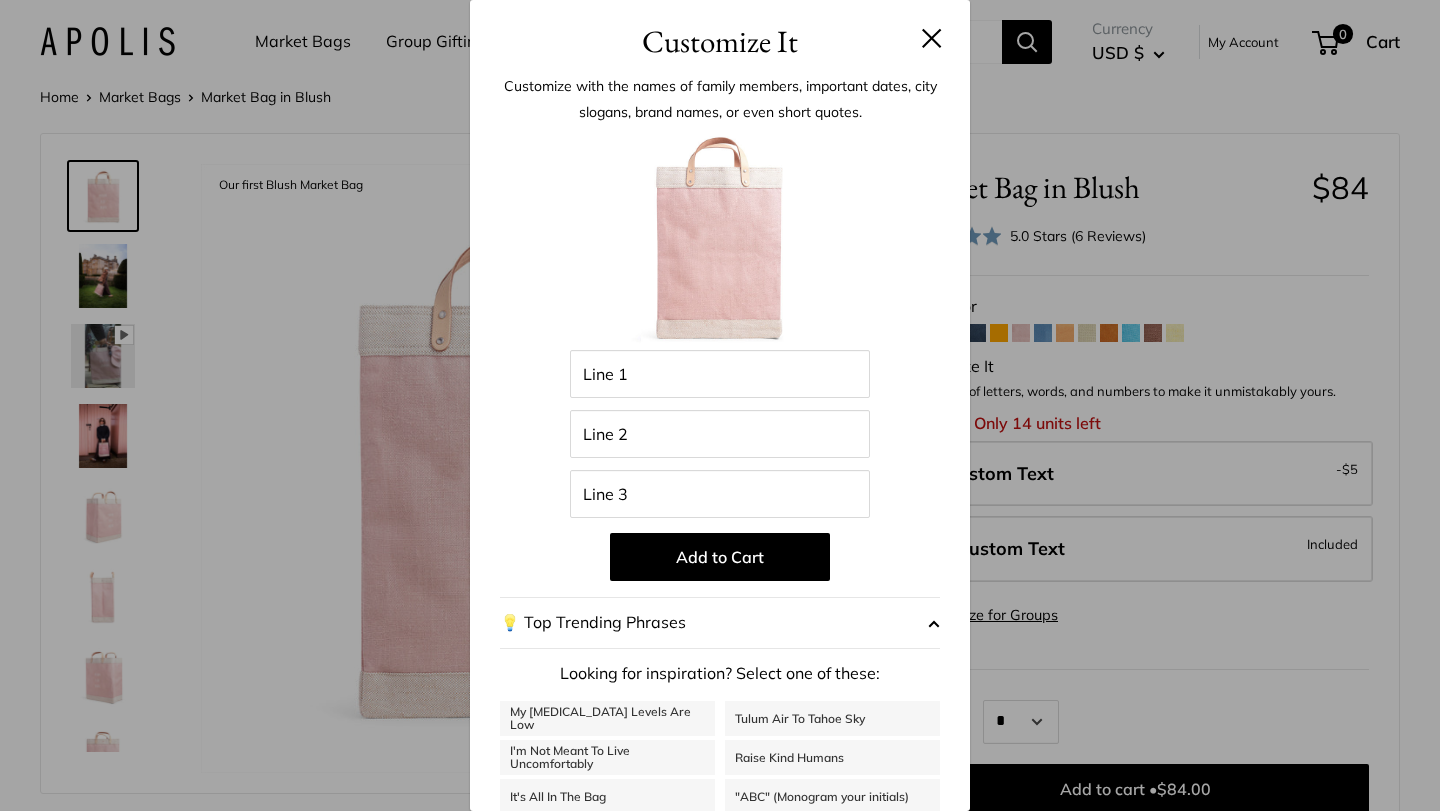 click at bounding box center (932, 38) 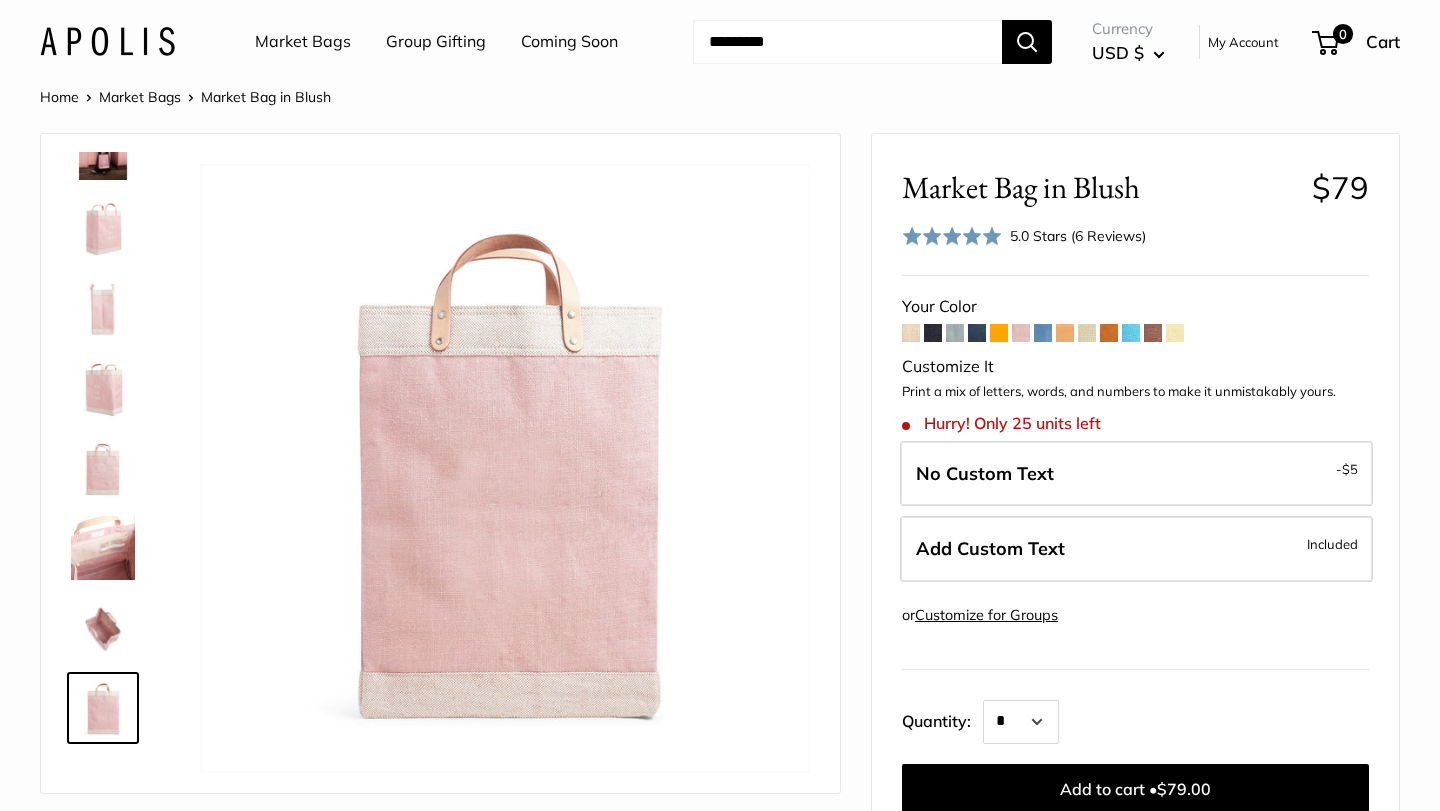 scroll, scrollTop: 282, scrollLeft: 0, axis: vertical 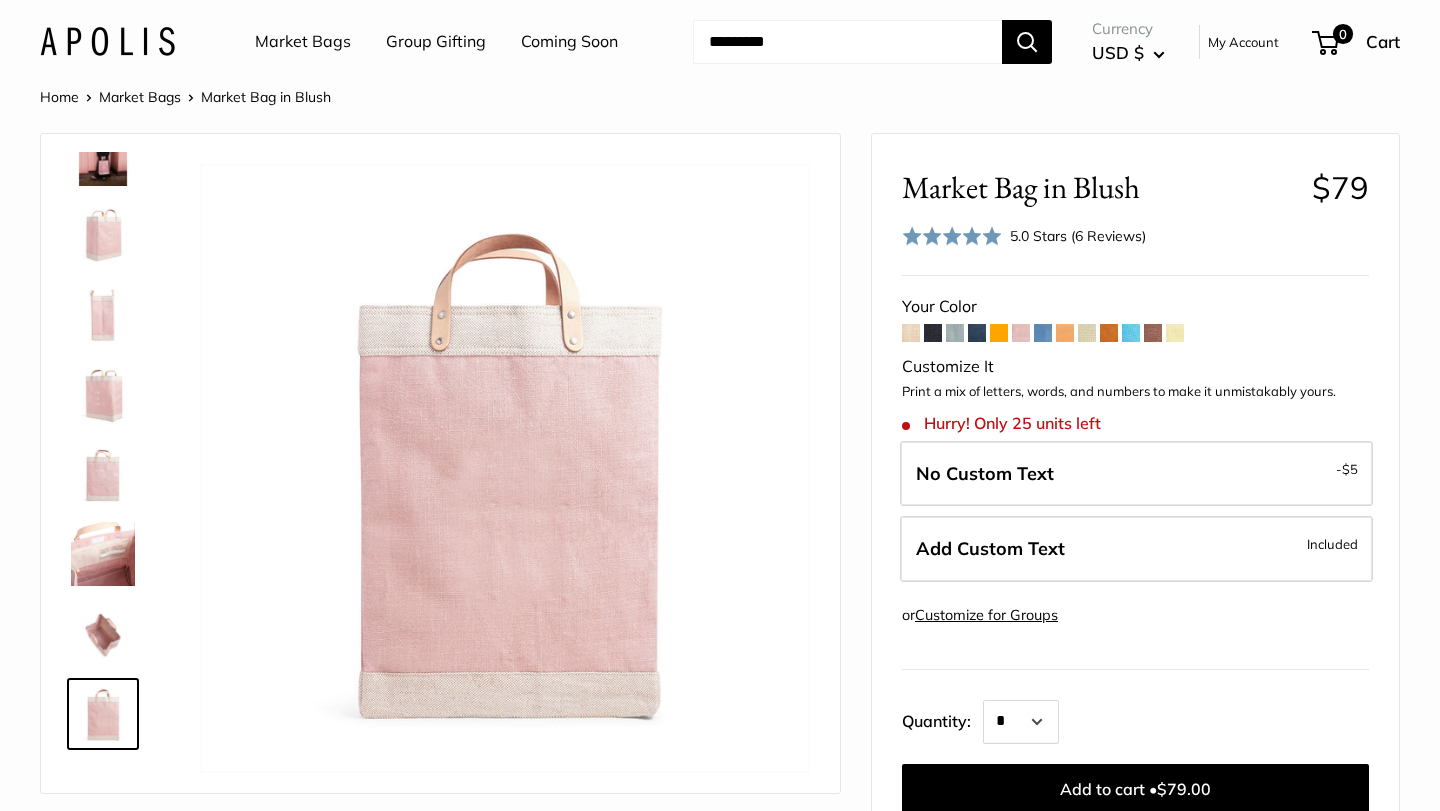 click at bounding box center [911, 333] 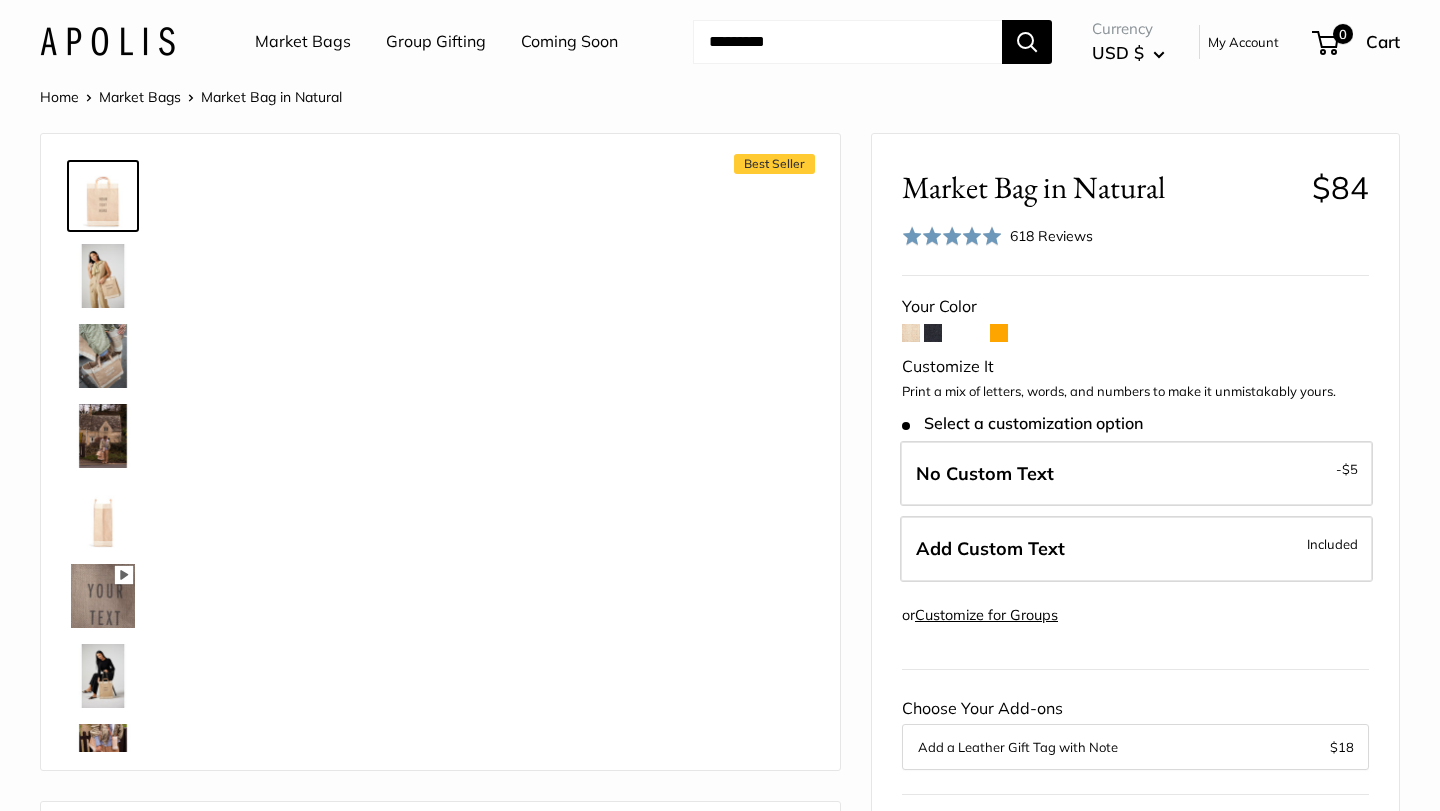 scroll, scrollTop: 0, scrollLeft: 0, axis: both 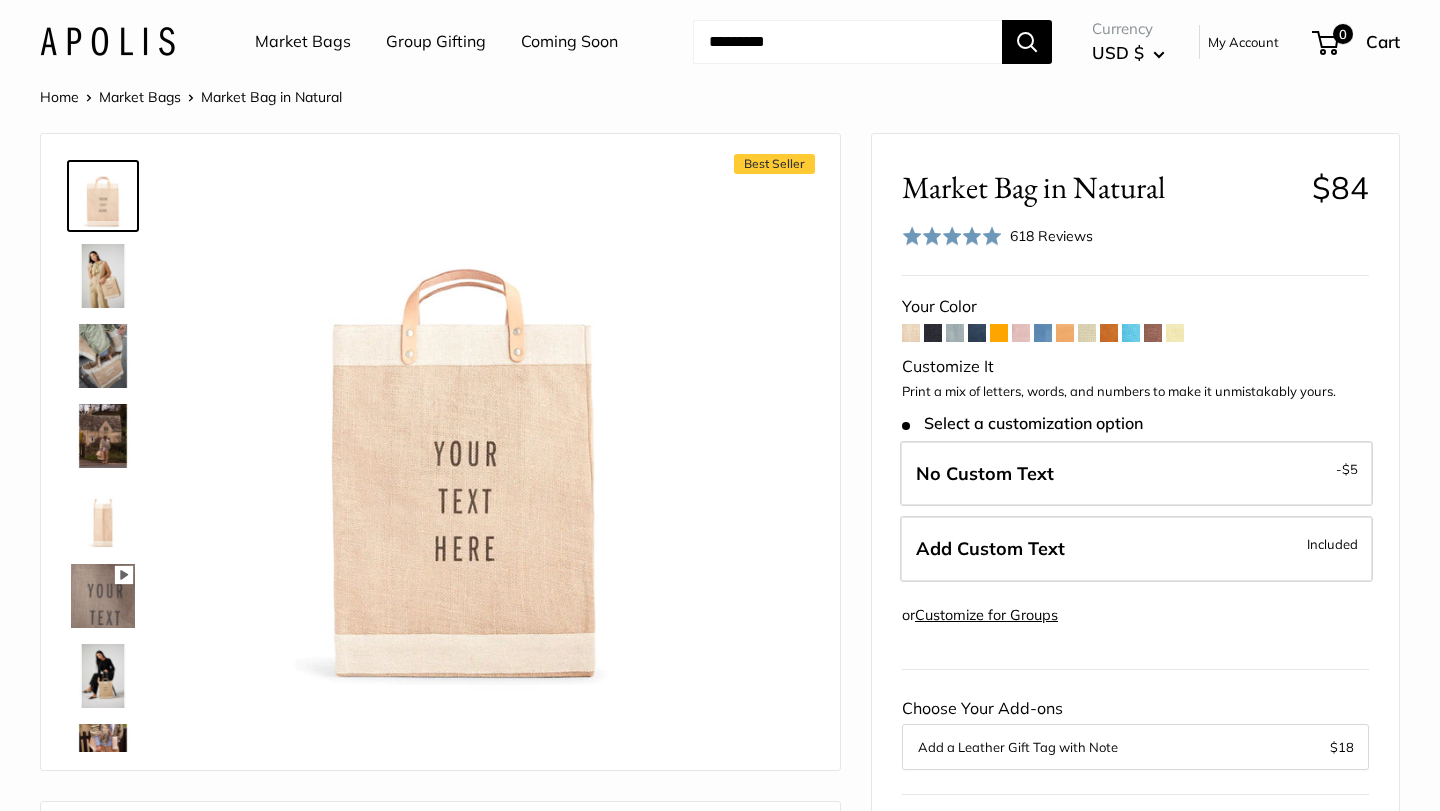 click at bounding box center (933, 333) 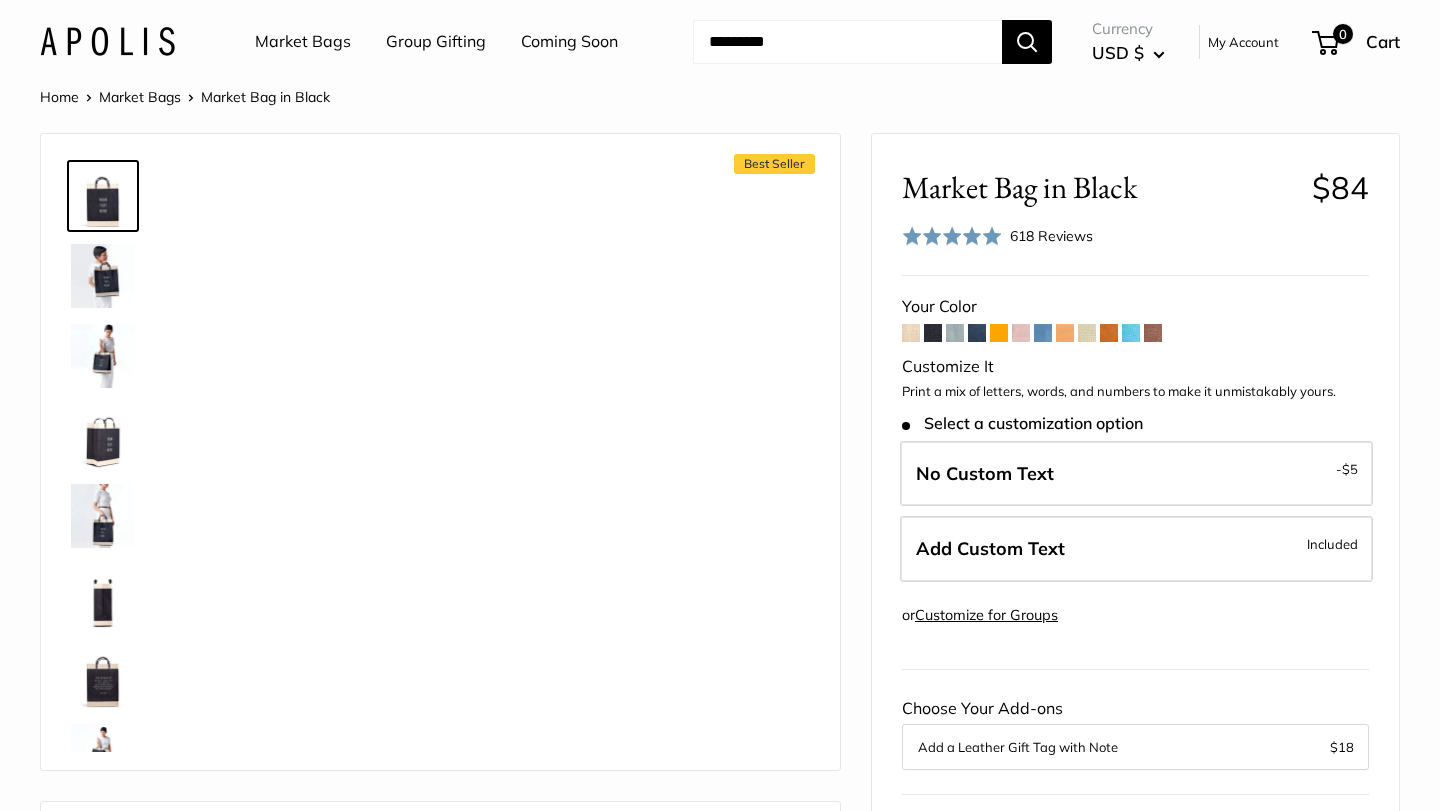 scroll, scrollTop: 0, scrollLeft: 0, axis: both 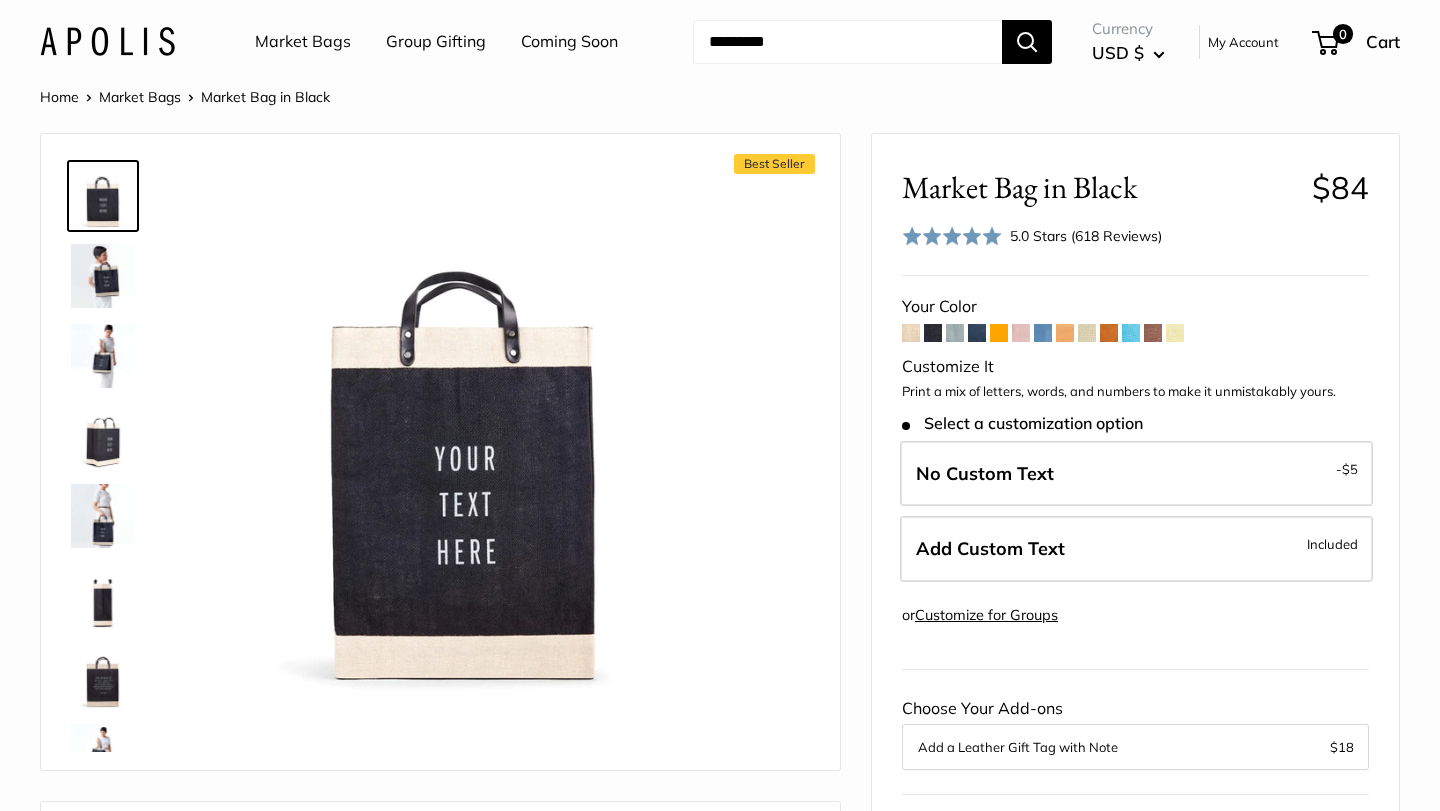 click at bounding box center [1021, 333] 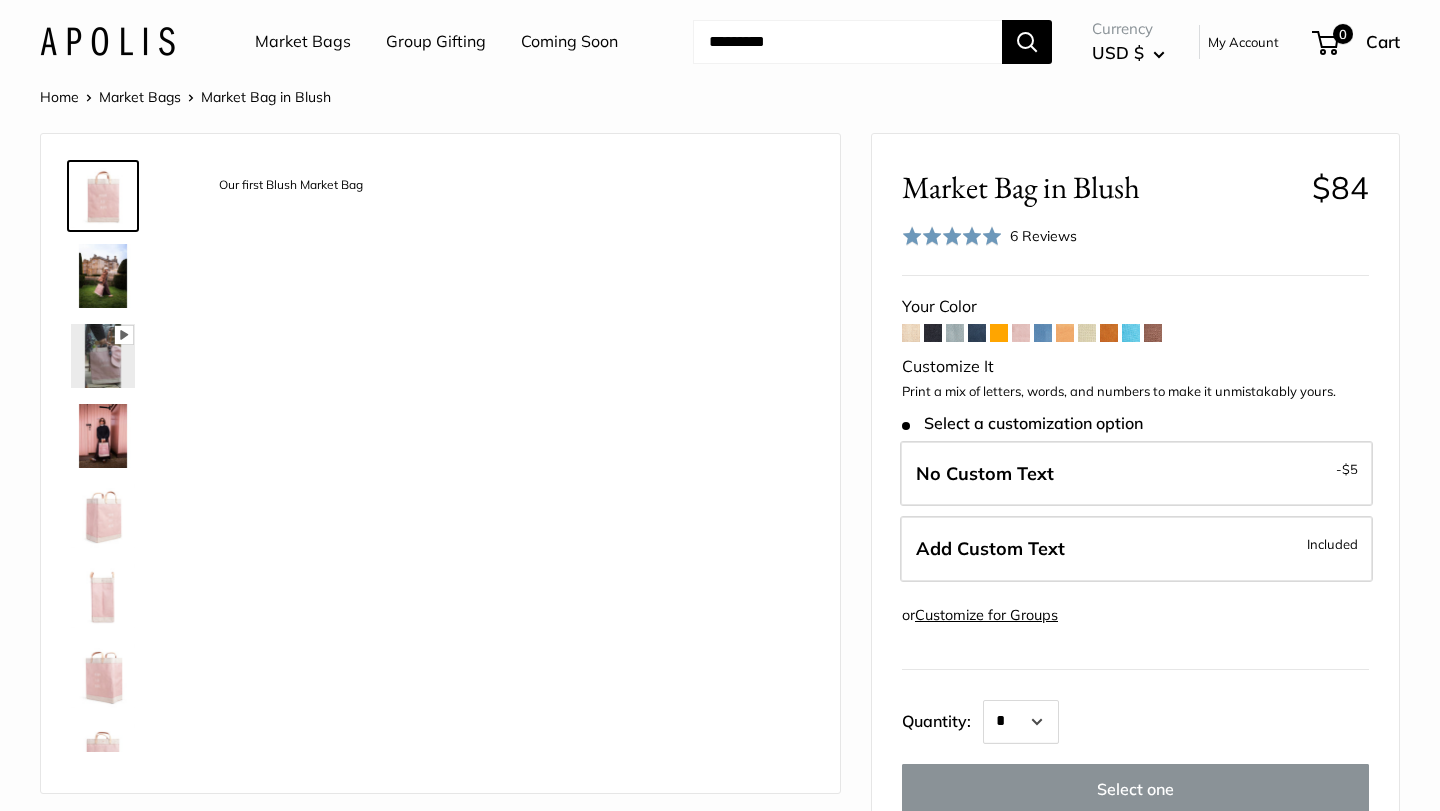 scroll, scrollTop: 0, scrollLeft: 0, axis: both 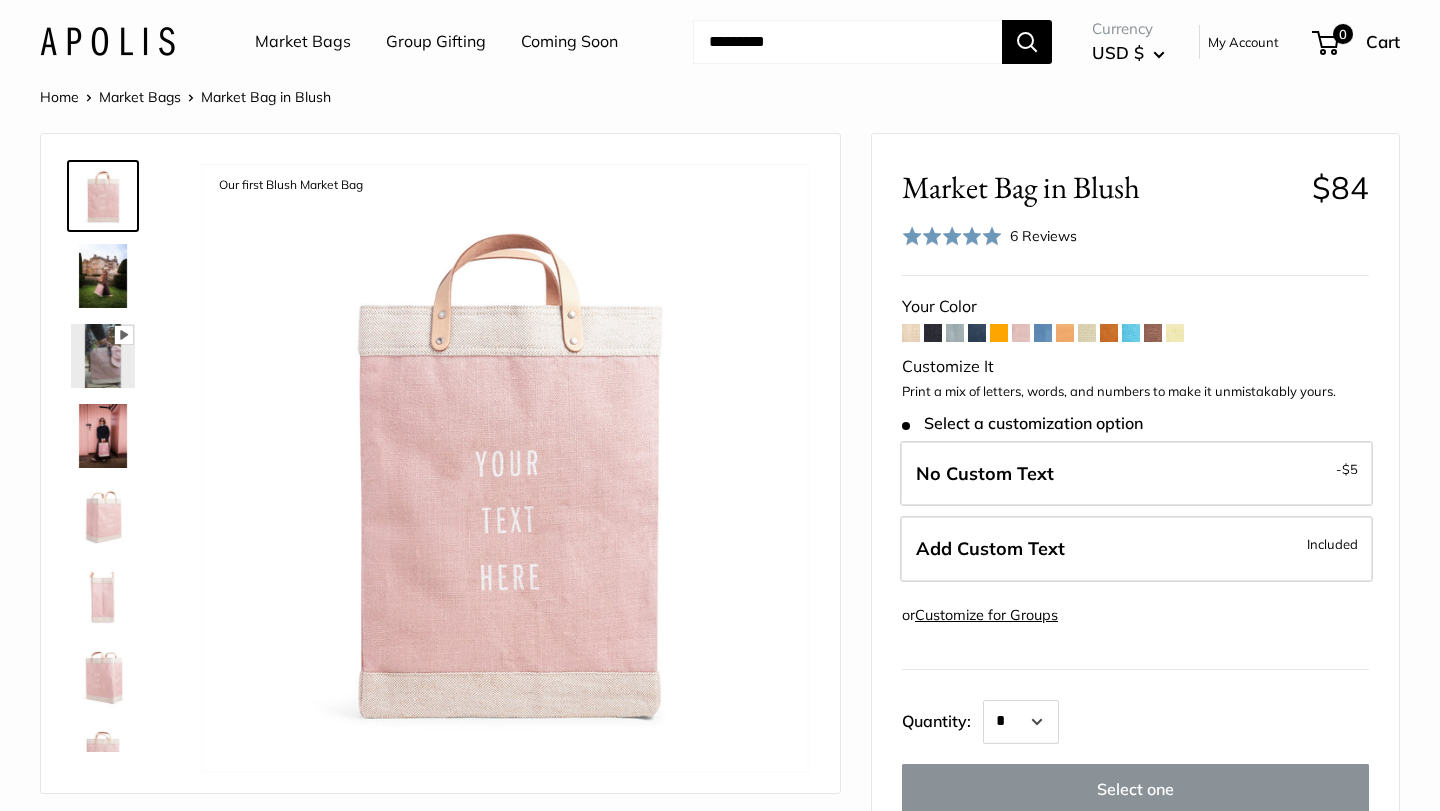click at bounding box center (999, 333) 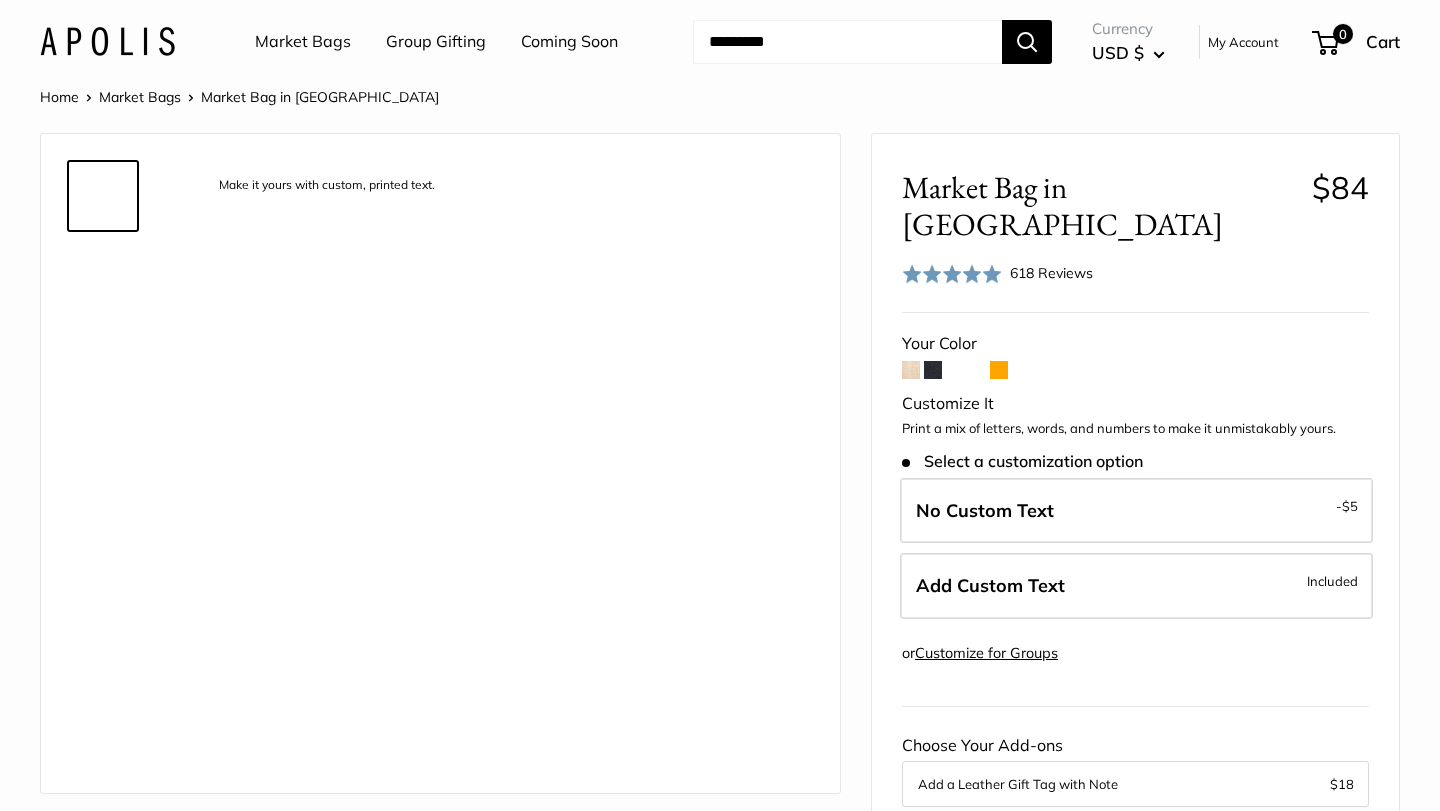scroll, scrollTop: 0, scrollLeft: 0, axis: both 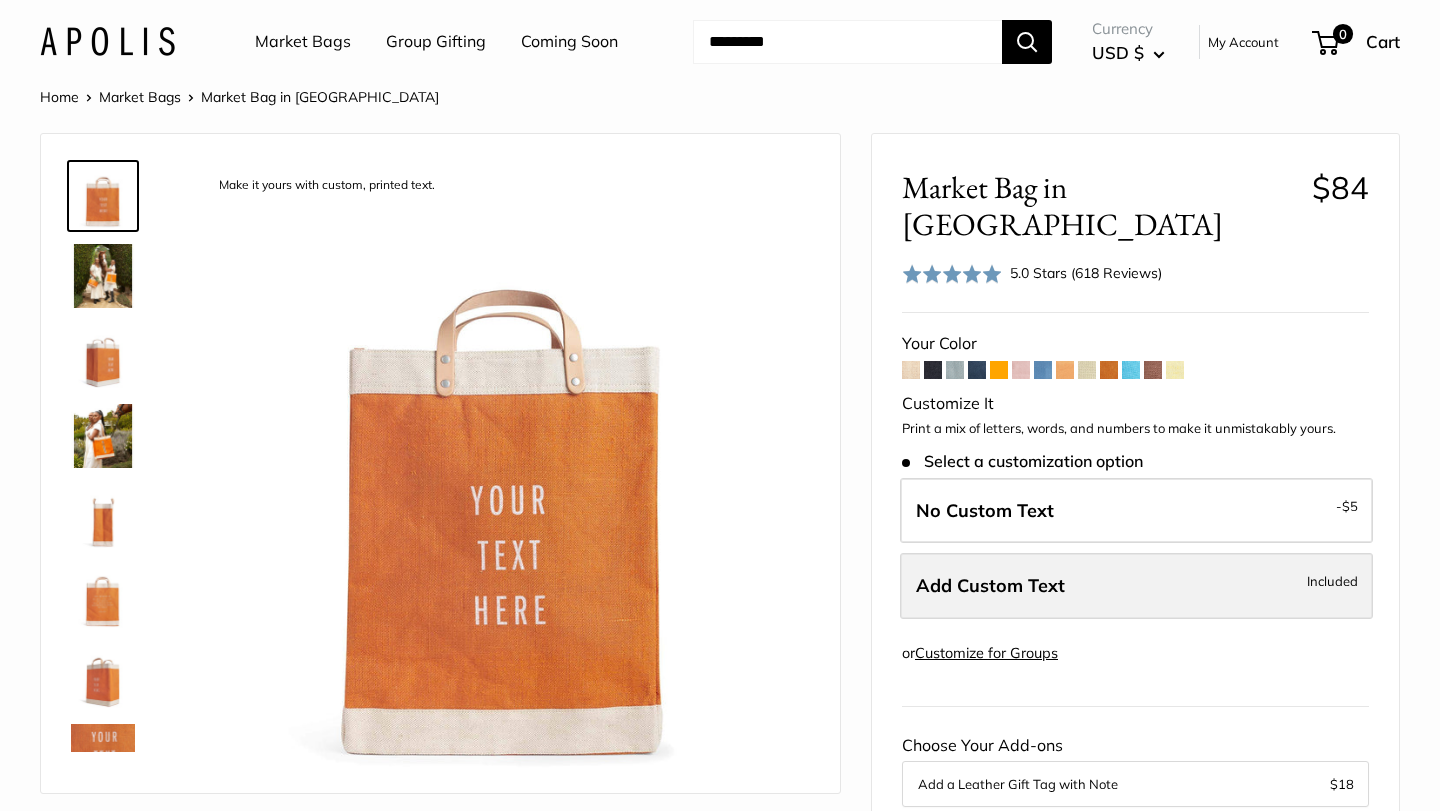 click on "Add Custom Text
Included" at bounding box center [1136, 586] 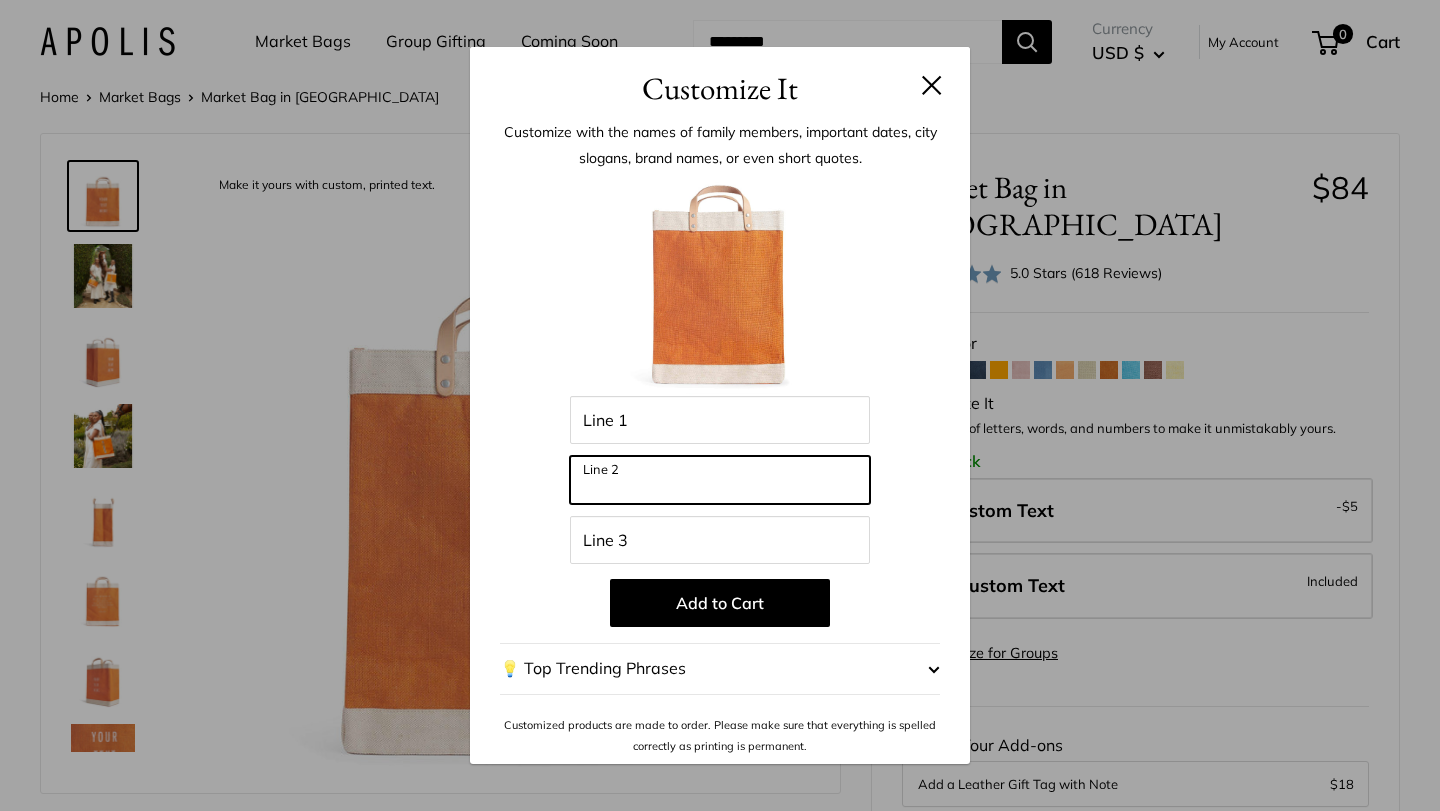 click on "Line 2" at bounding box center [720, 480] 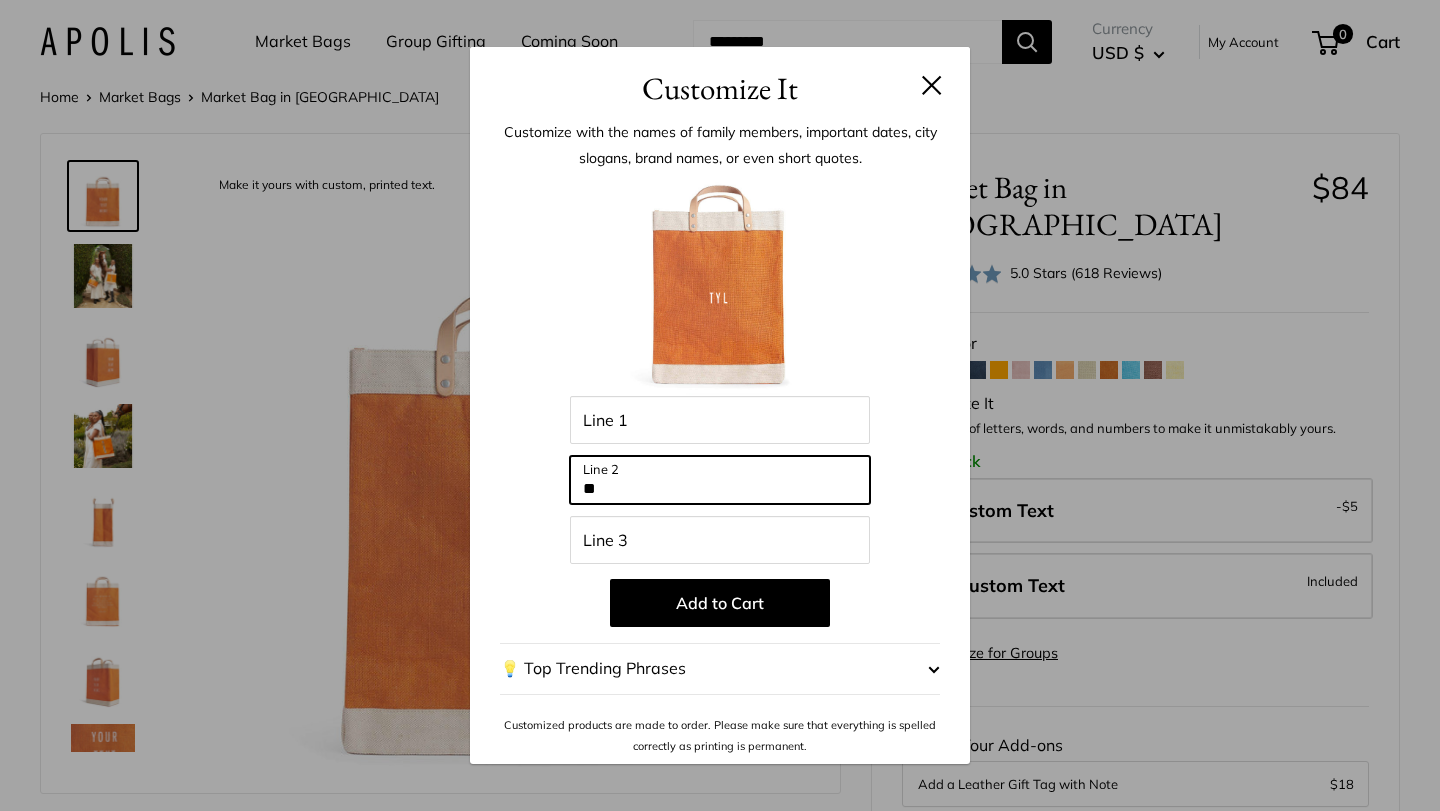 type on "*" 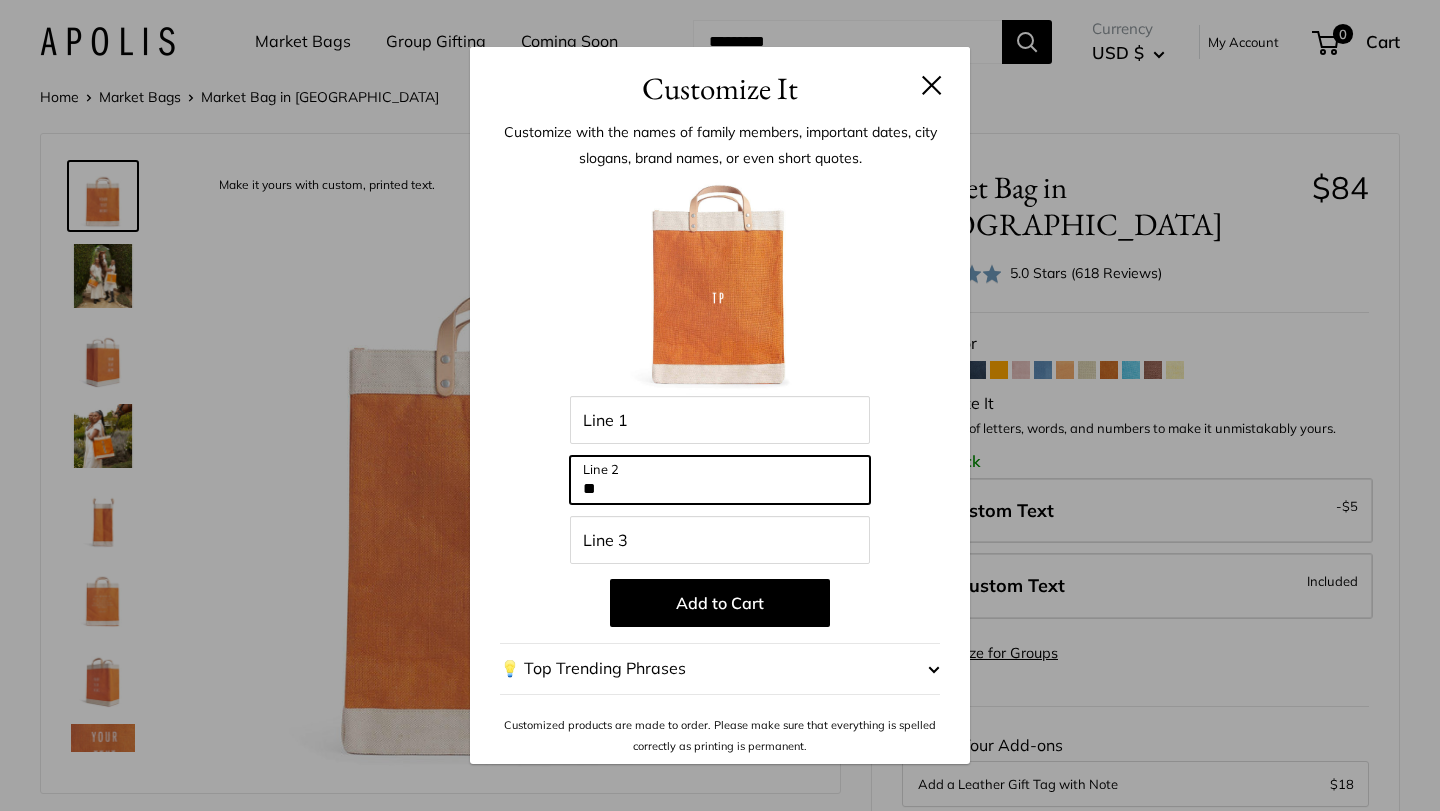 type on "**" 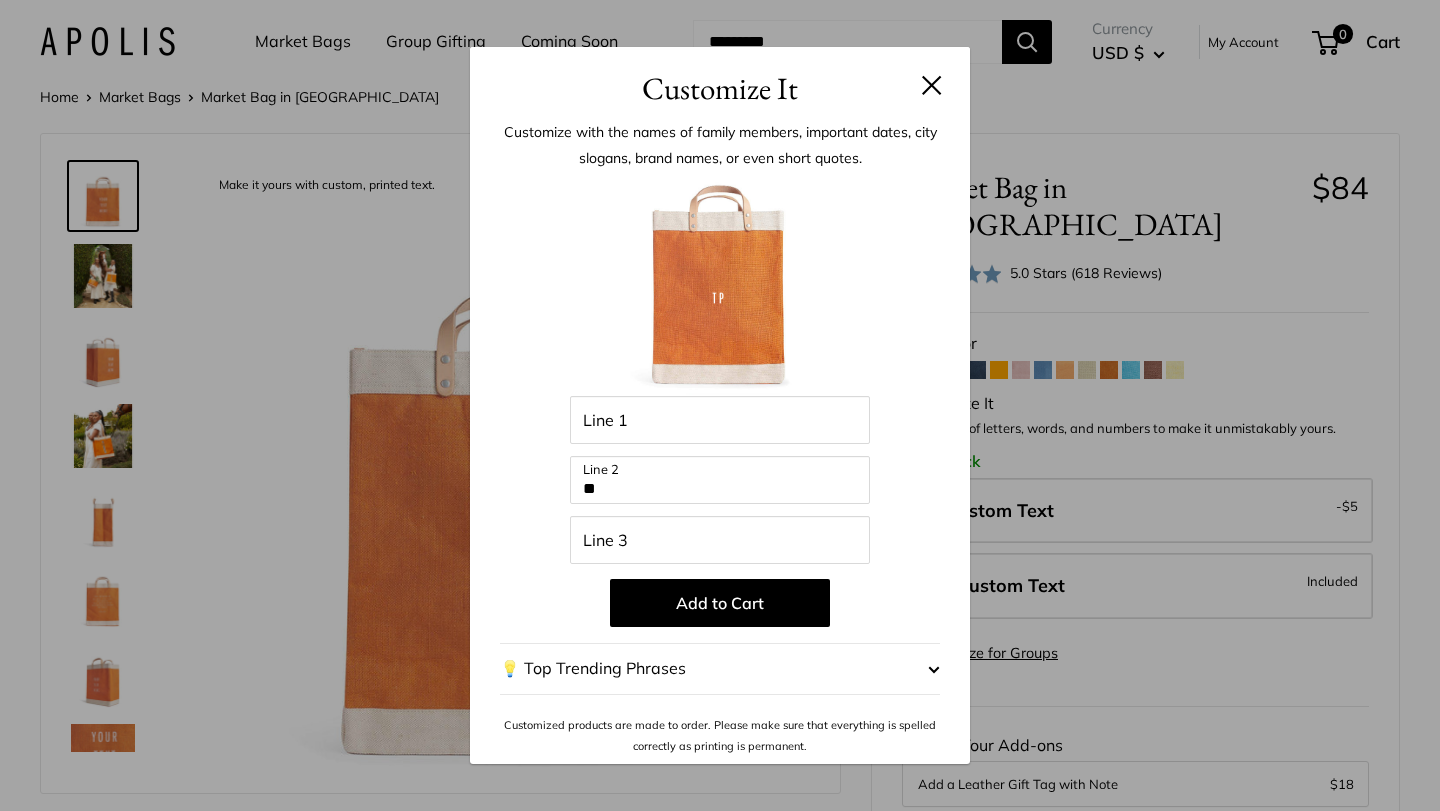 click at bounding box center [932, 85] 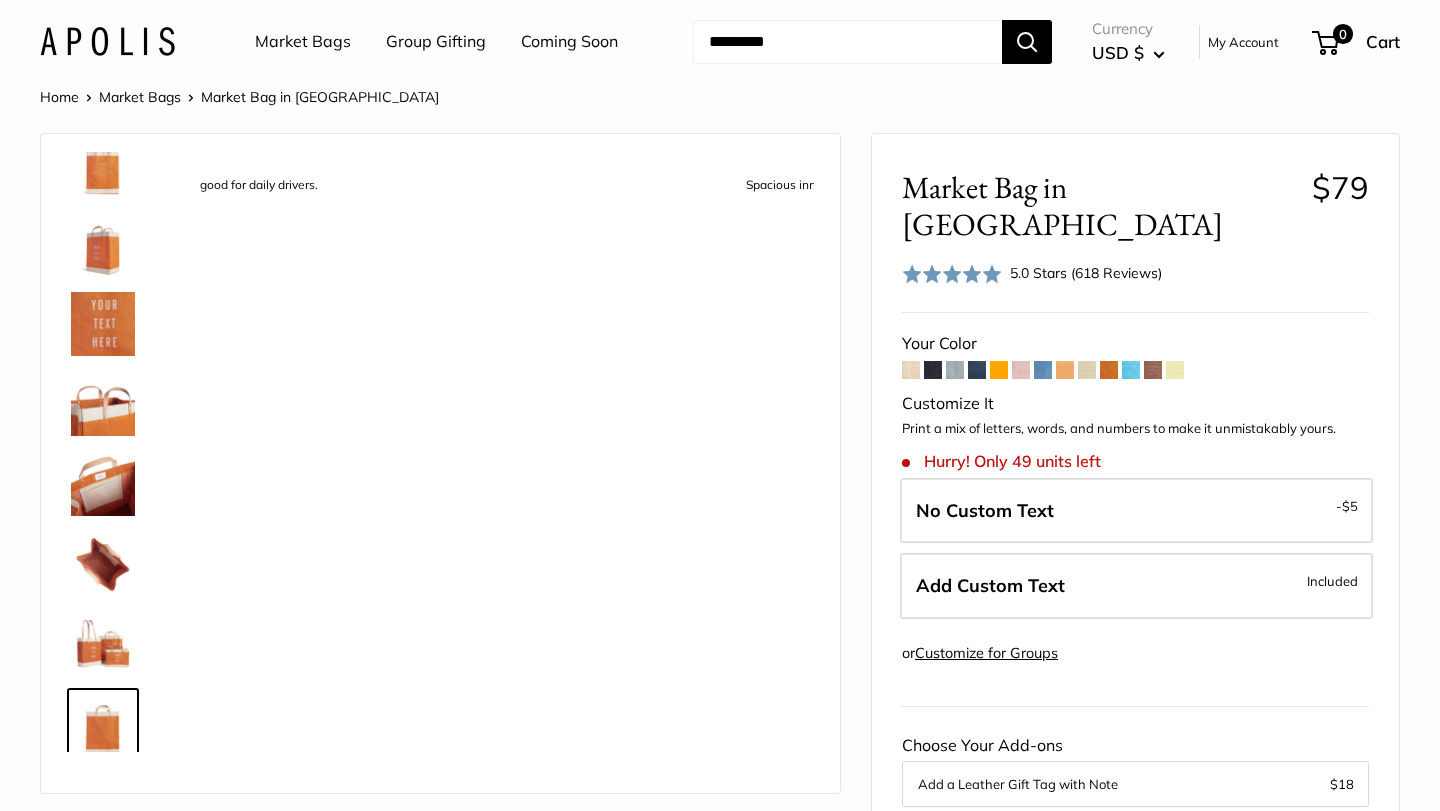 scroll, scrollTop: 448, scrollLeft: 0, axis: vertical 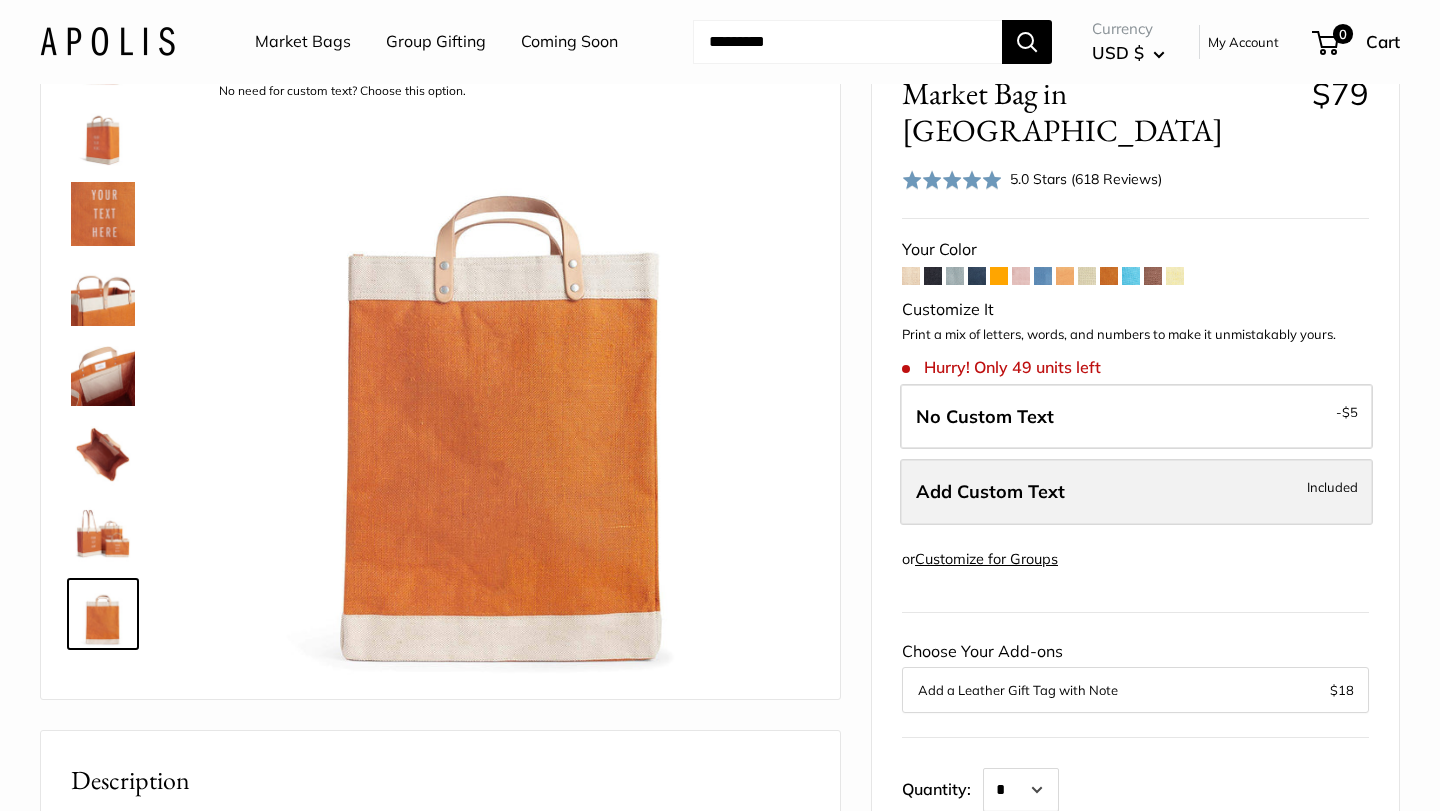 click on "Add Custom Text
Included" at bounding box center (1136, 492) 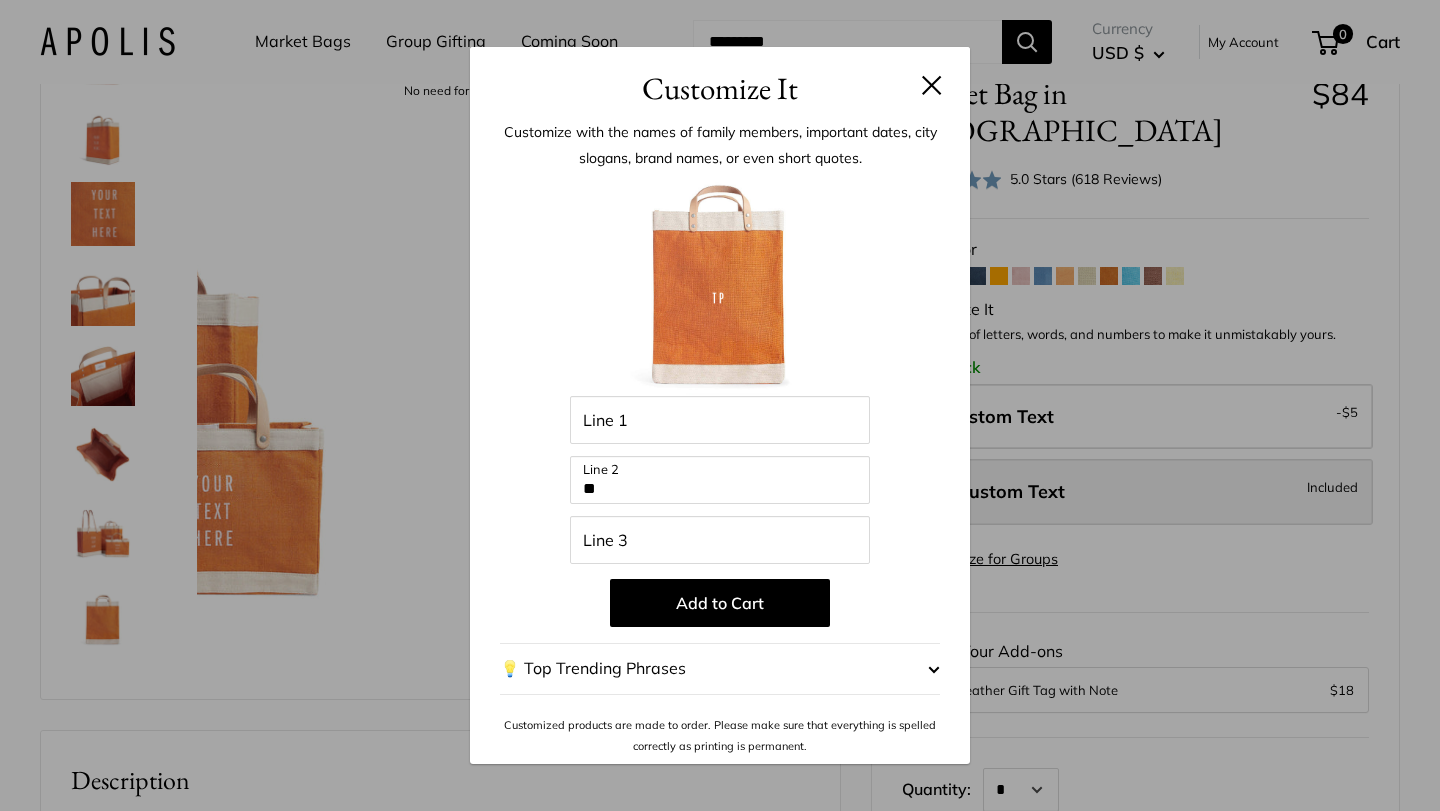 scroll, scrollTop: 0, scrollLeft: 0, axis: both 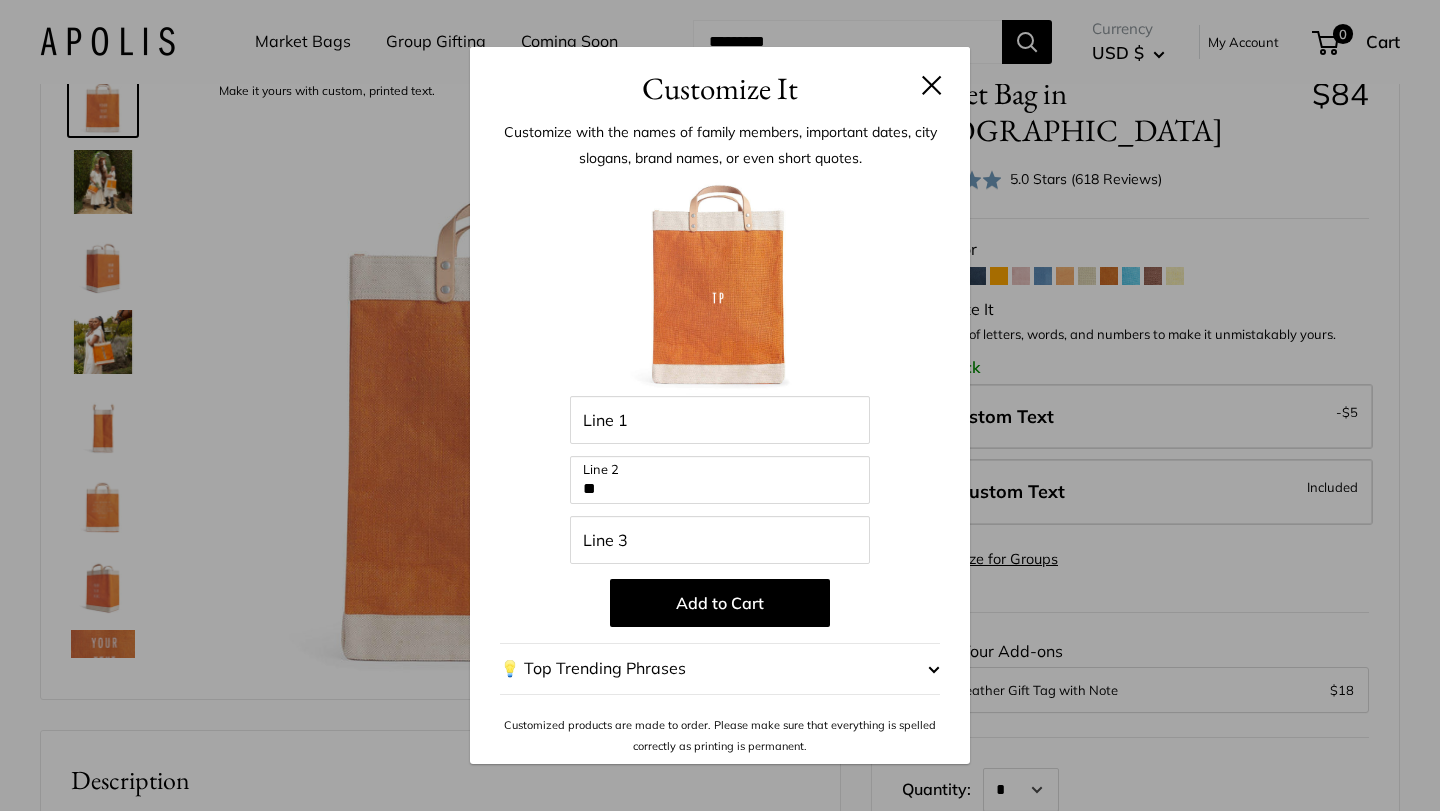 click at bounding box center (932, 85) 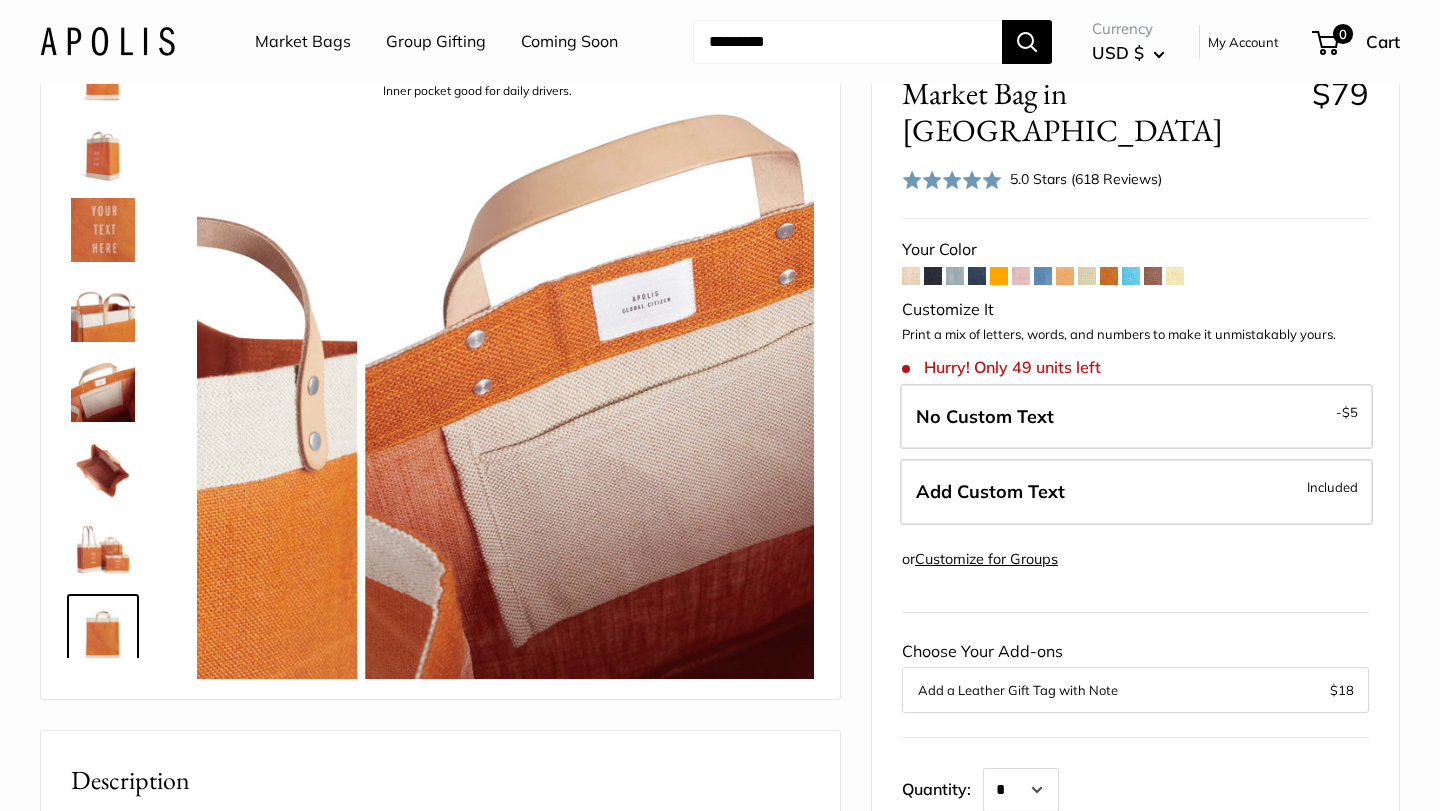 scroll, scrollTop: 448, scrollLeft: 0, axis: vertical 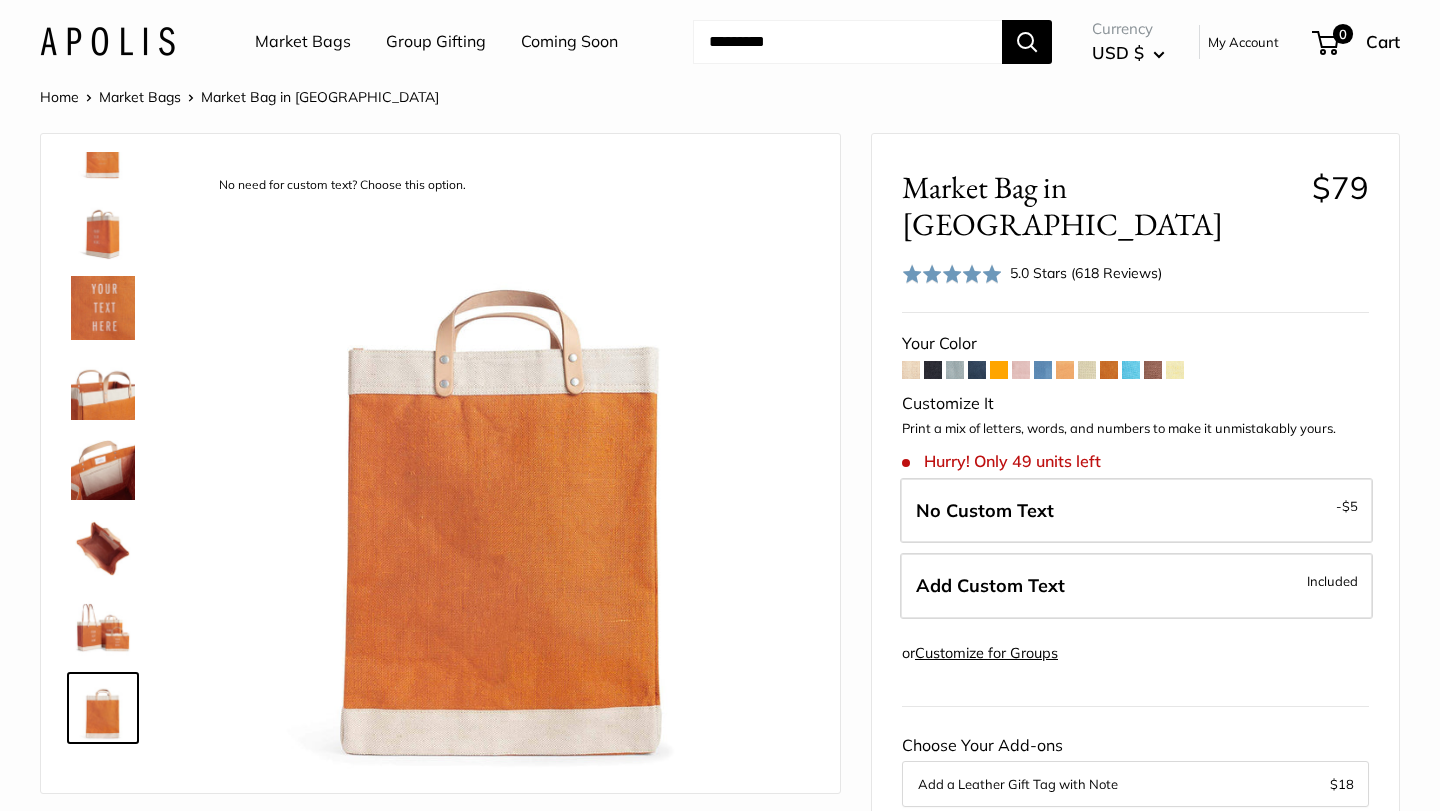 click at bounding box center (1021, 370) 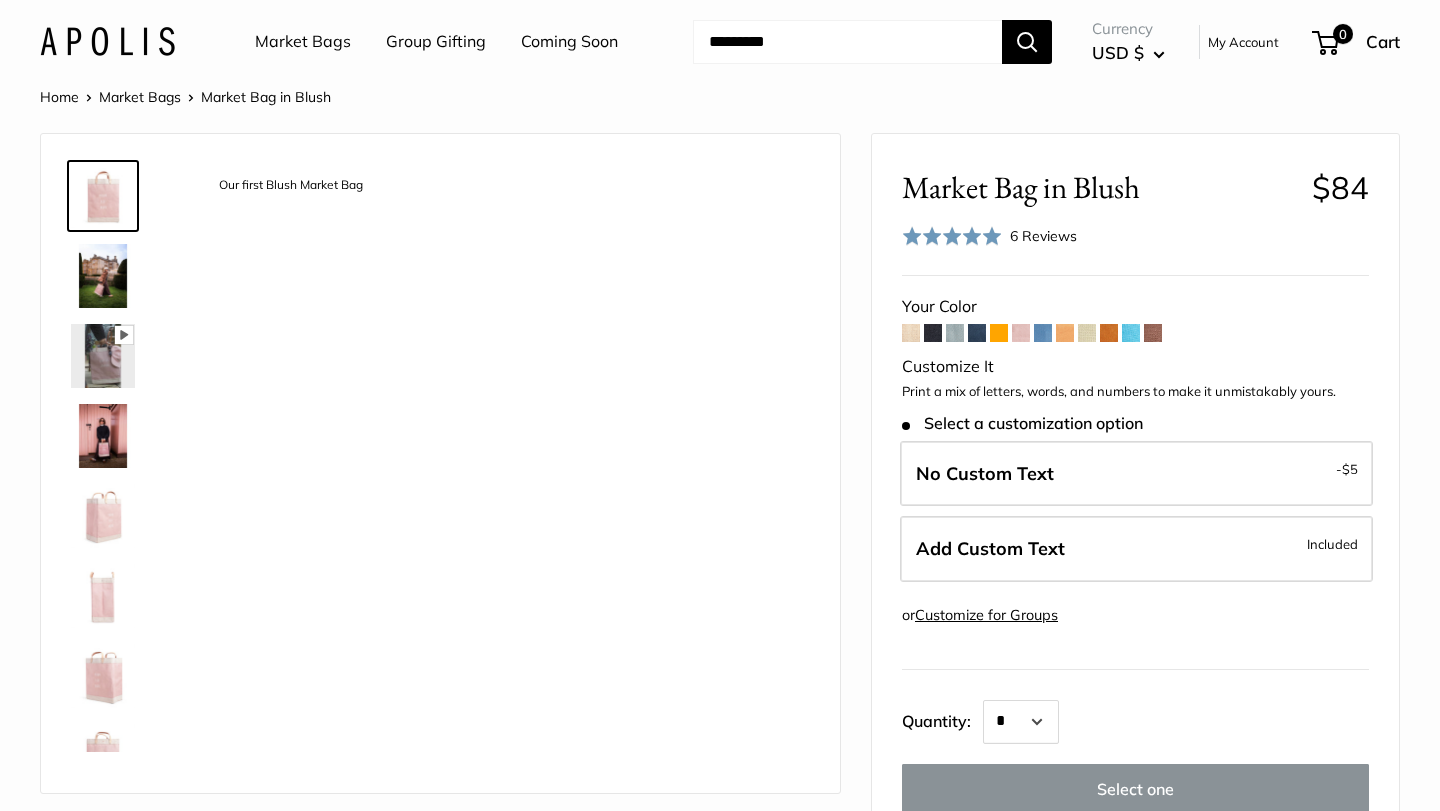 scroll, scrollTop: 0, scrollLeft: 0, axis: both 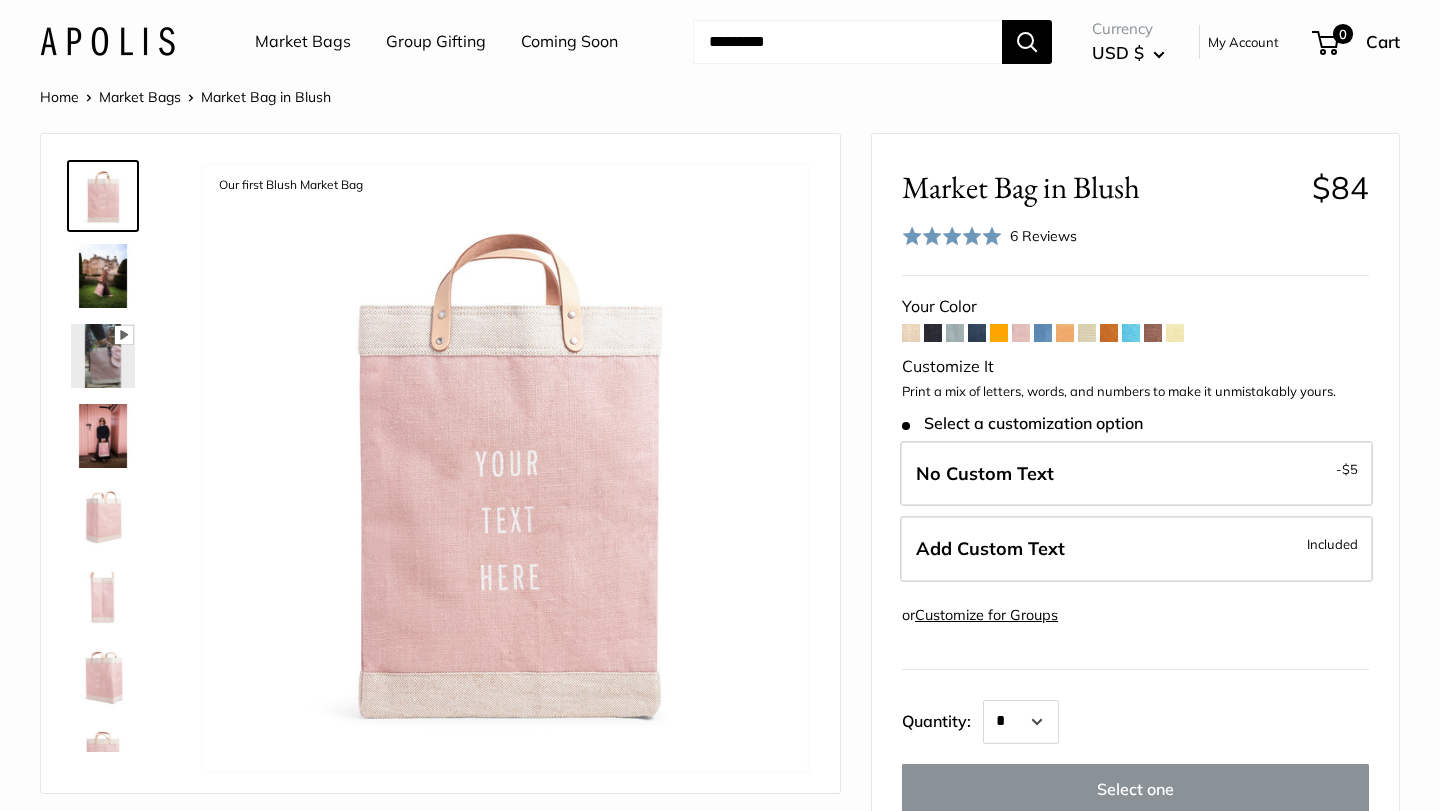 click at bounding box center (999, 333) 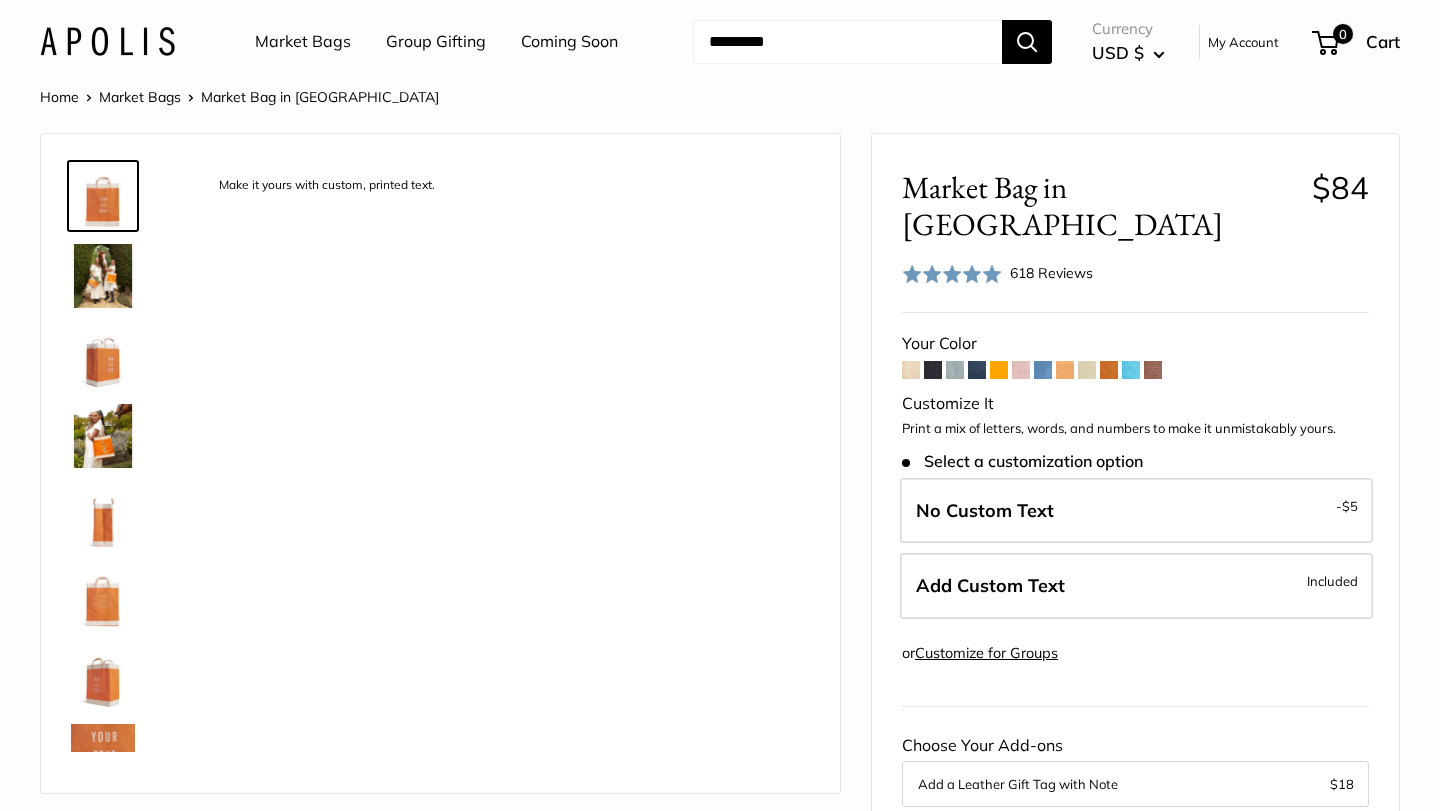 scroll, scrollTop: 0, scrollLeft: 0, axis: both 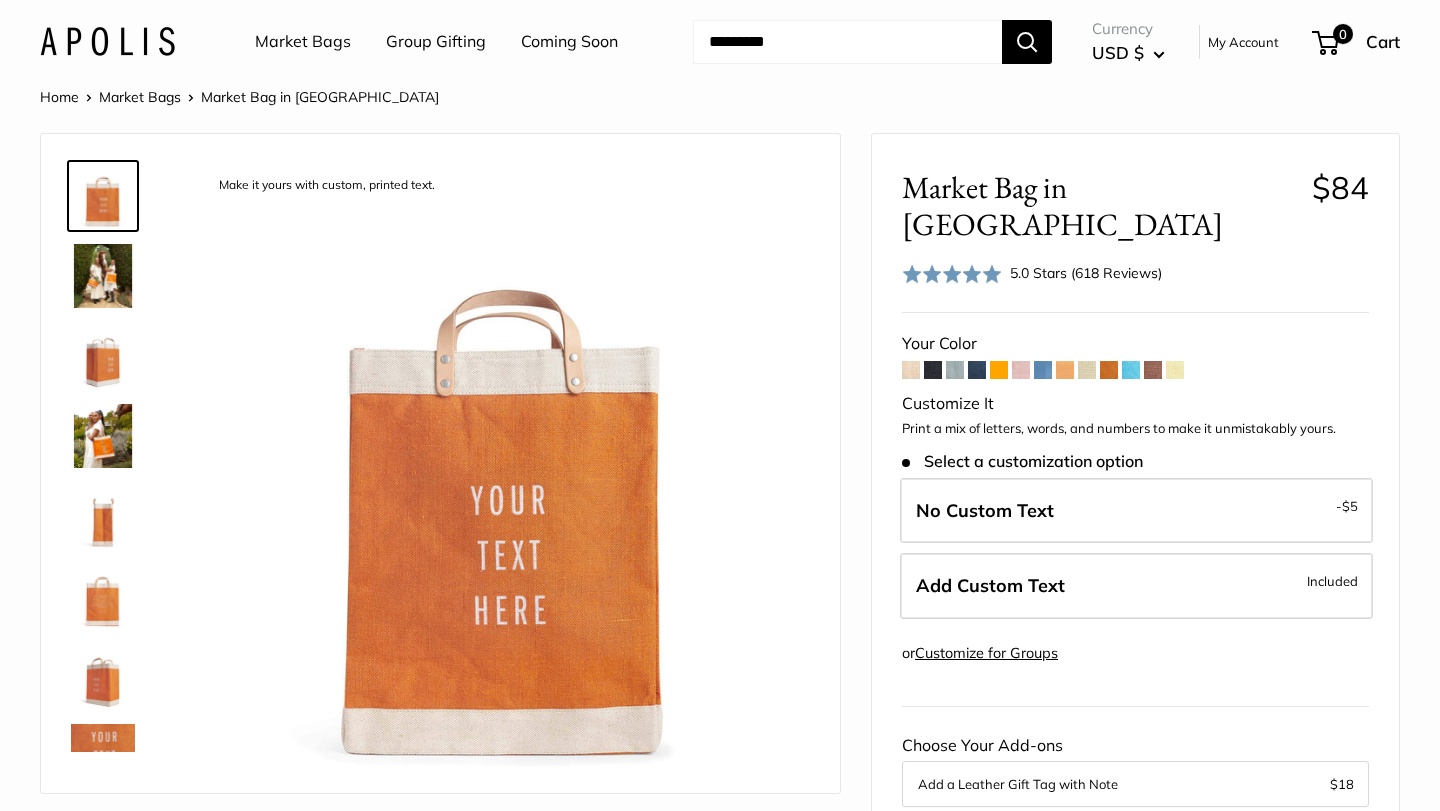 click at bounding box center [1065, 370] 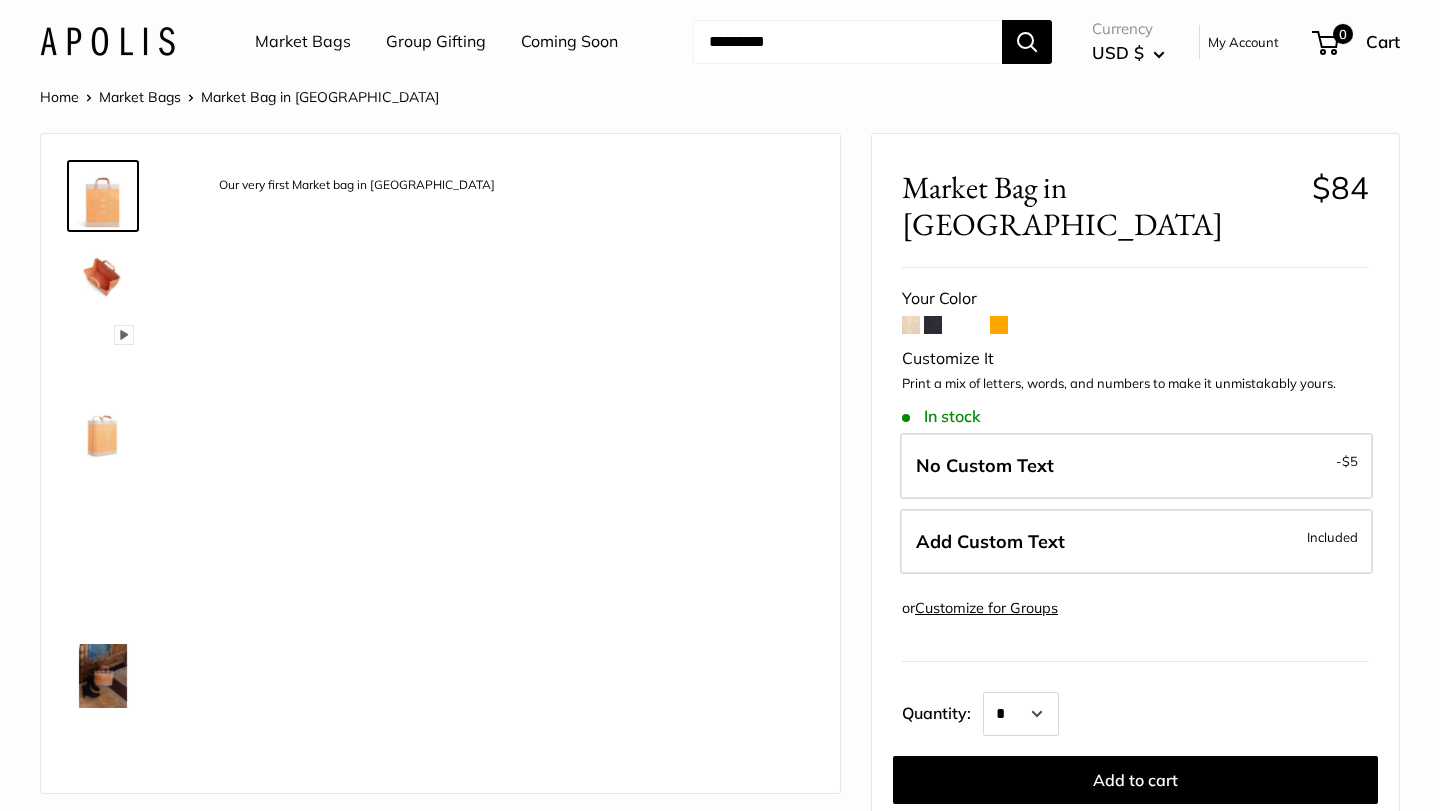 scroll, scrollTop: 0, scrollLeft: 0, axis: both 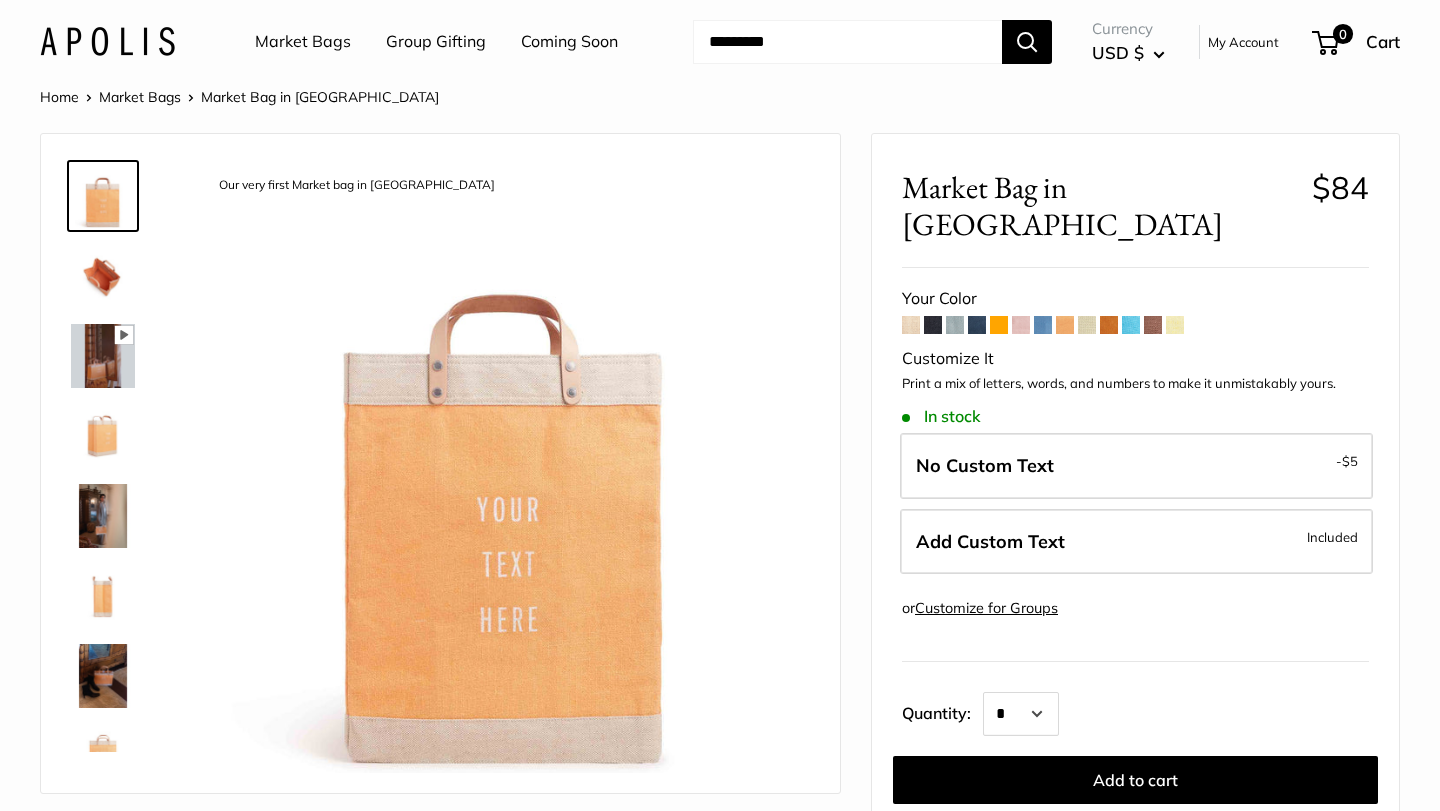 click at bounding box center [1109, 325] 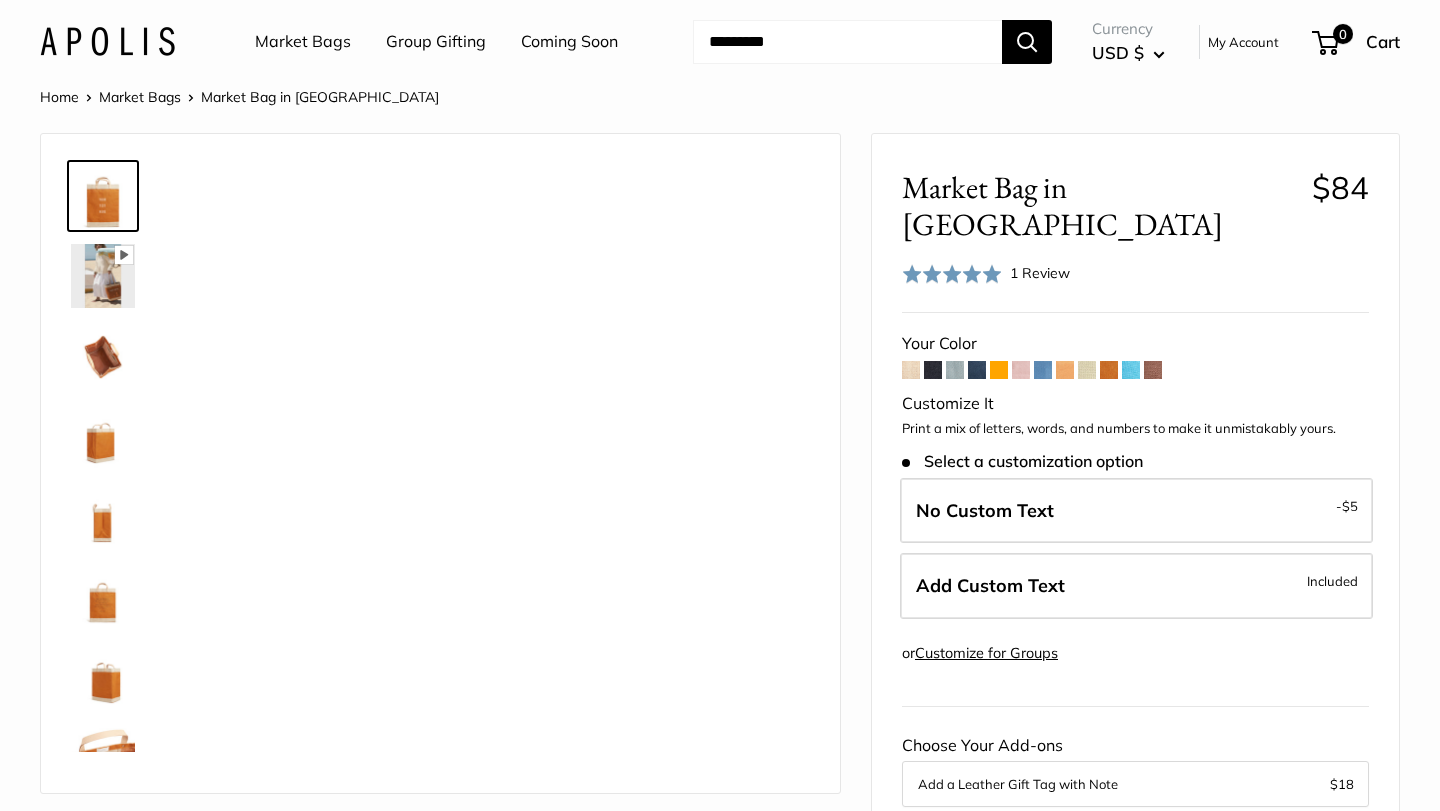 scroll, scrollTop: 0, scrollLeft: 0, axis: both 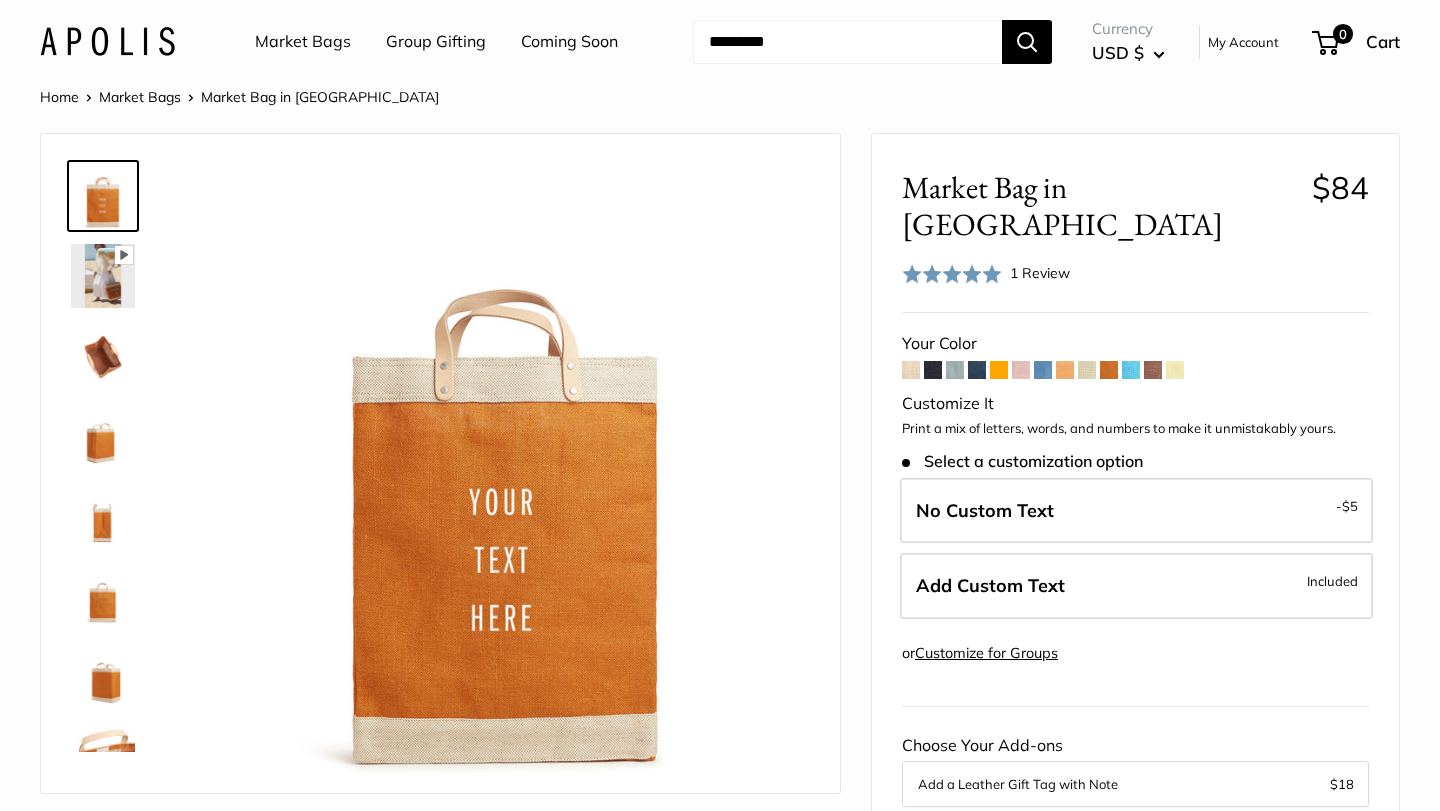 click at bounding box center (999, 370) 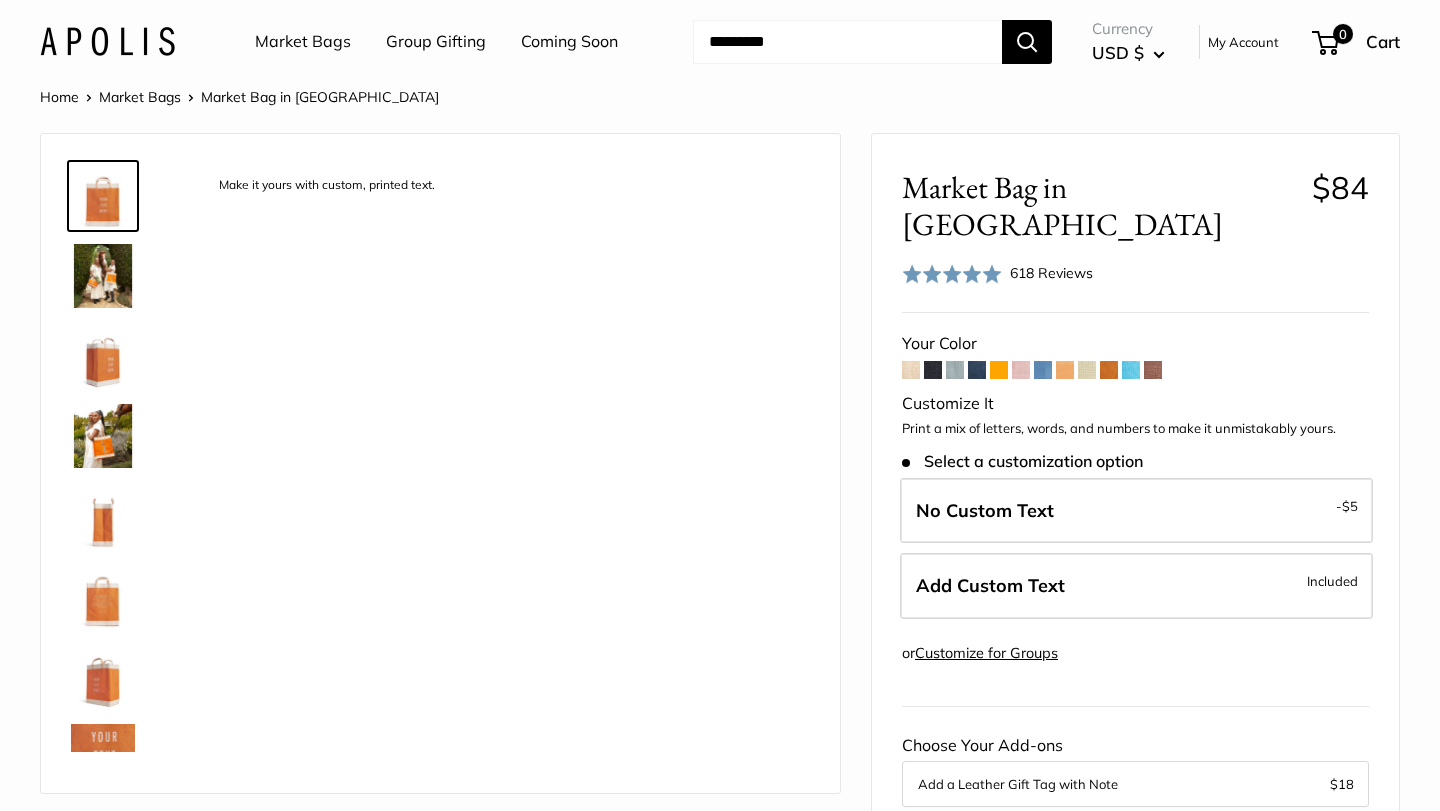 scroll, scrollTop: 0, scrollLeft: 0, axis: both 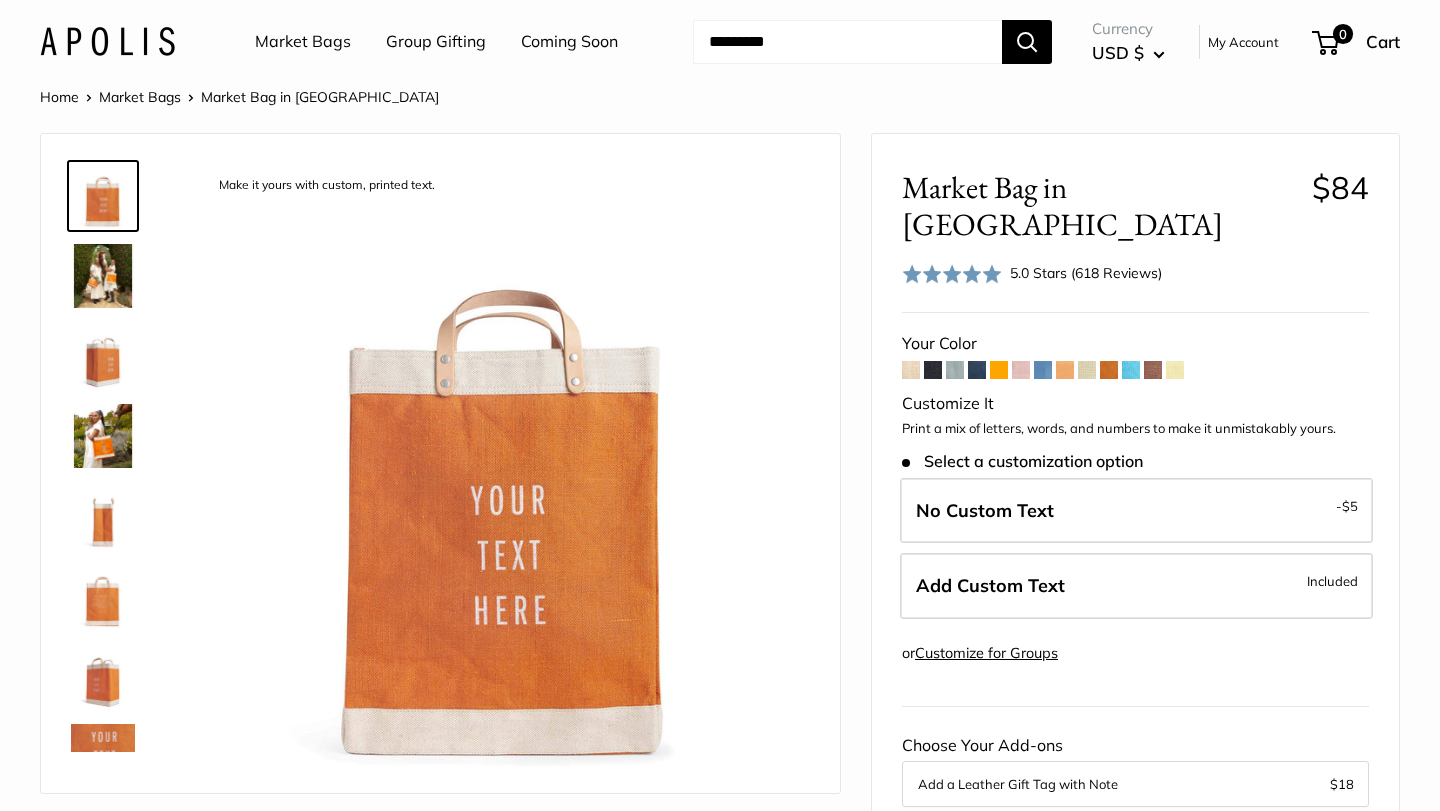 click at bounding box center [103, 276] 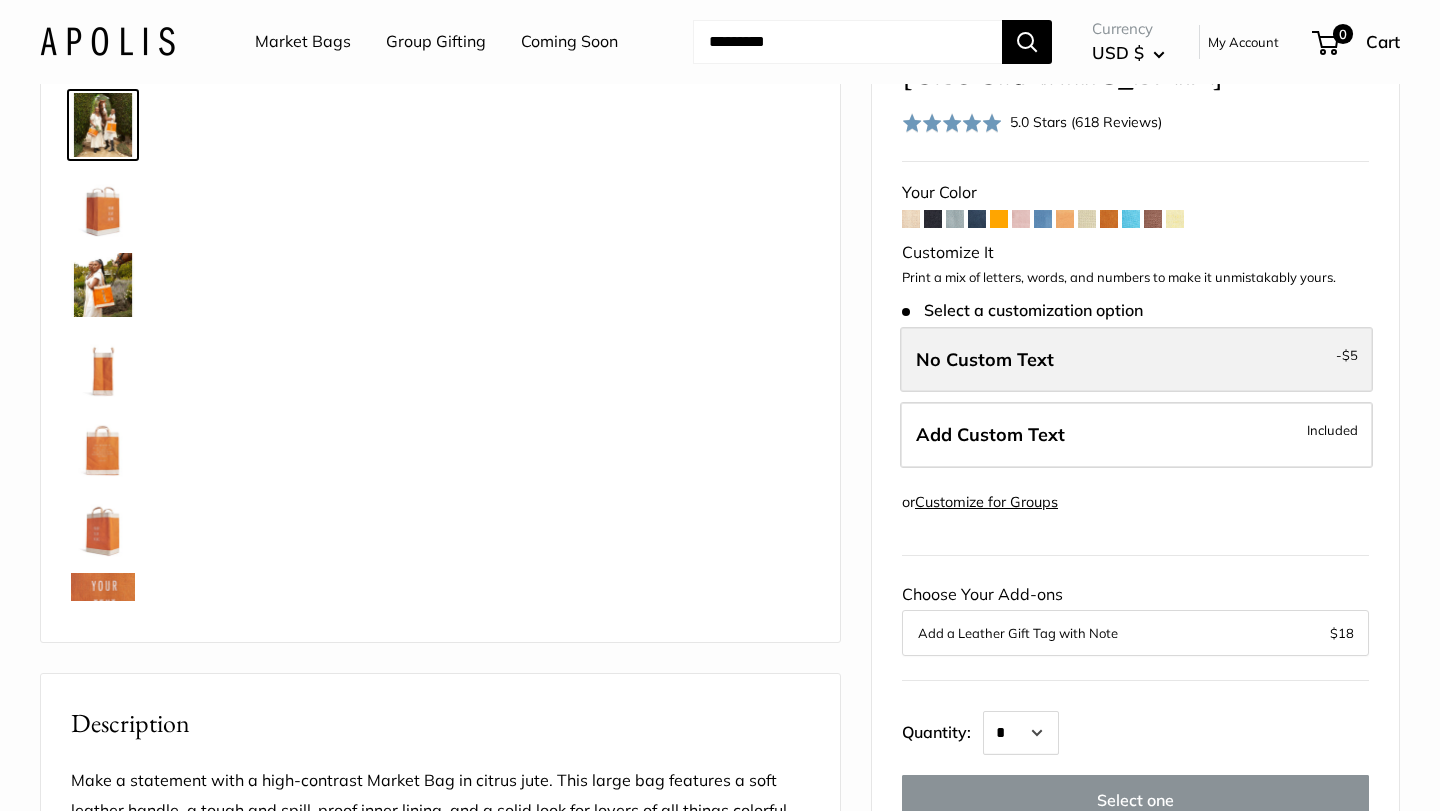 scroll, scrollTop: 176, scrollLeft: 0, axis: vertical 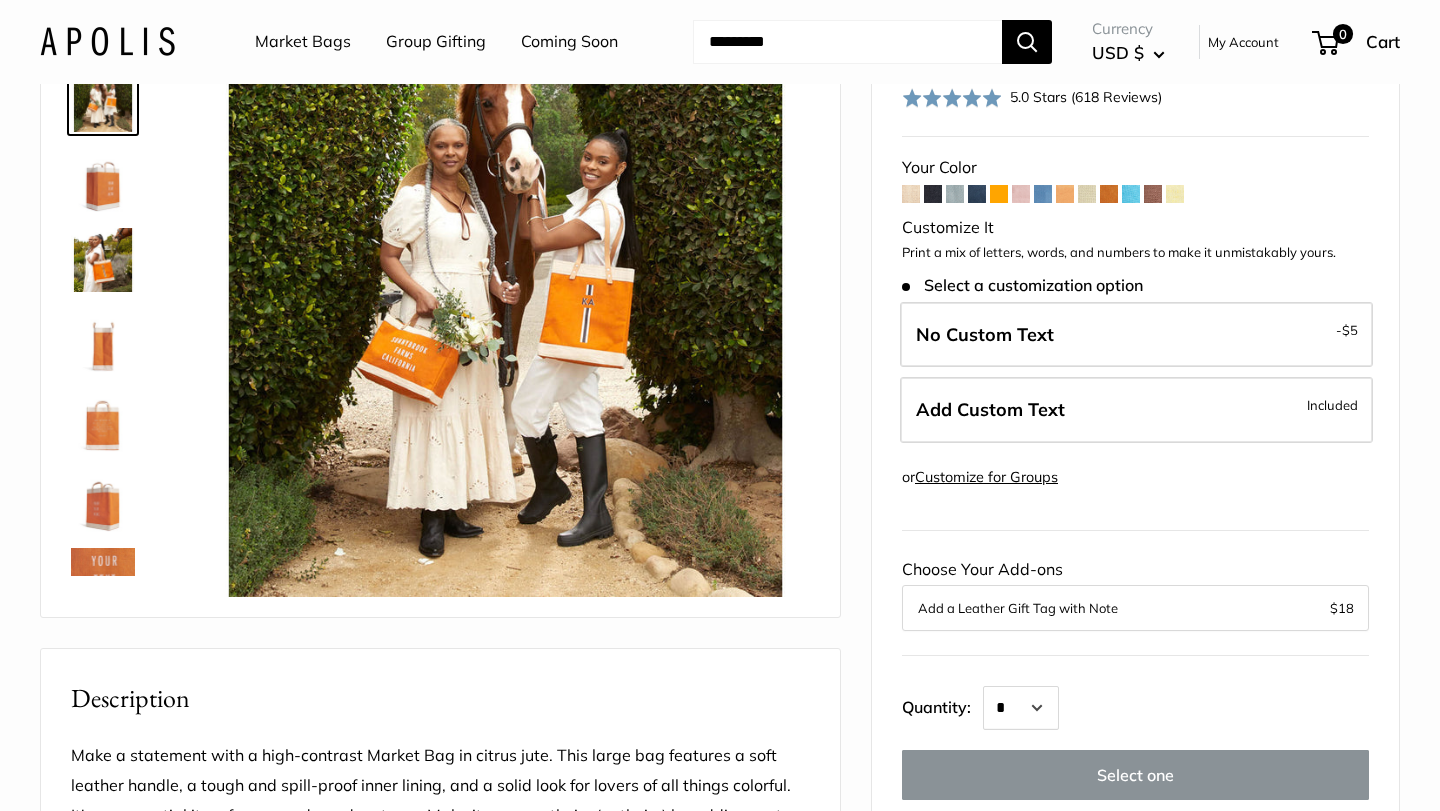 click on "Customize for Groups" at bounding box center [986, 477] 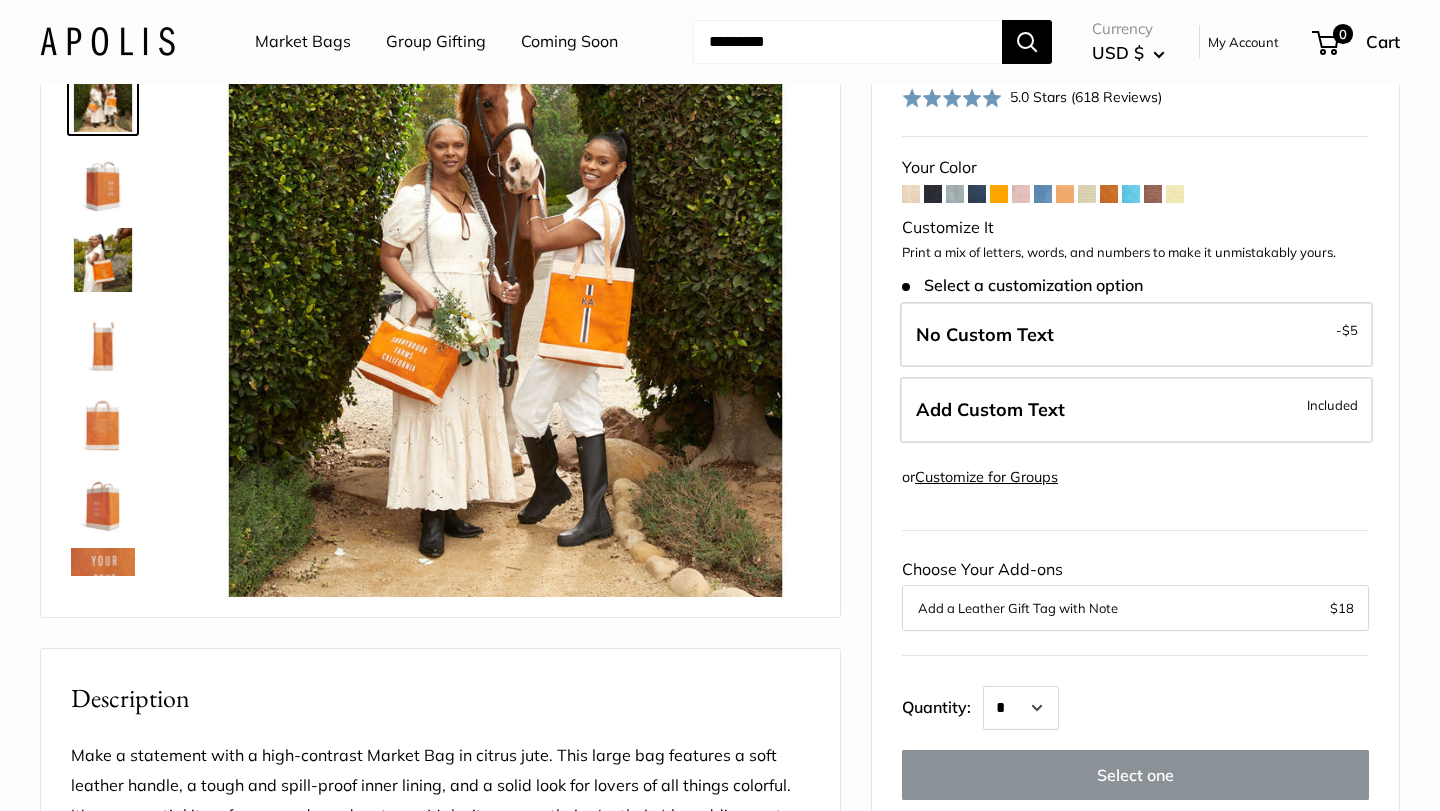 click on "Market Bags" at bounding box center (303, 42) 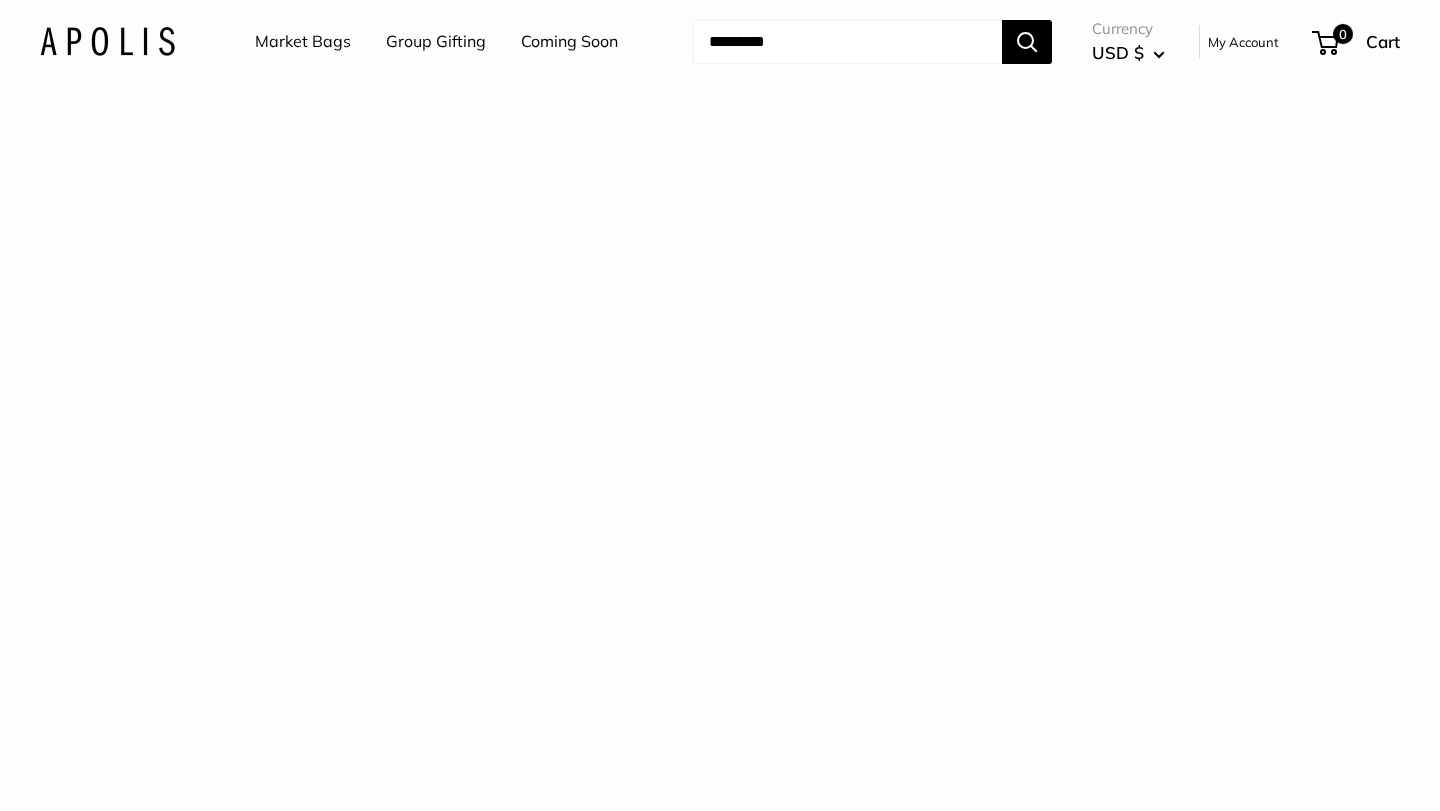 scroll, scrollTop: 0, scrollLeft: 0, axis: both 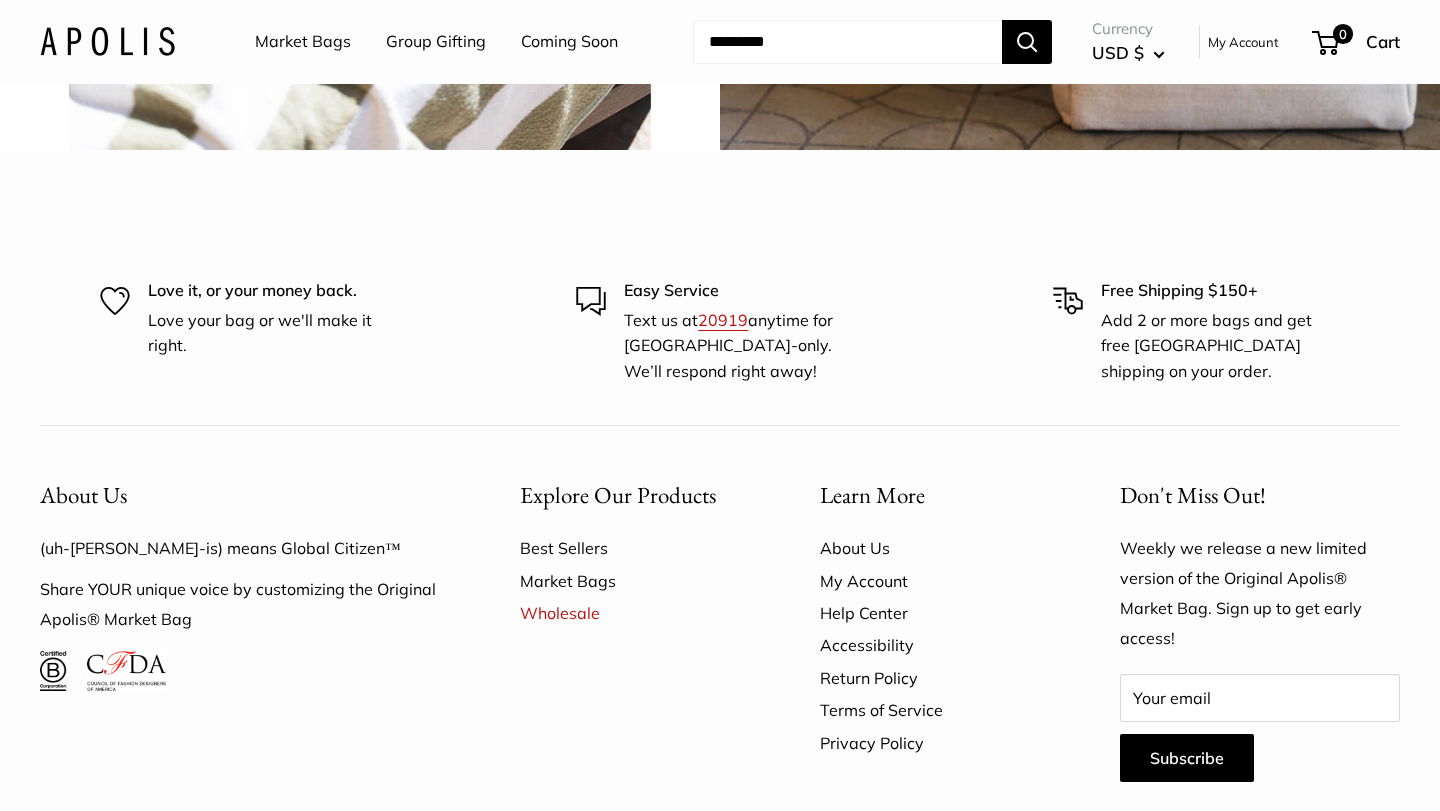 click on "chenille brick" at bounding box center [1080, -210] 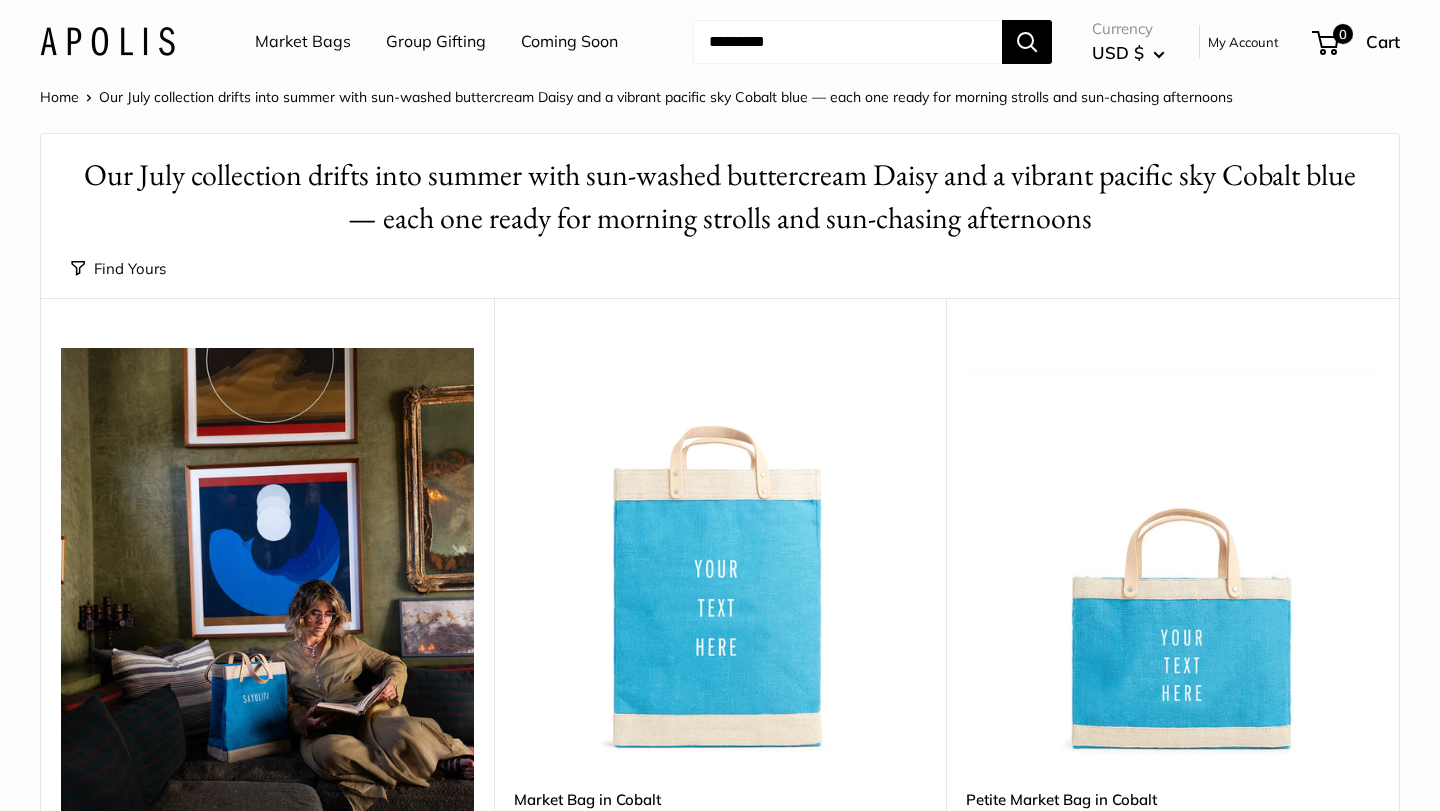 scroll, scrollTop: 0, scrollLeft: 0, axis: both 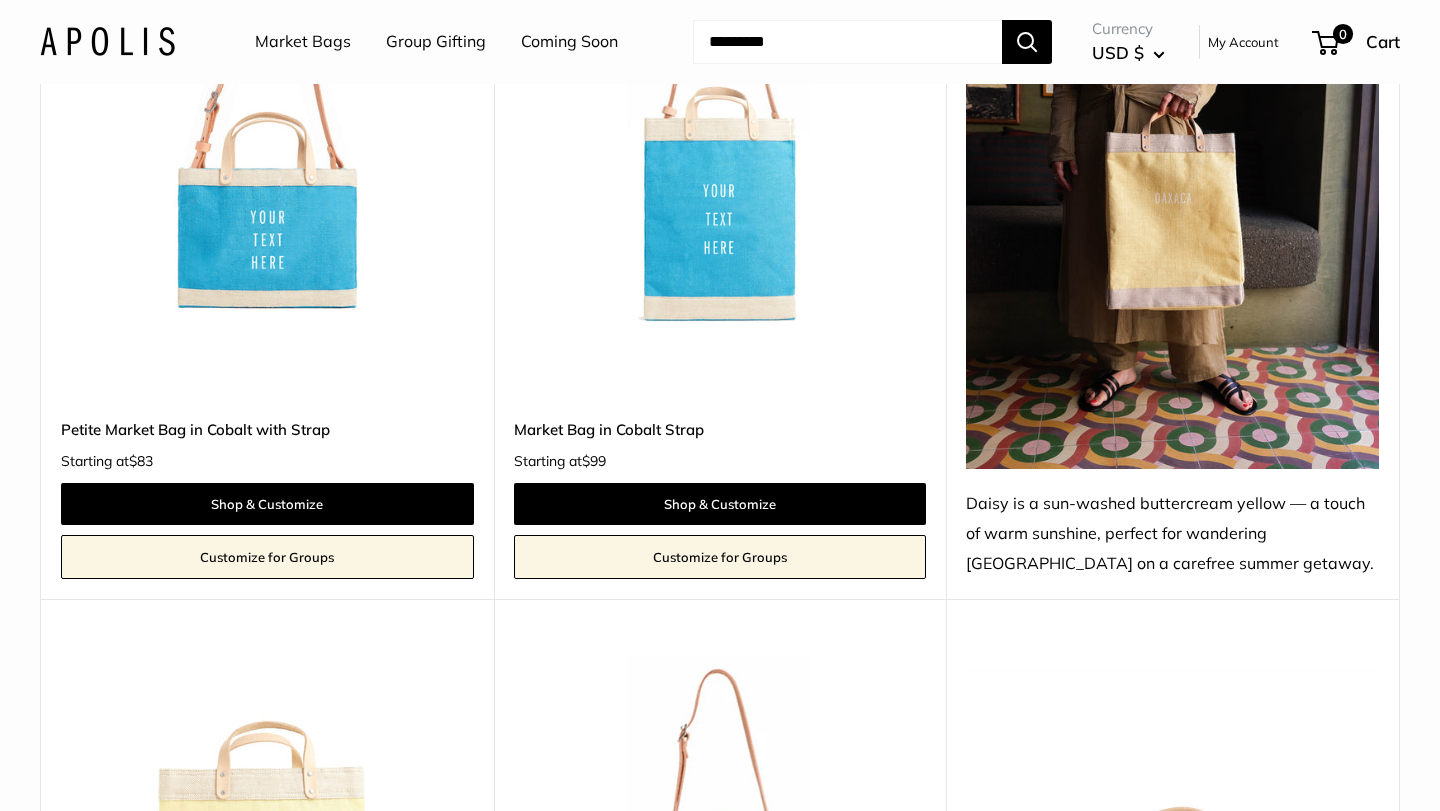 click at bounding box center (0, 0) 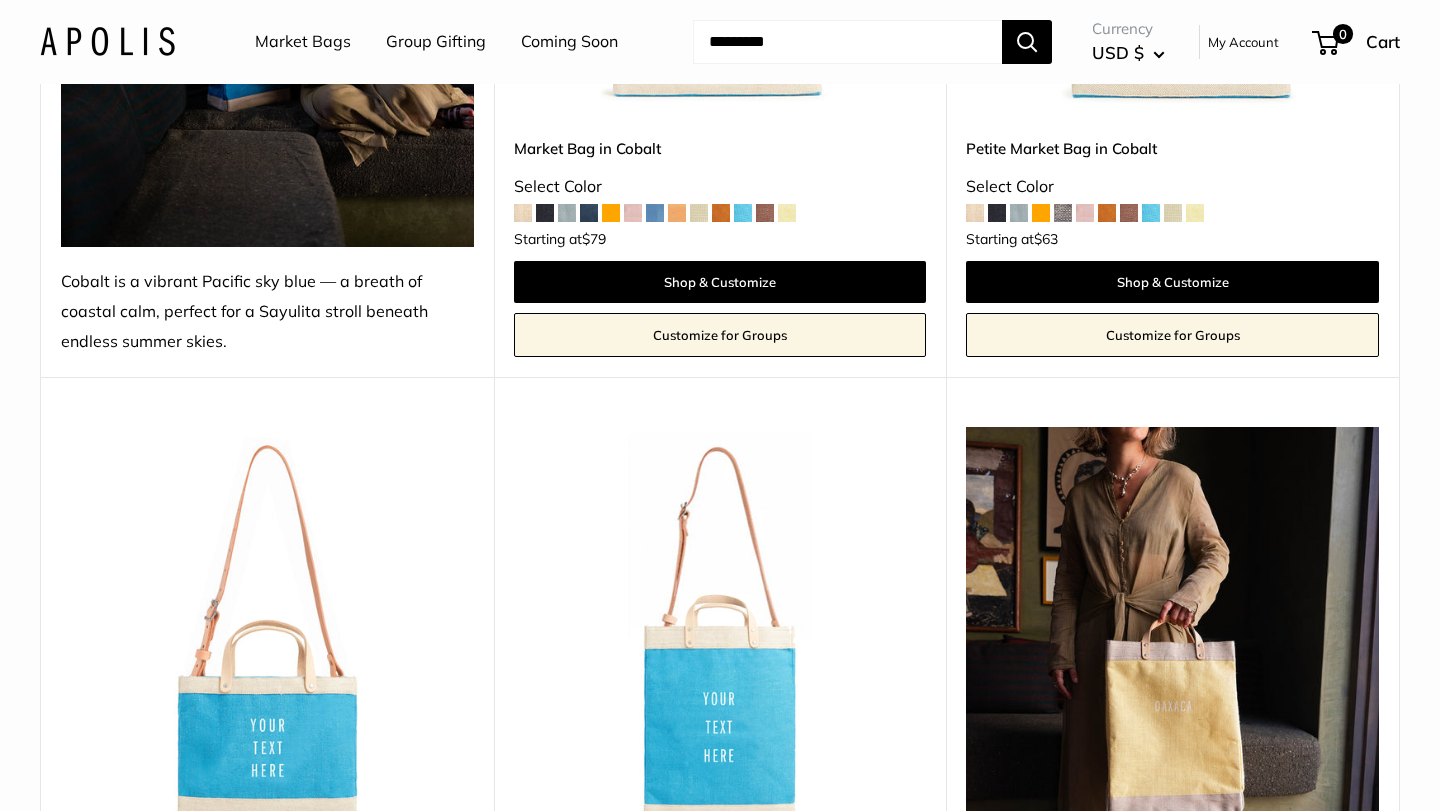 scroll, scrollTop: 645, scrollLeft: 0, axis: vertical 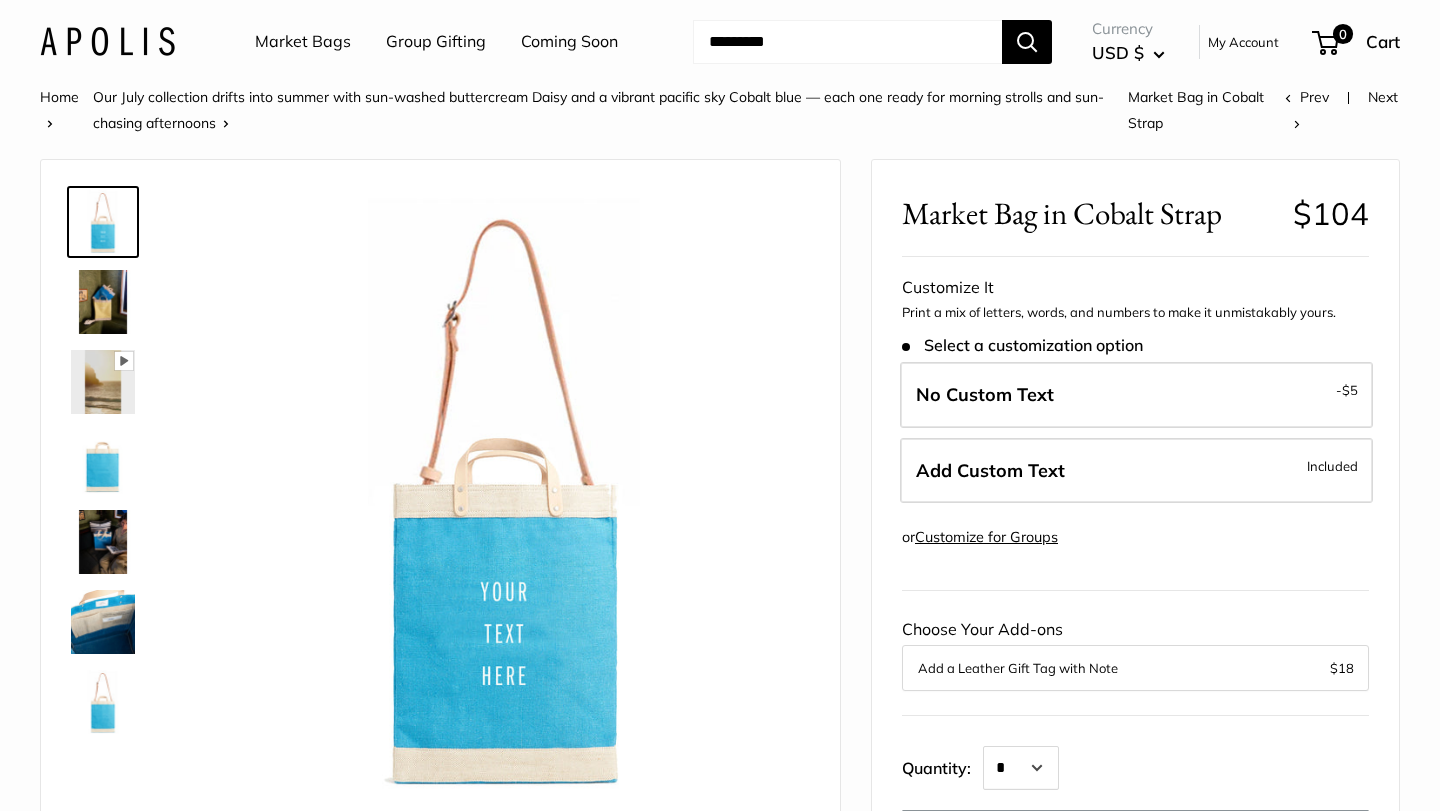 click at bounding box center [103, 302] 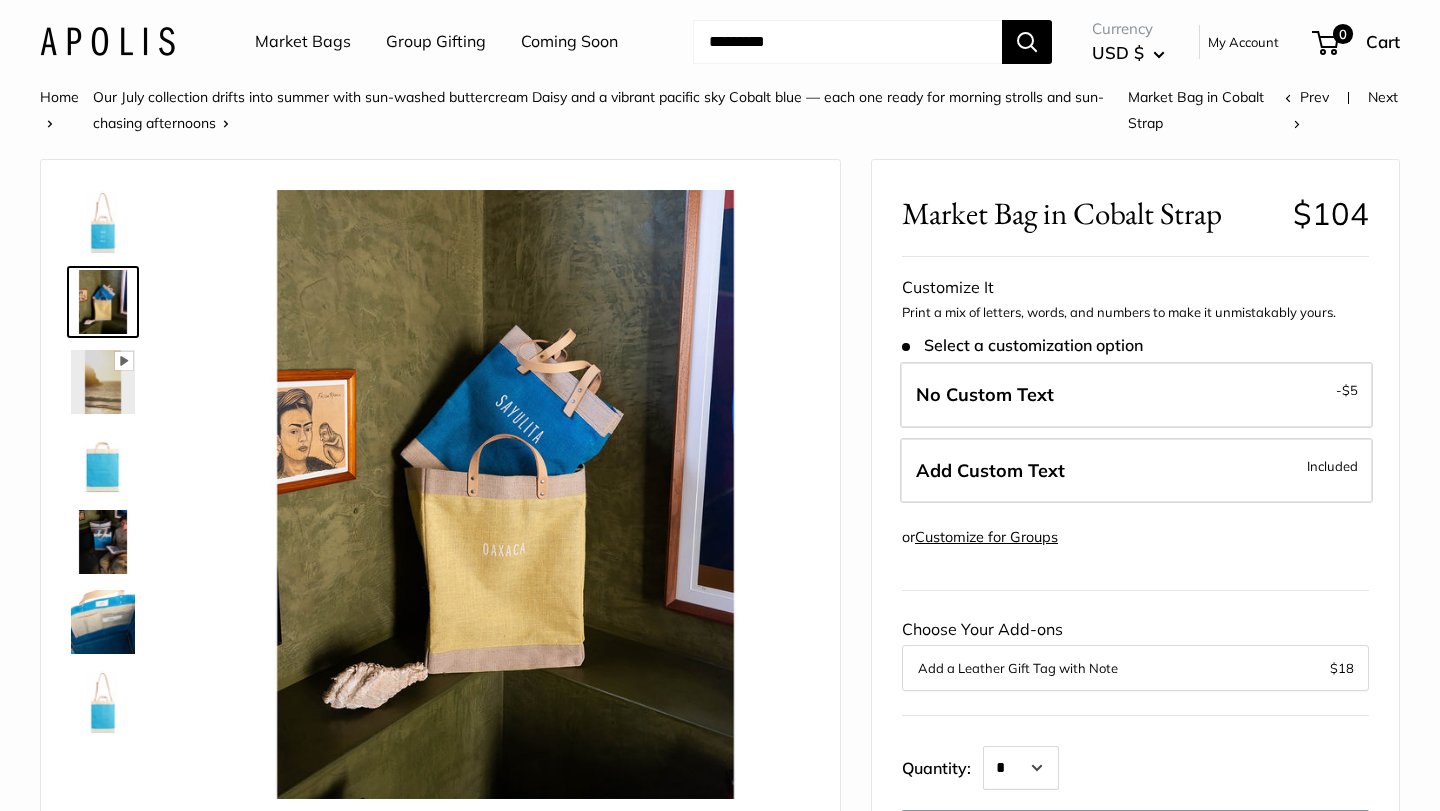 click 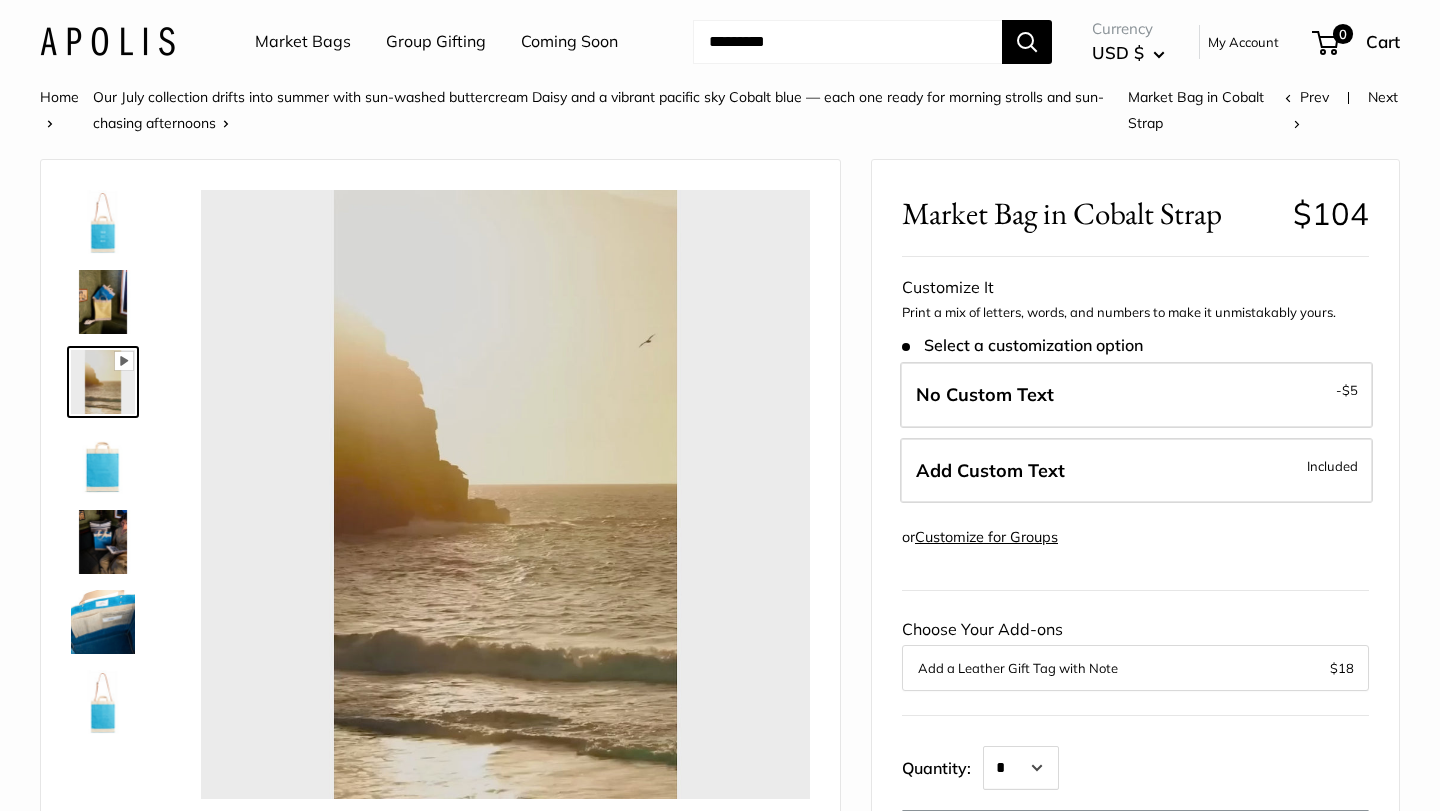 click at bounding box center [103, 462] 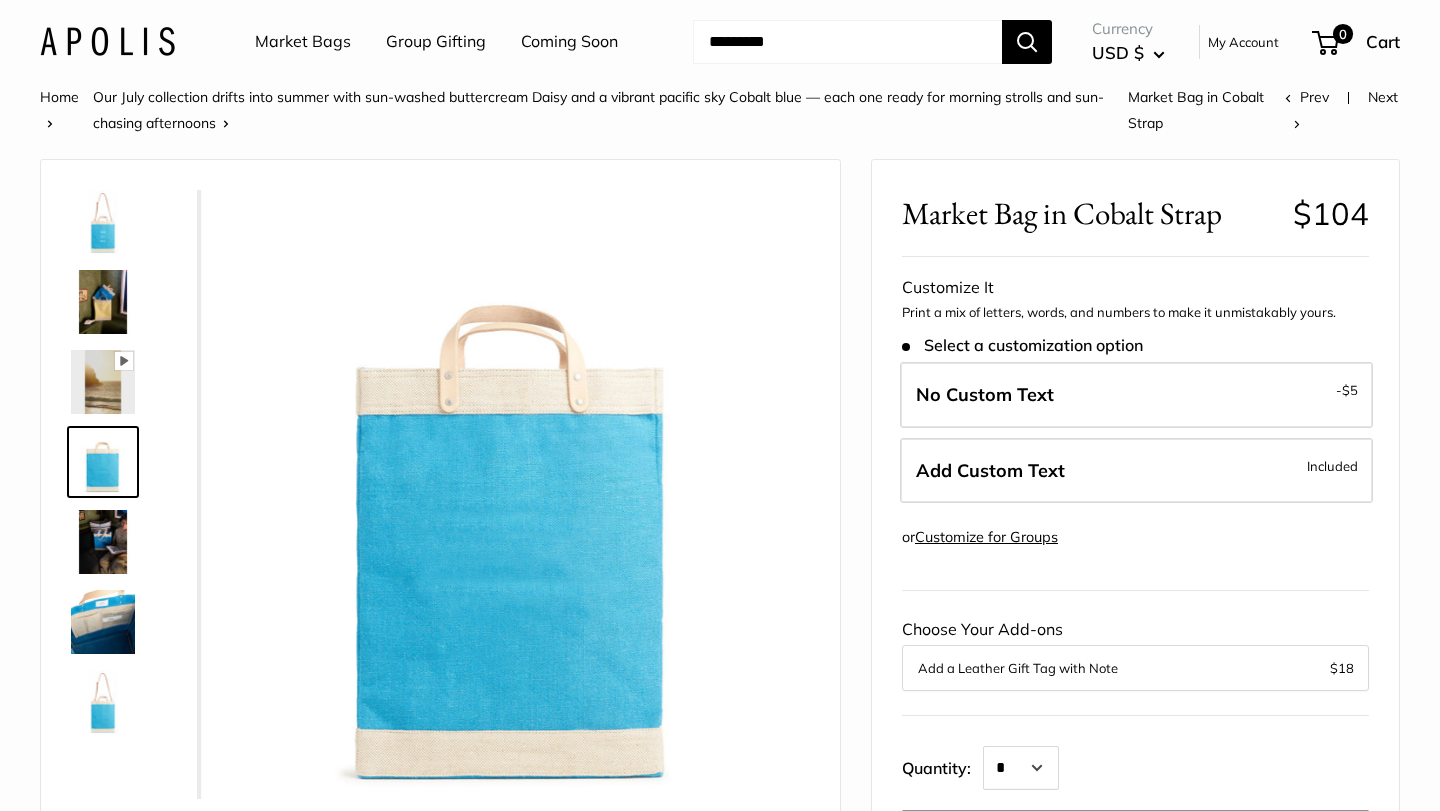 click at bounding box center (103, 542) 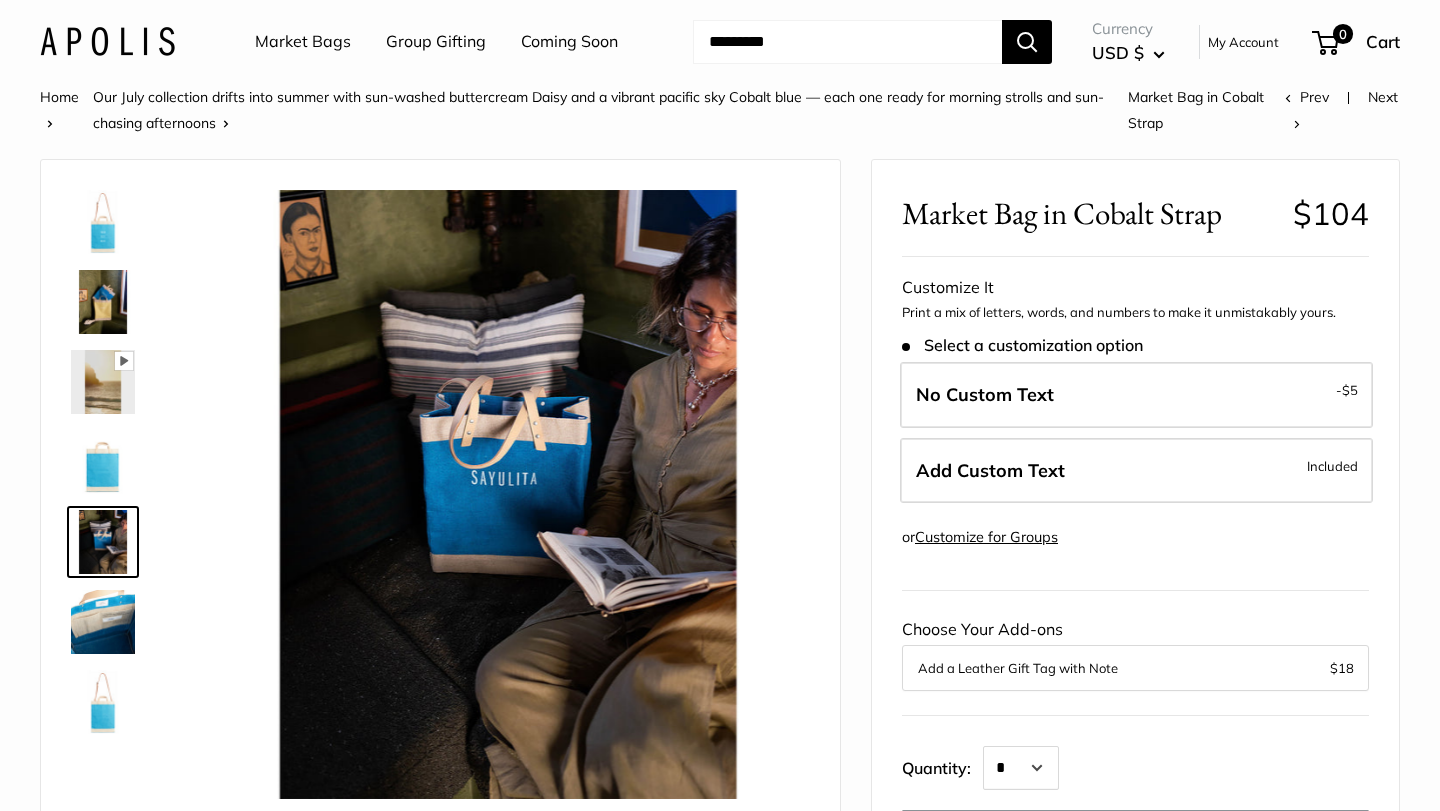 click at bounding box center (103, 622) 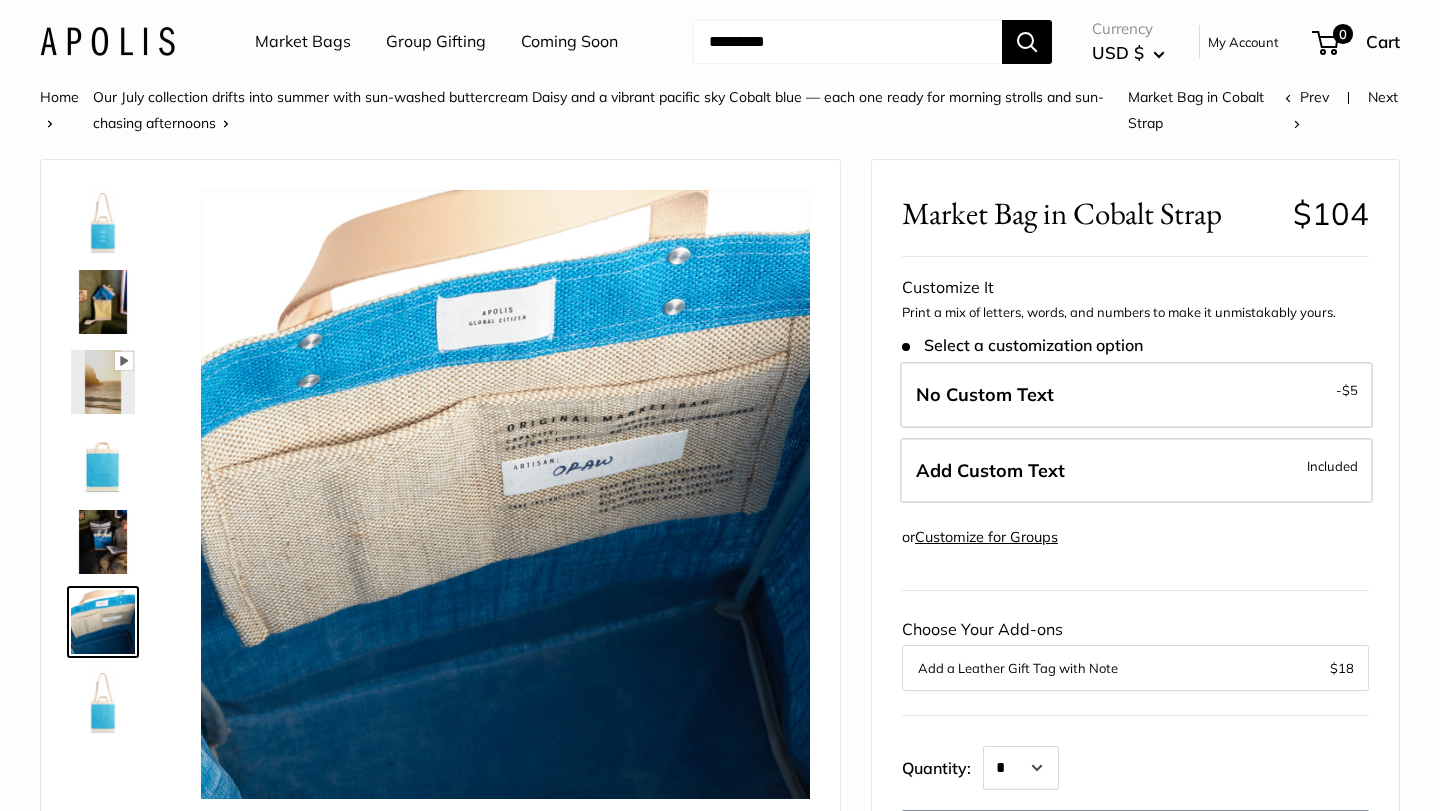 type on "****" 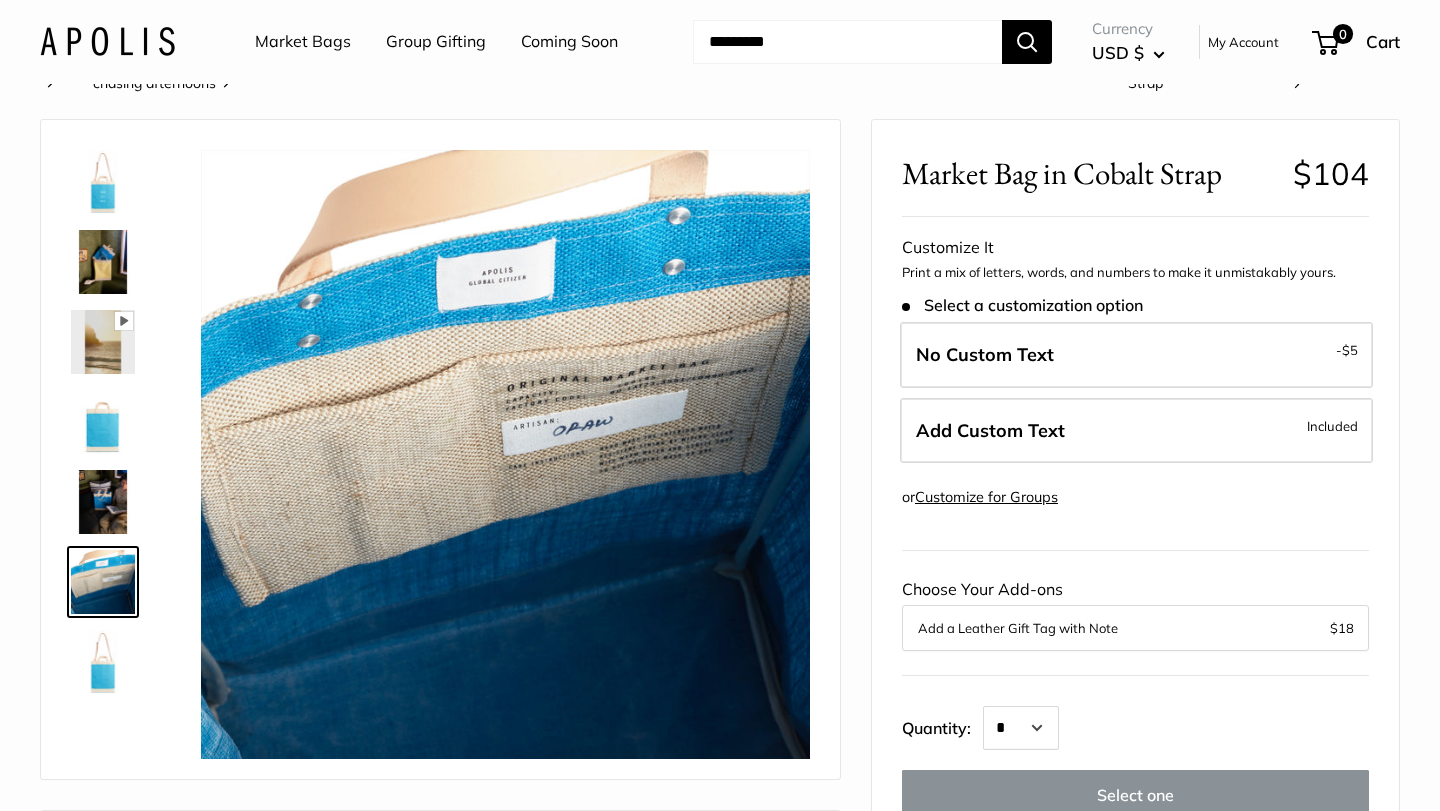 scroll, scrollTop: 0, scrollLeft: 0, axis: both 